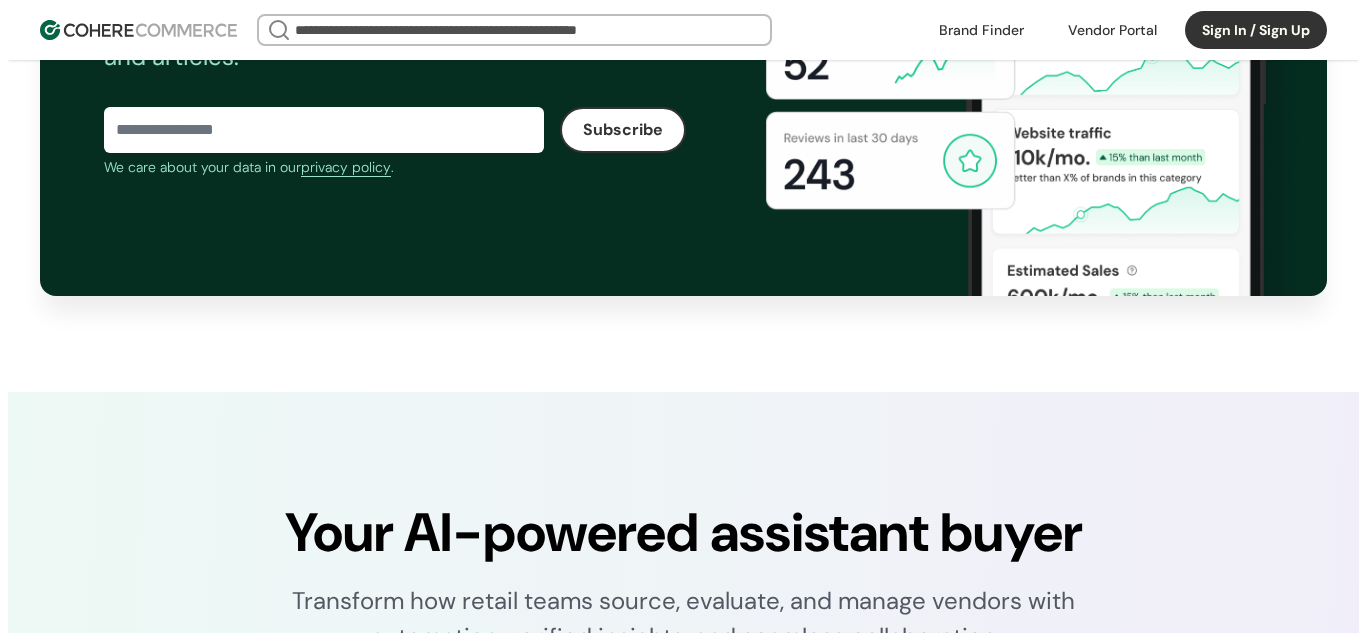 scroll, scrollTop: 3800, scrollLeft: 0, axis: vertical 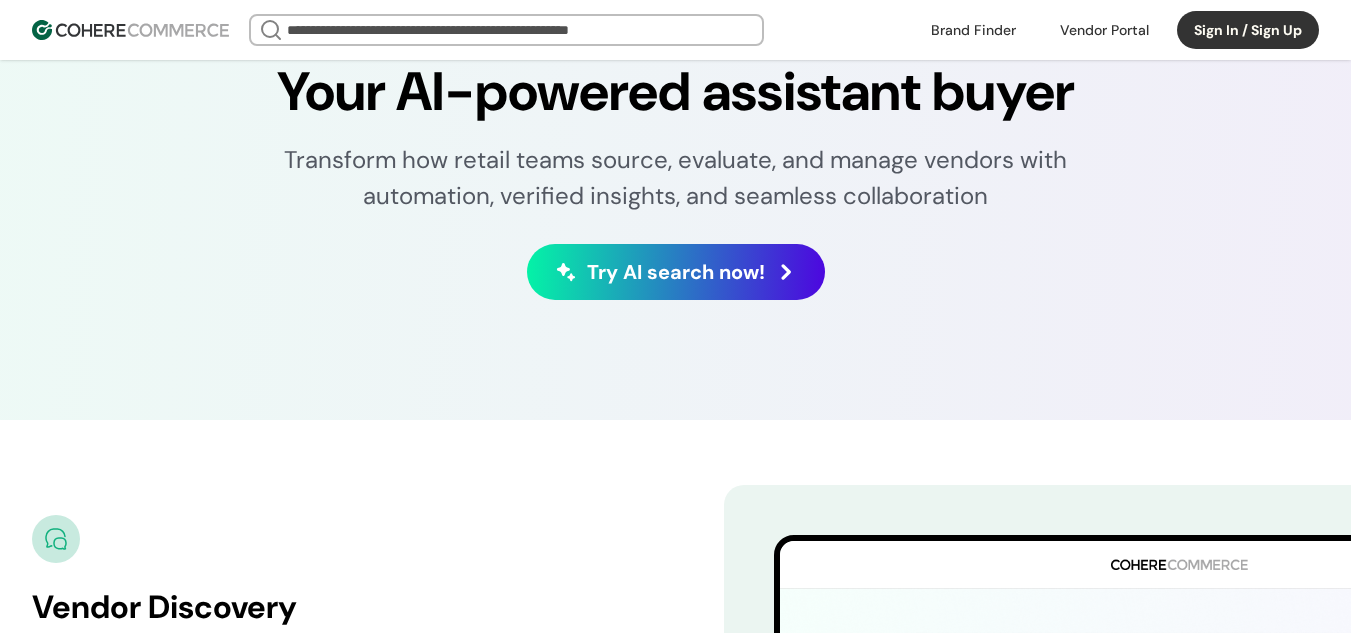 click at bounding box center [1104, 30] 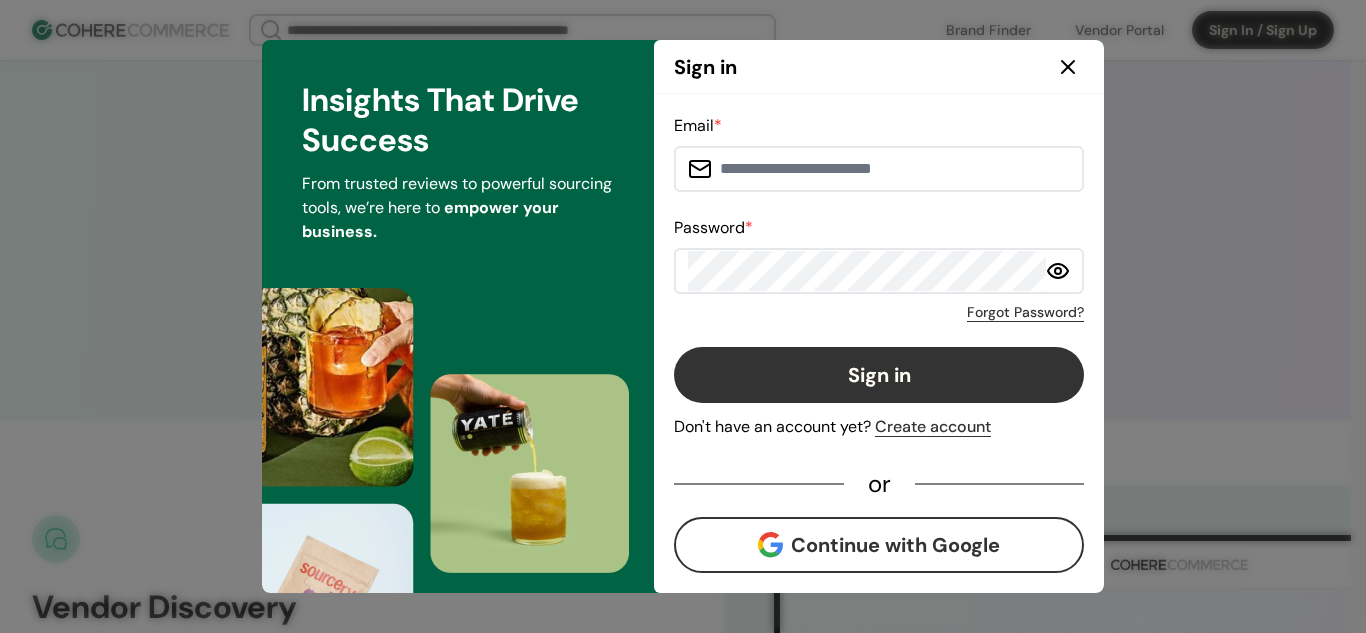click on "Create account" at bounding box center (933, 427) 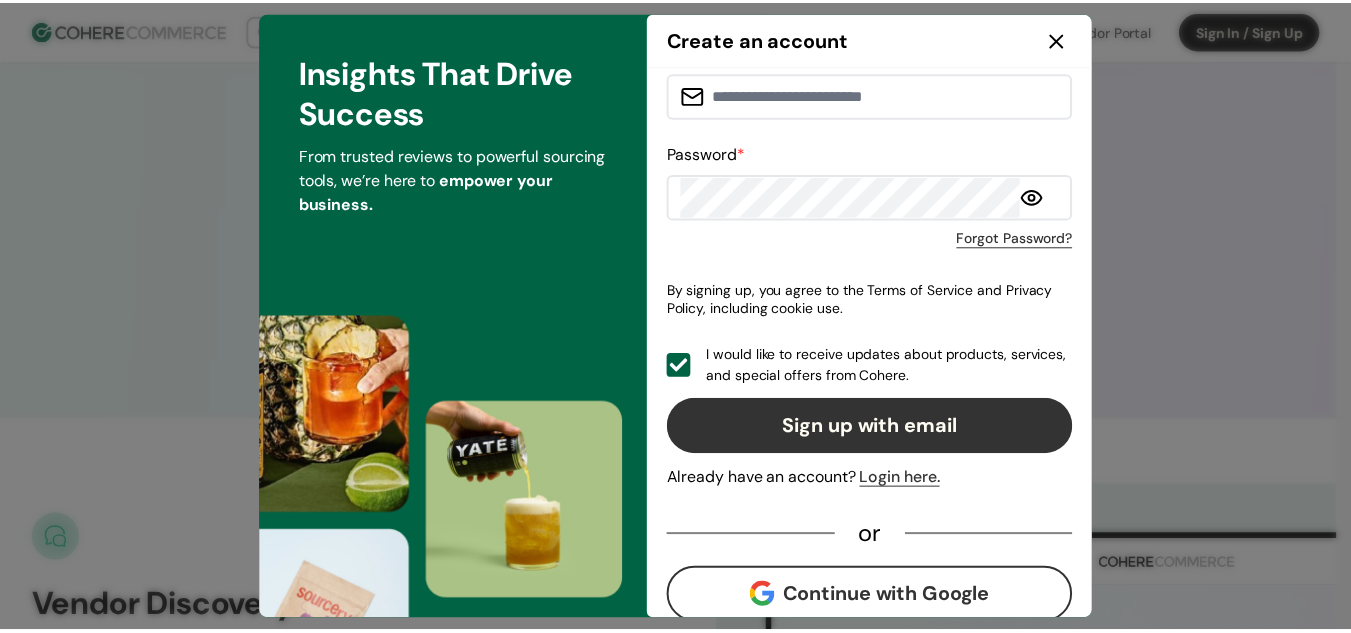scroll, scrollTop: 70, scrollLeft: 0, axis: vertical 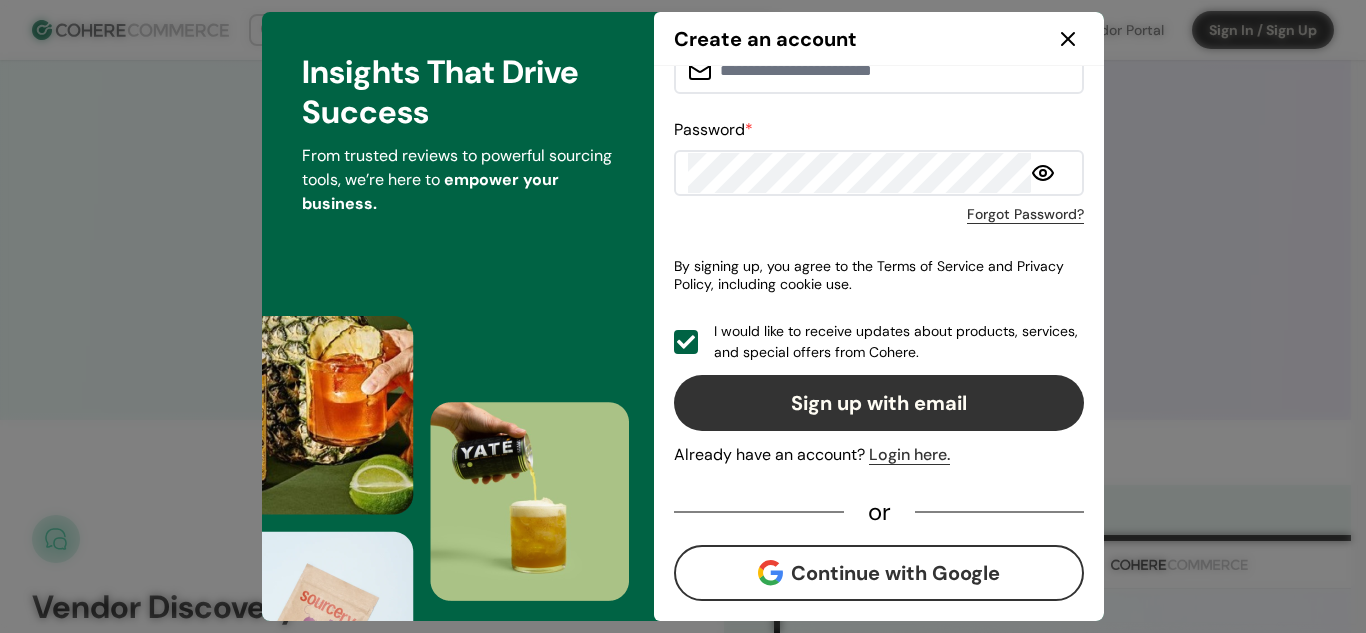 click 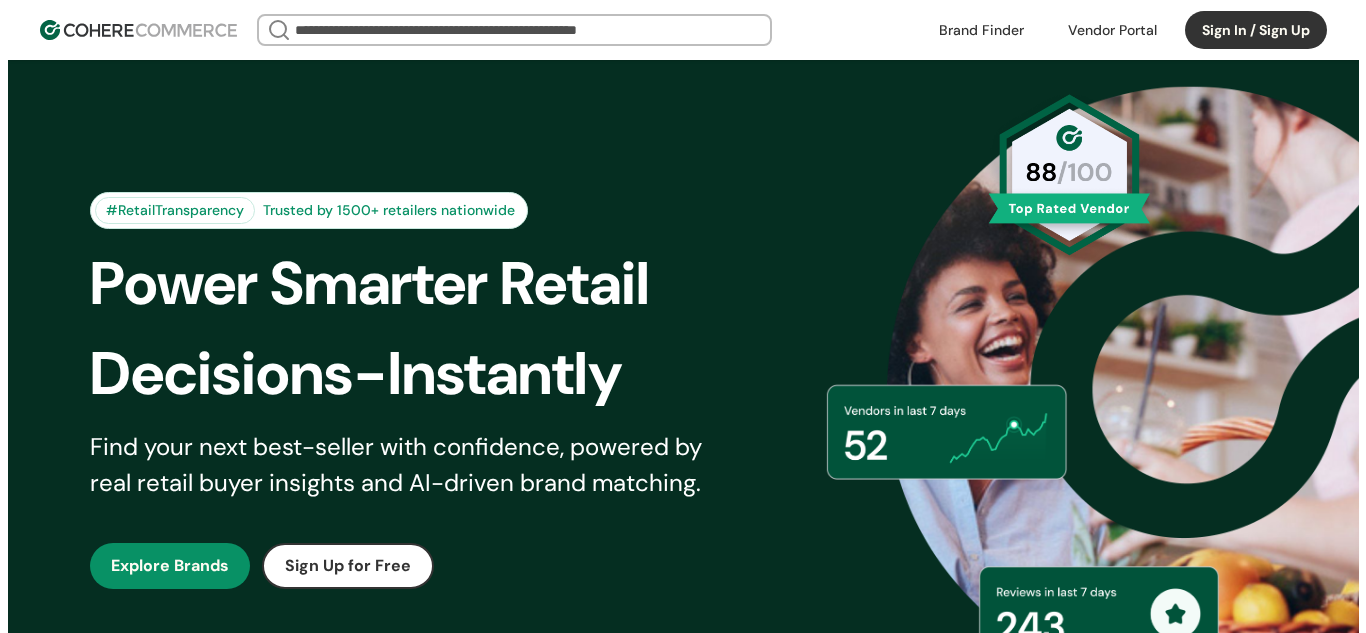 scroll, scrollTop: 0, scrollLeft: 0, axis: both 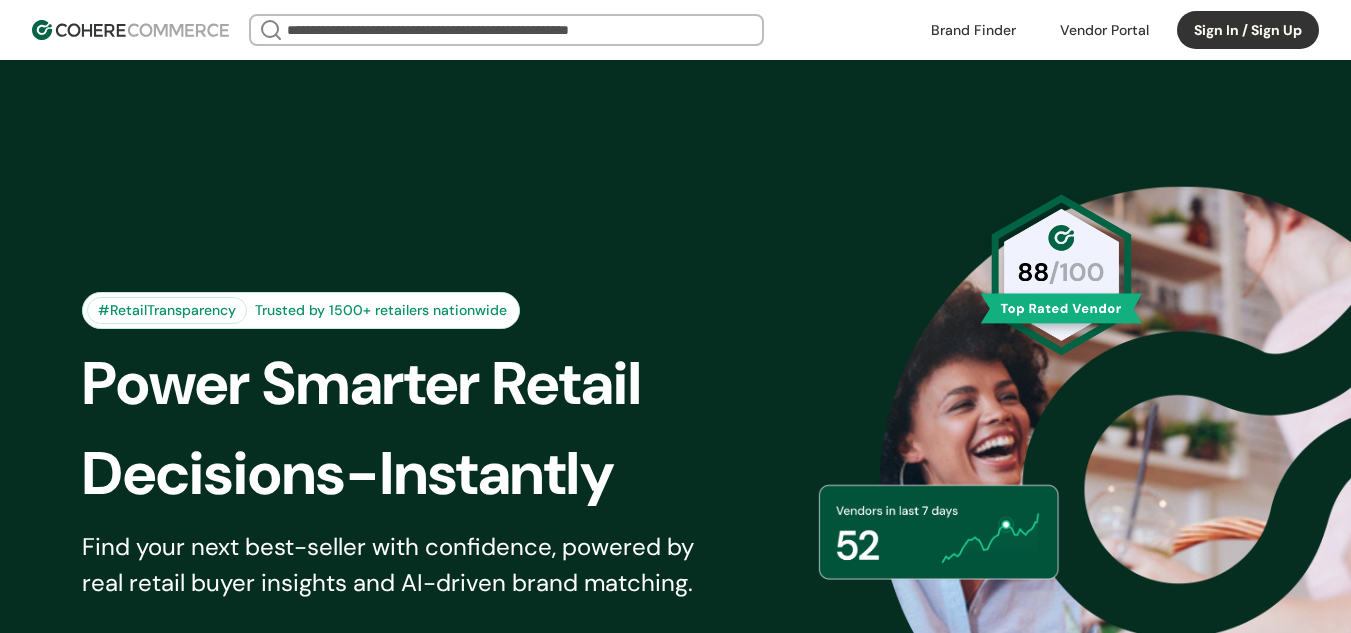 click at bounding box center [1104, 30] 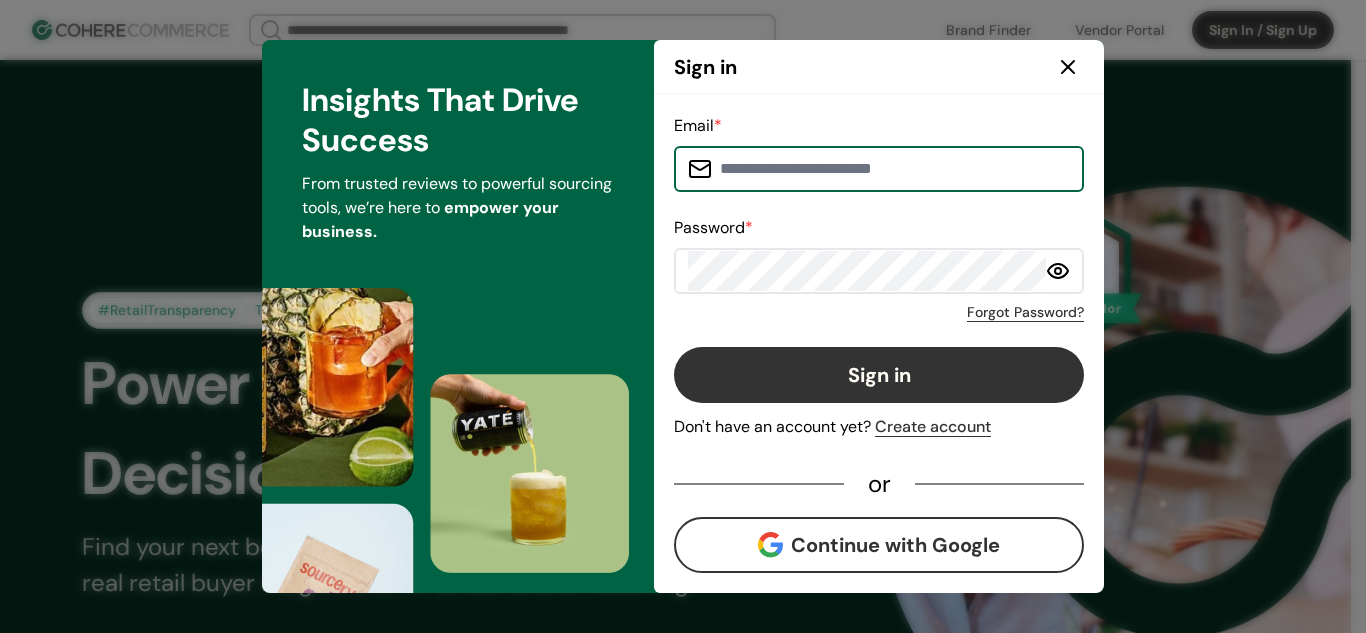 click on "Insights That Drive Success" at bounding box center [458, 120] 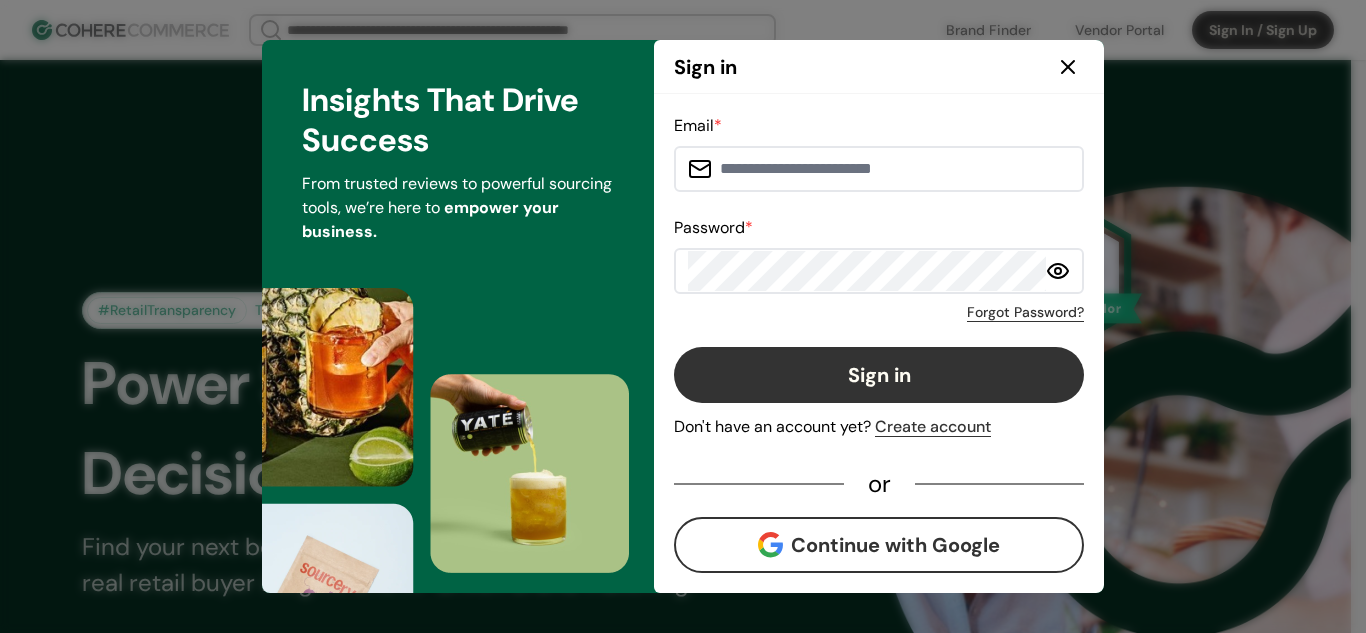 click at bounding box center (891, 169) 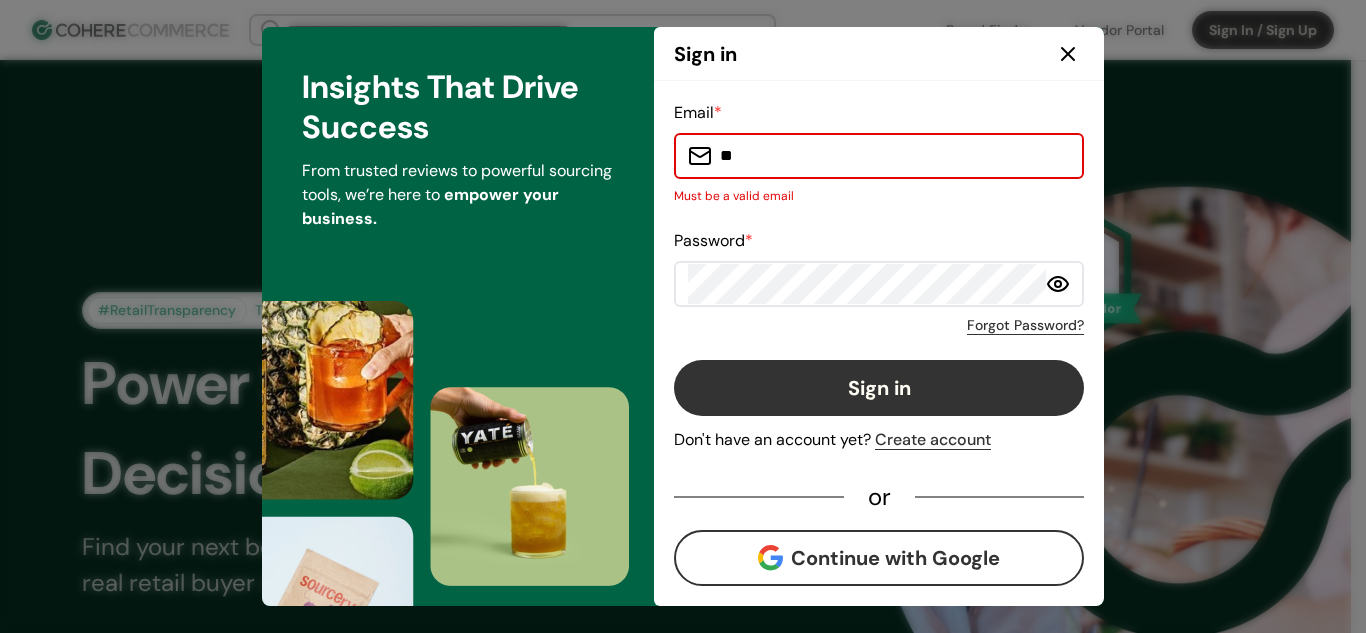type on "*" 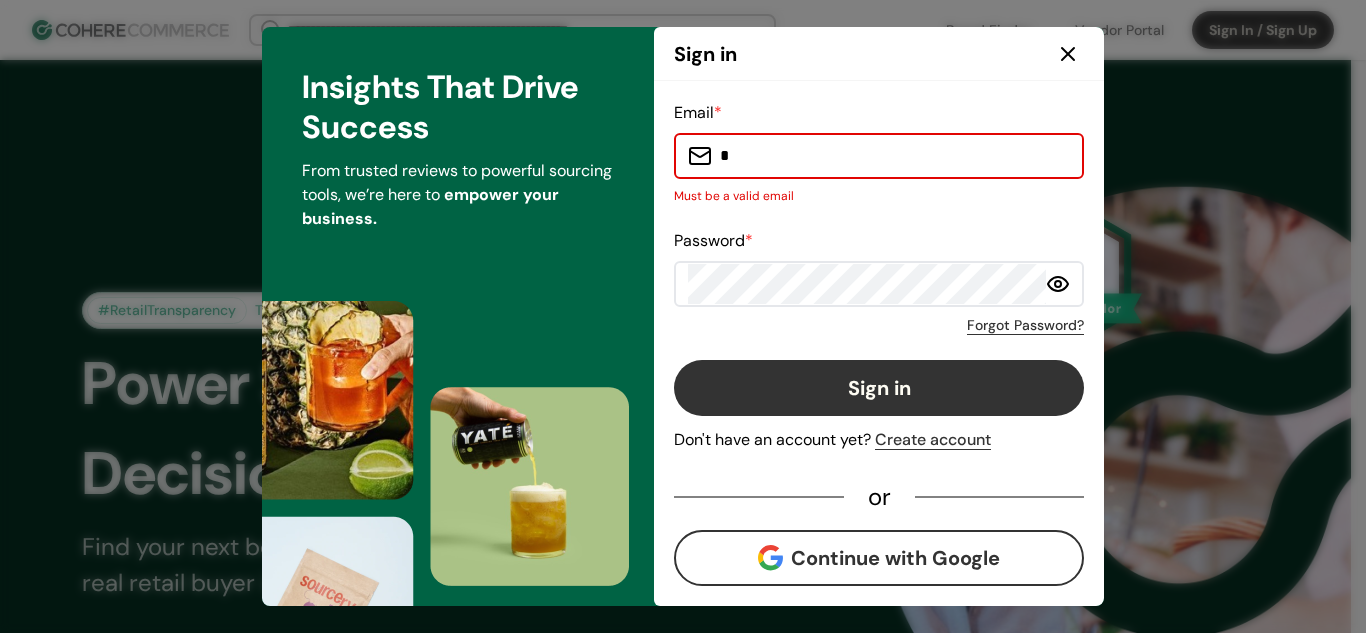 type 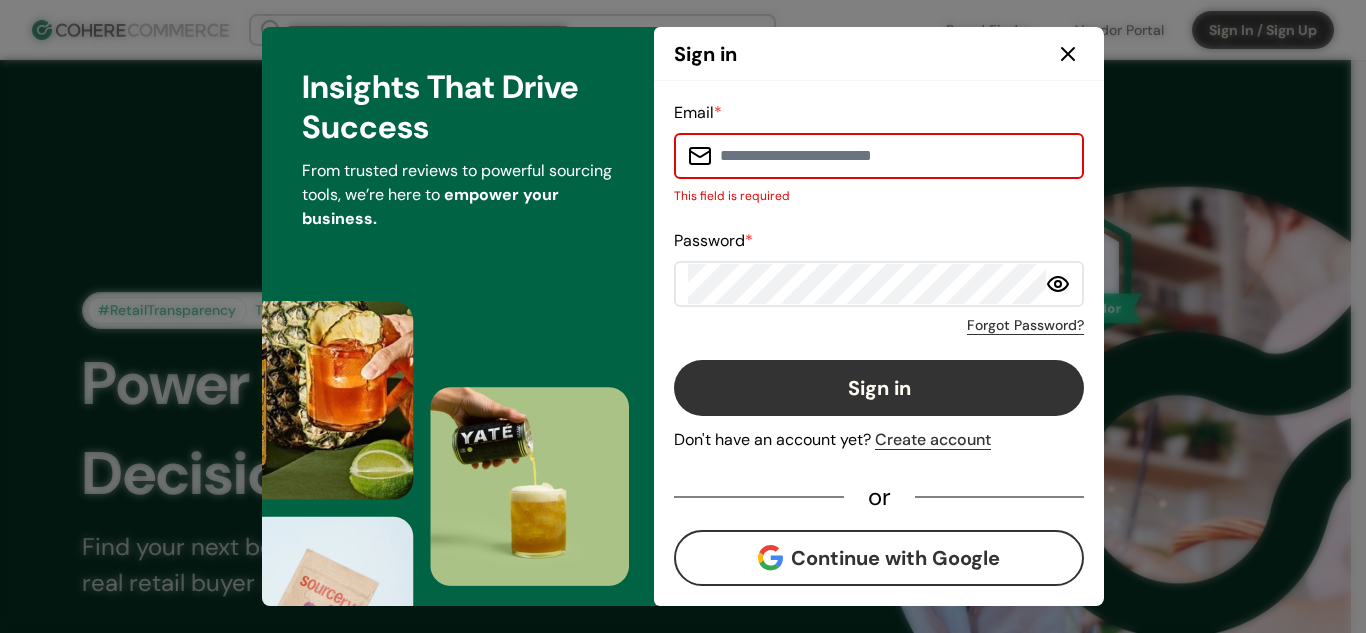 click at bounding box center (891, 156) 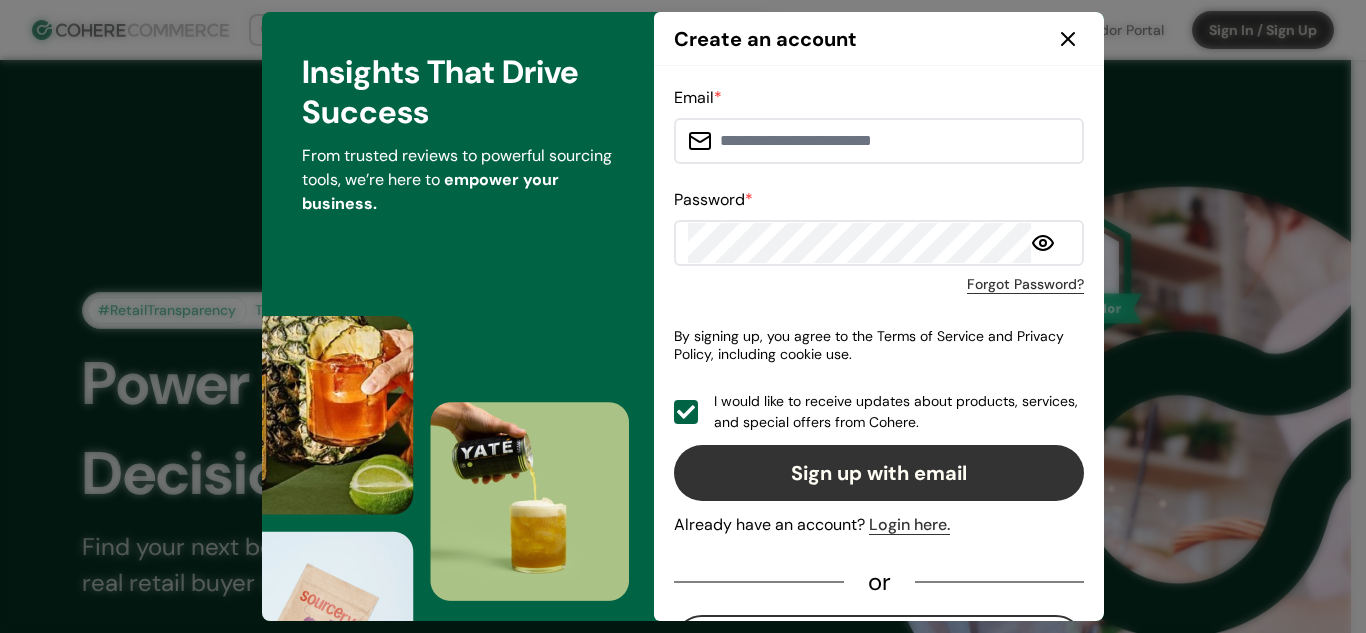 click at bounding box center (891, 141) 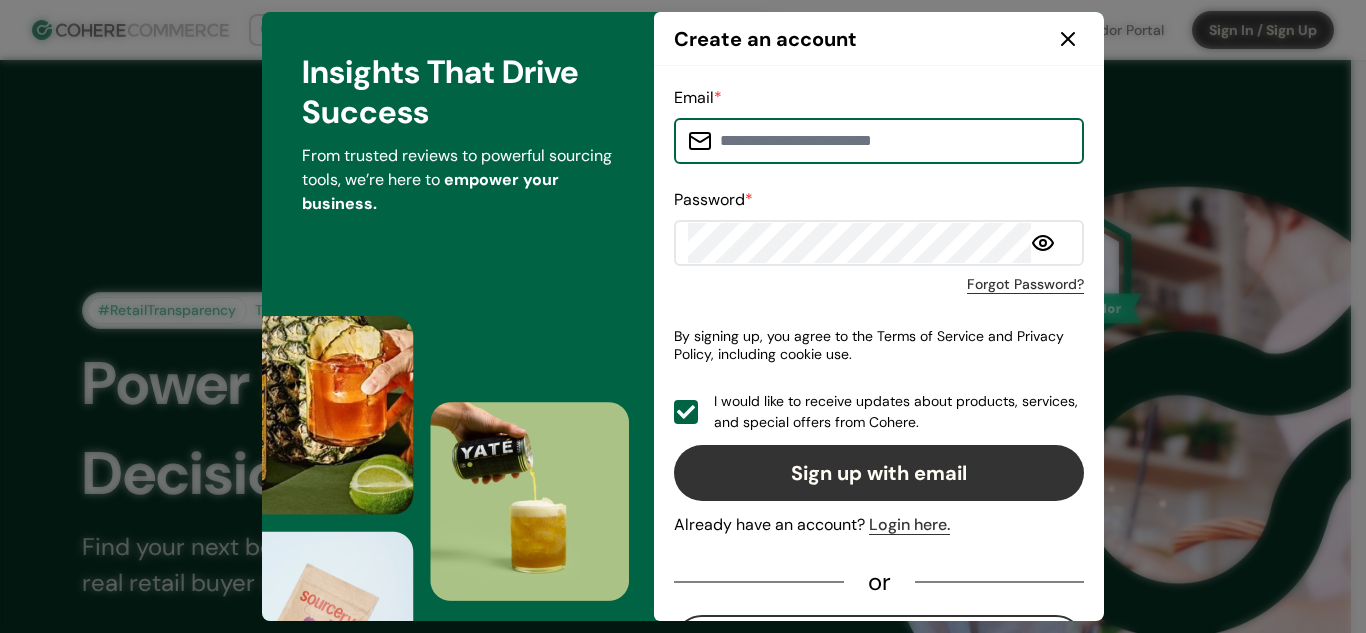 paste on "**********" 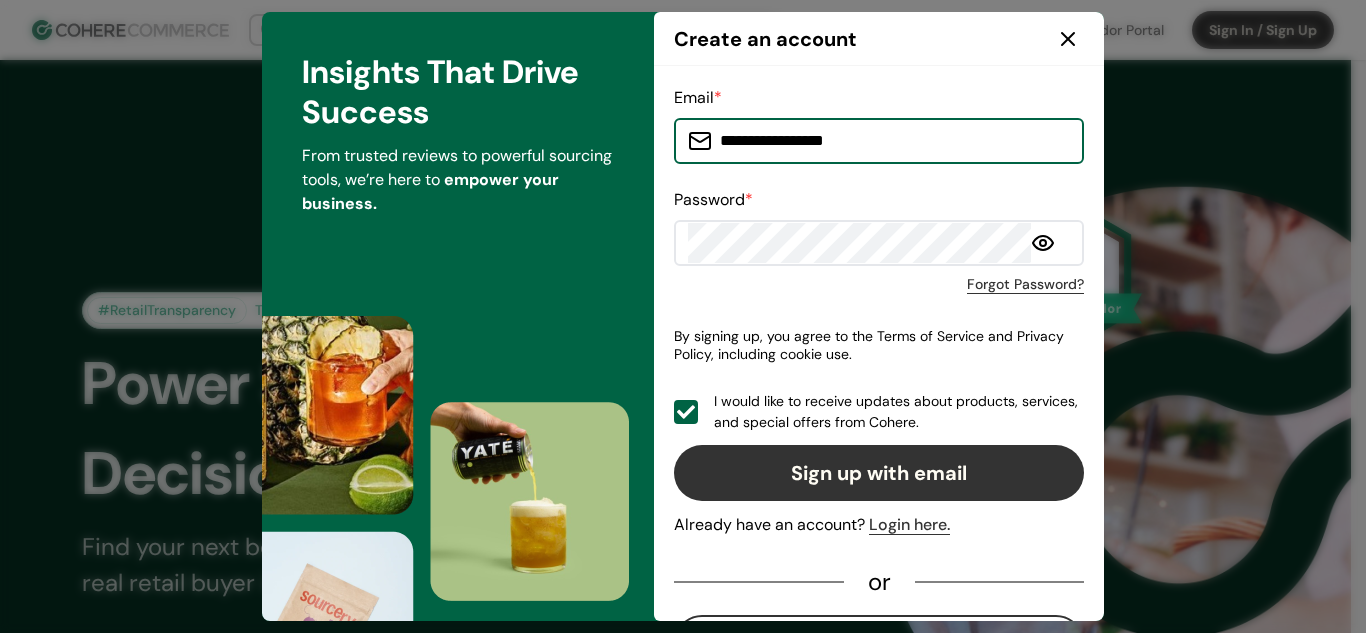 type on "**********" 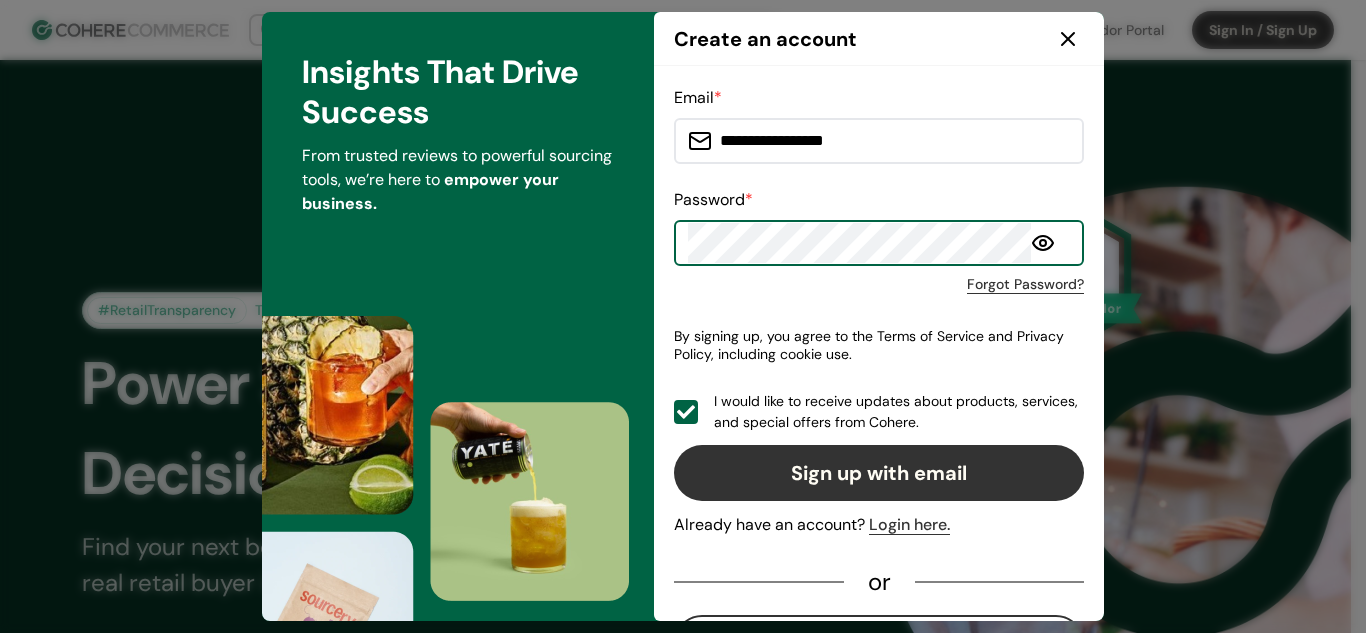 click 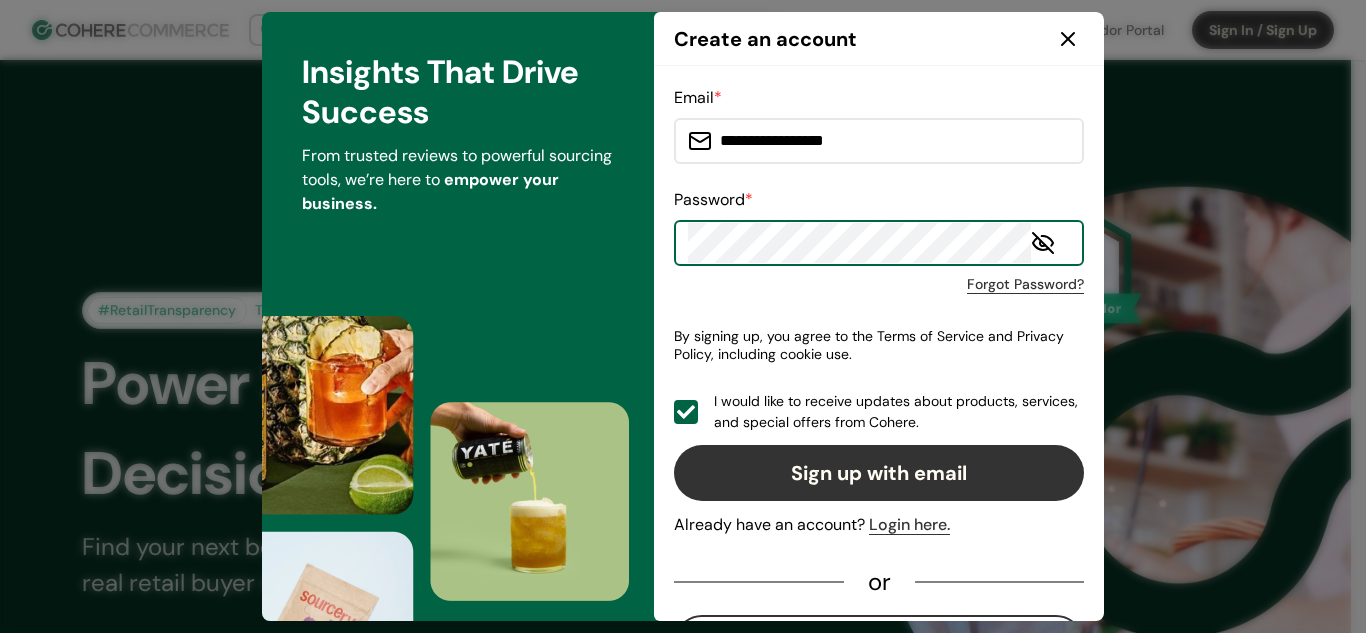 click 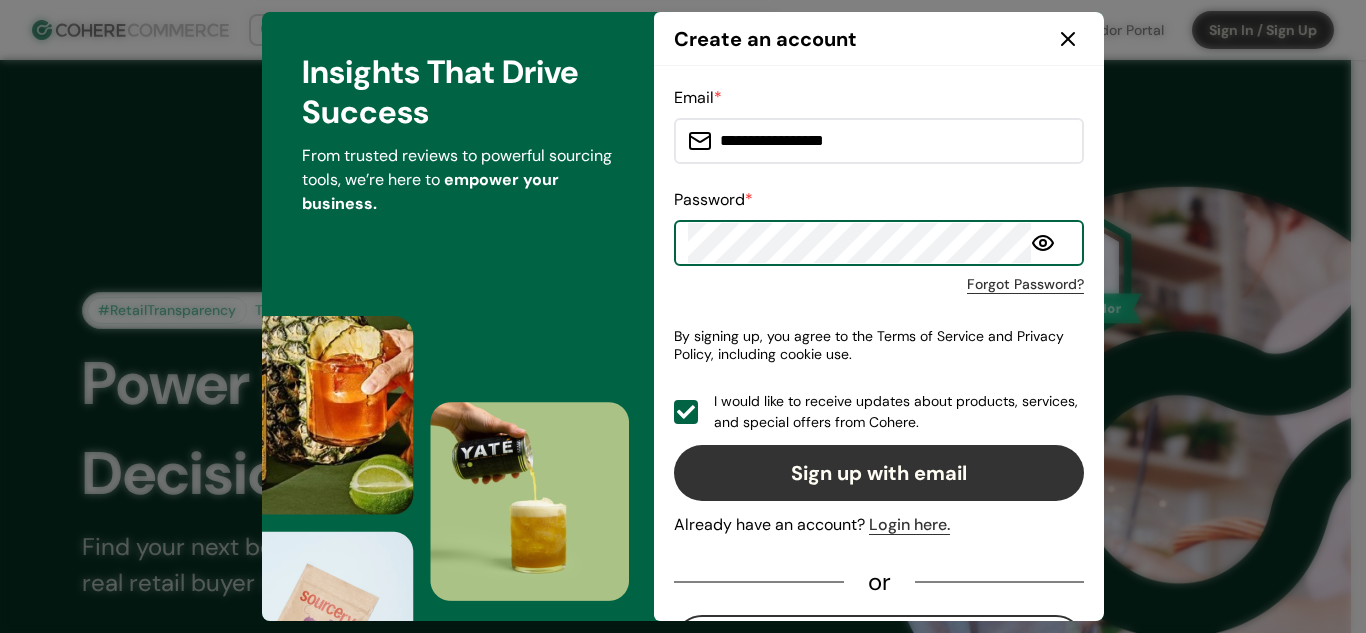 click on "Sign up with email" at bounding box center [879, 473] 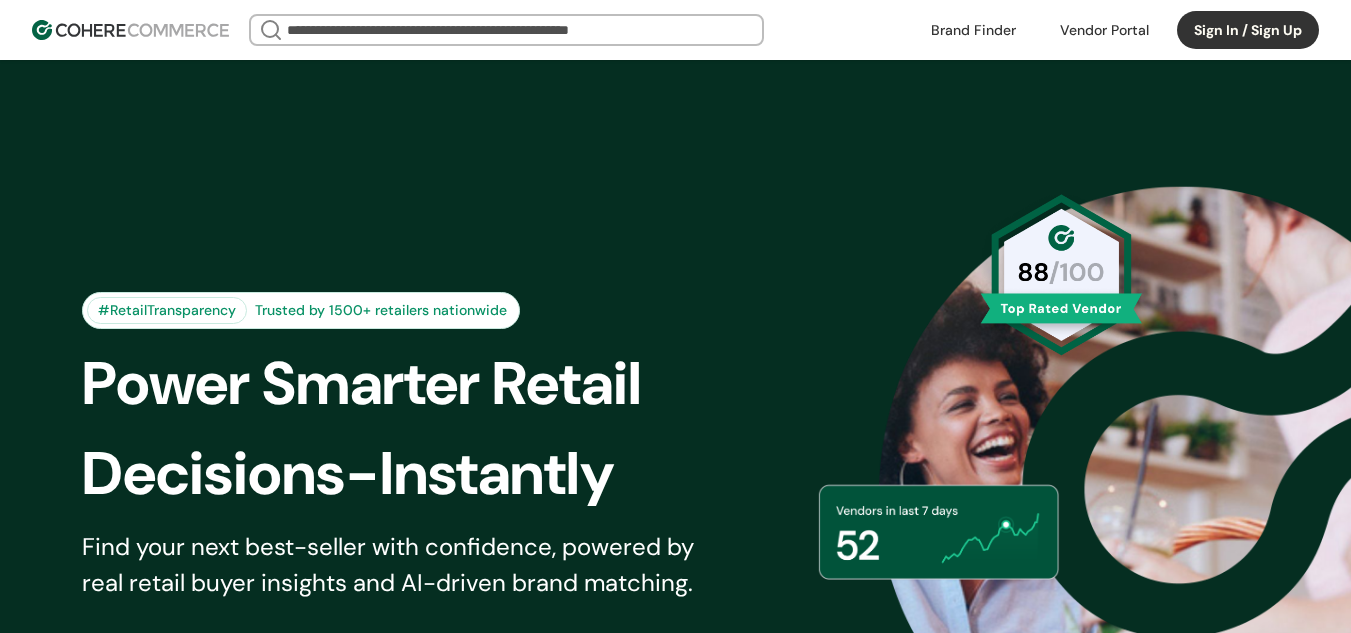 scroll, scrollTop: 0, scrollLeft: 0, axis: both 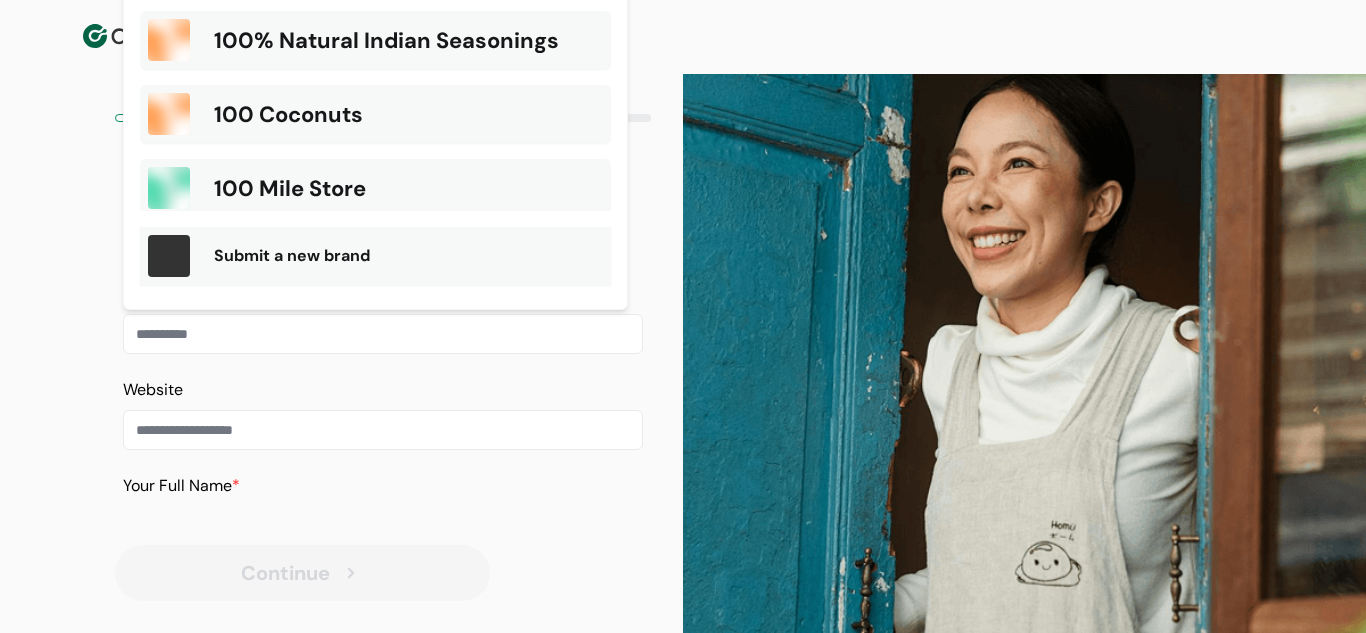 click at bounding box center (383, 334) 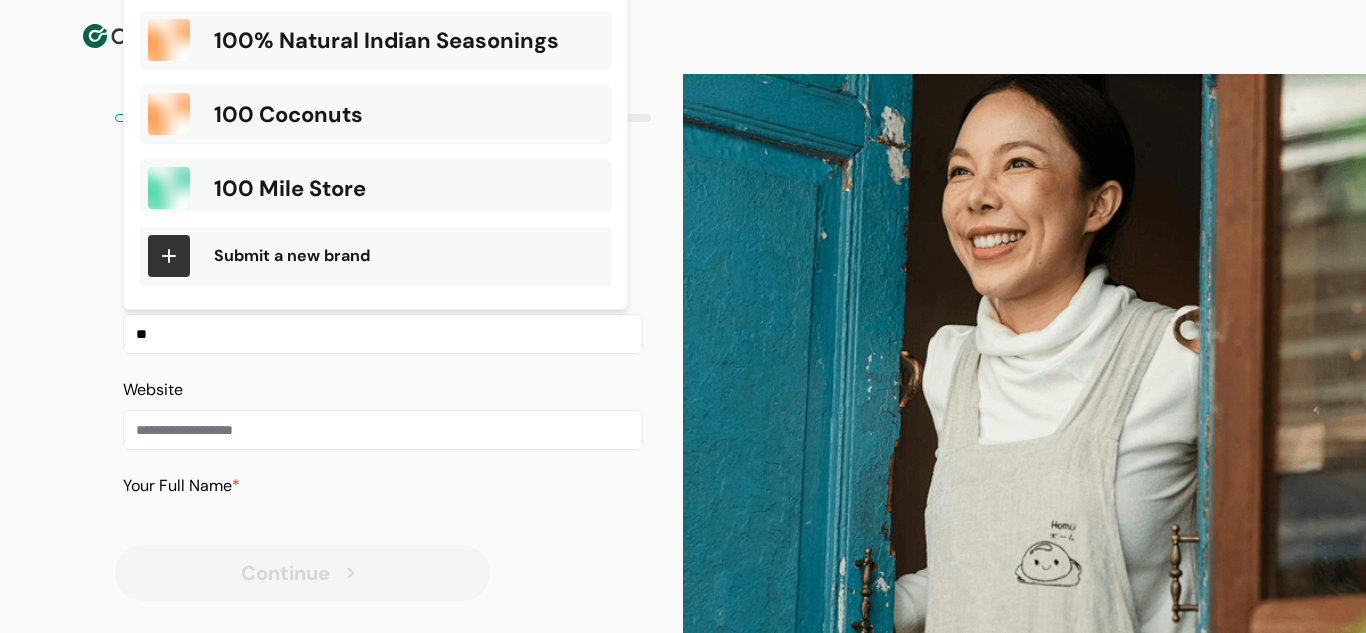 type on "*" 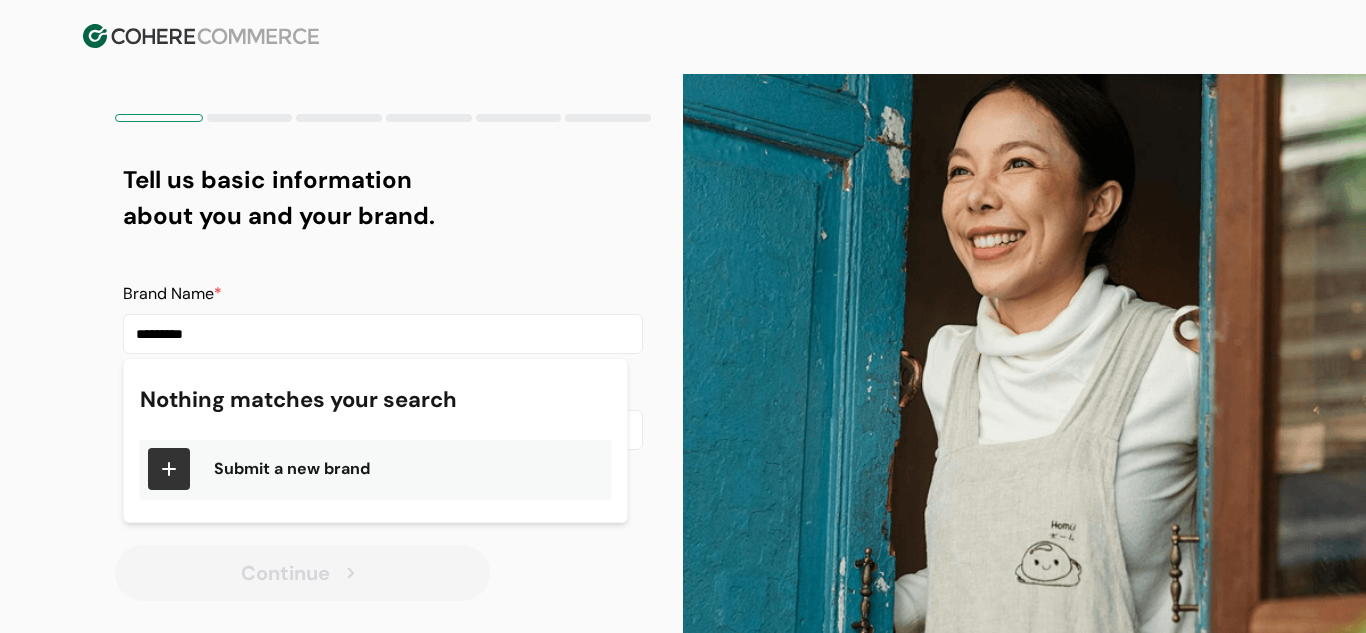 type on "*********" 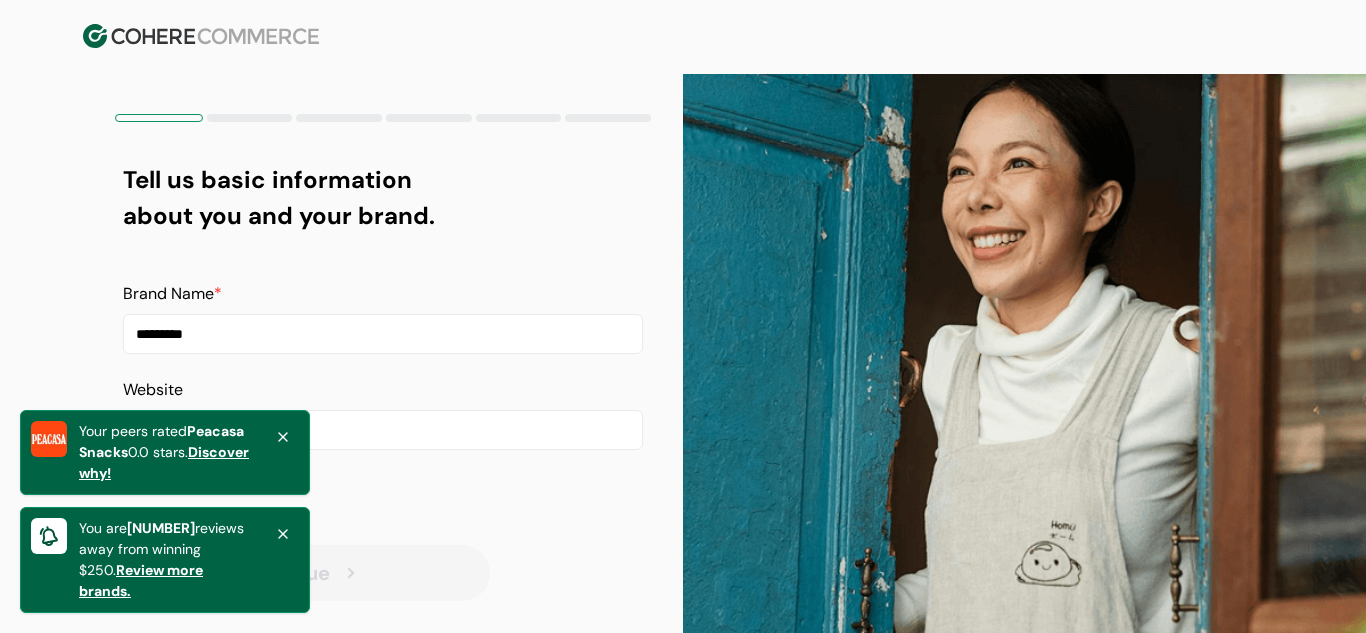 click on "Tell us basic information about you and your brand. Brand Name * ********* Website Your Full Name * Position/Role in the Company * Need help change account type? Contact Support" at bounding box center [383, 402] 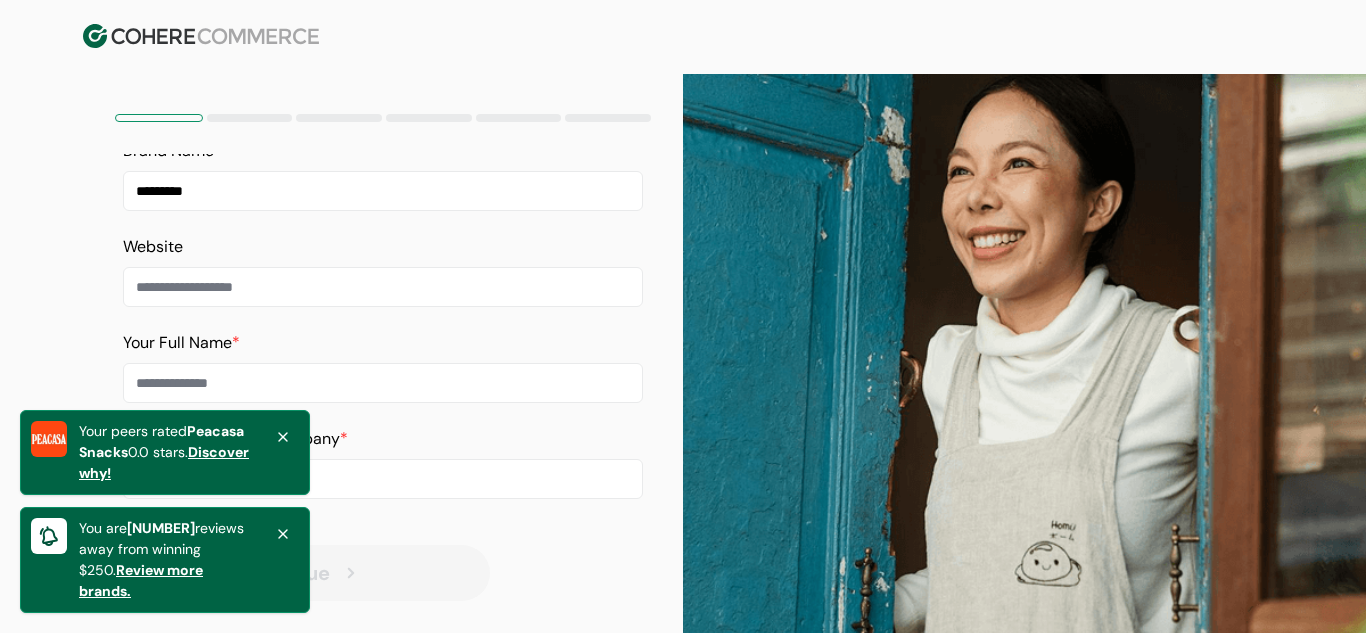 scroll, scrollTop: 145, scrollLeft: 0, axis: vertical 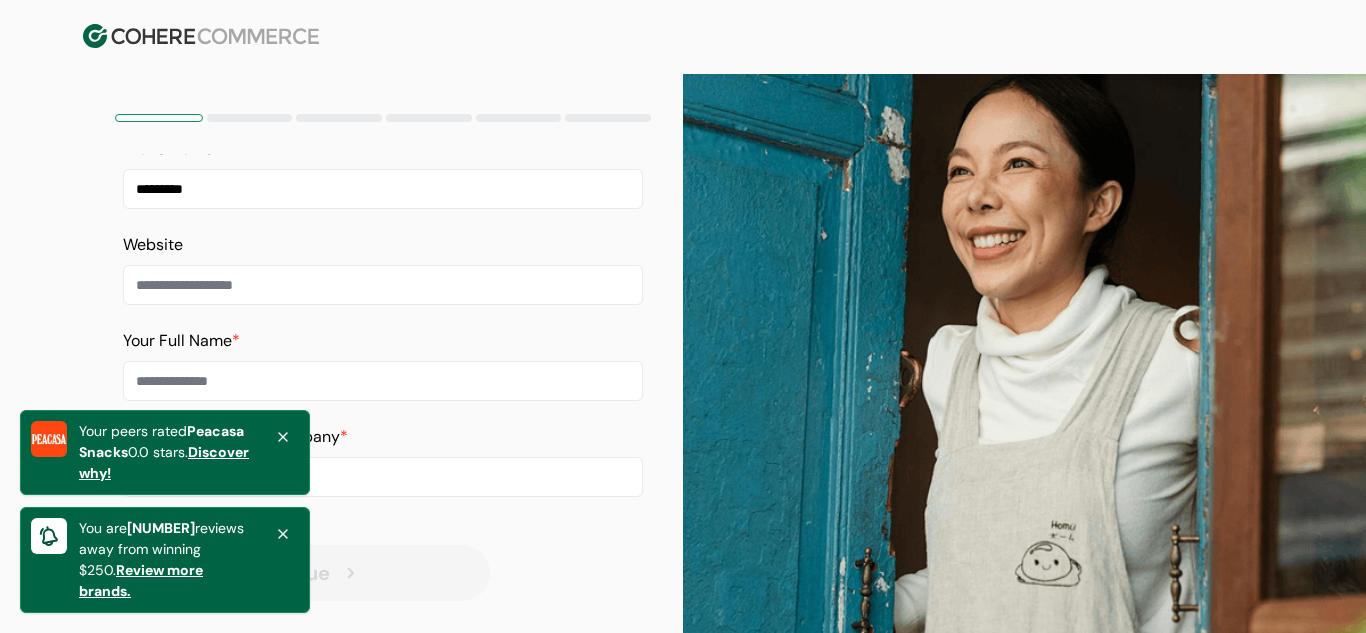 click at bounding box center (283, 437) 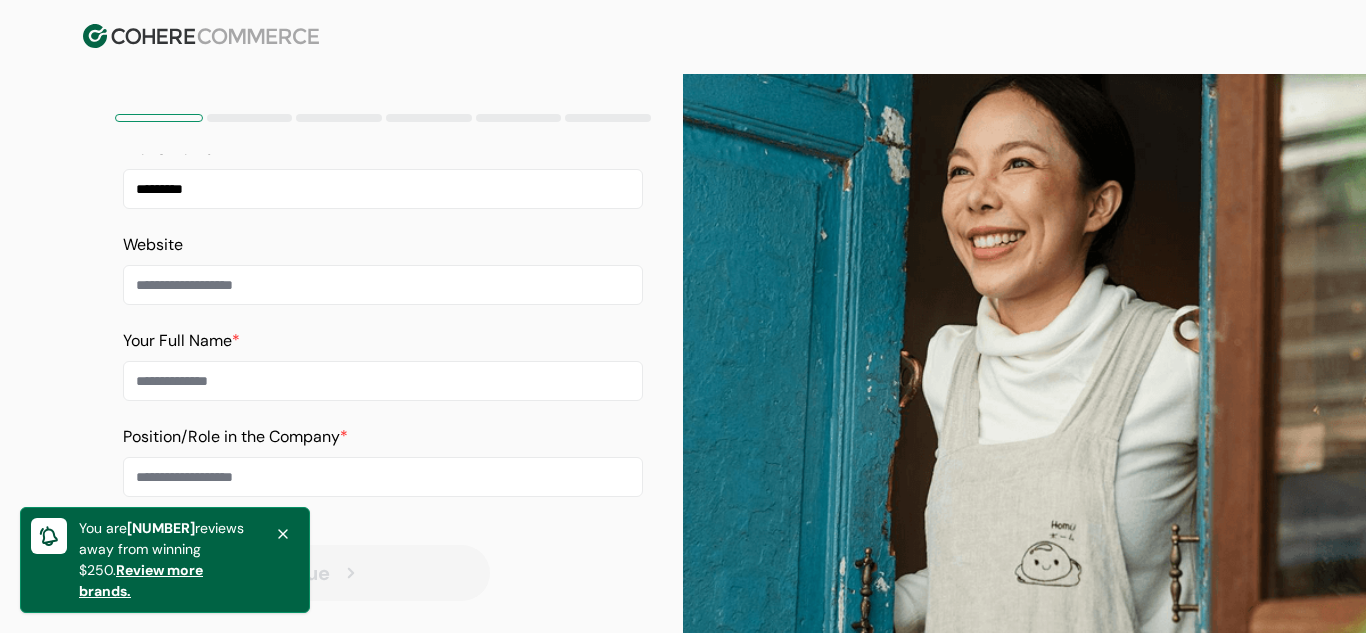 click at bounding box center [283, 534] 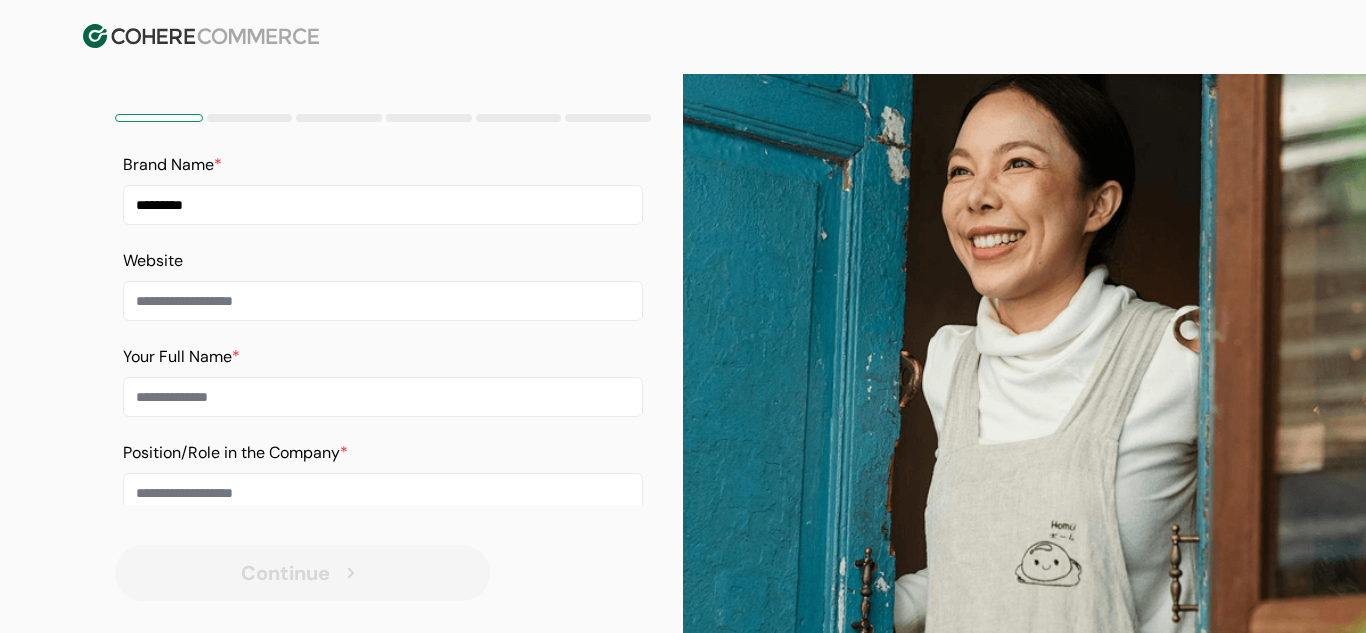 scroll, scrollTop: 145, scrollLeft: 0, axis: vertical 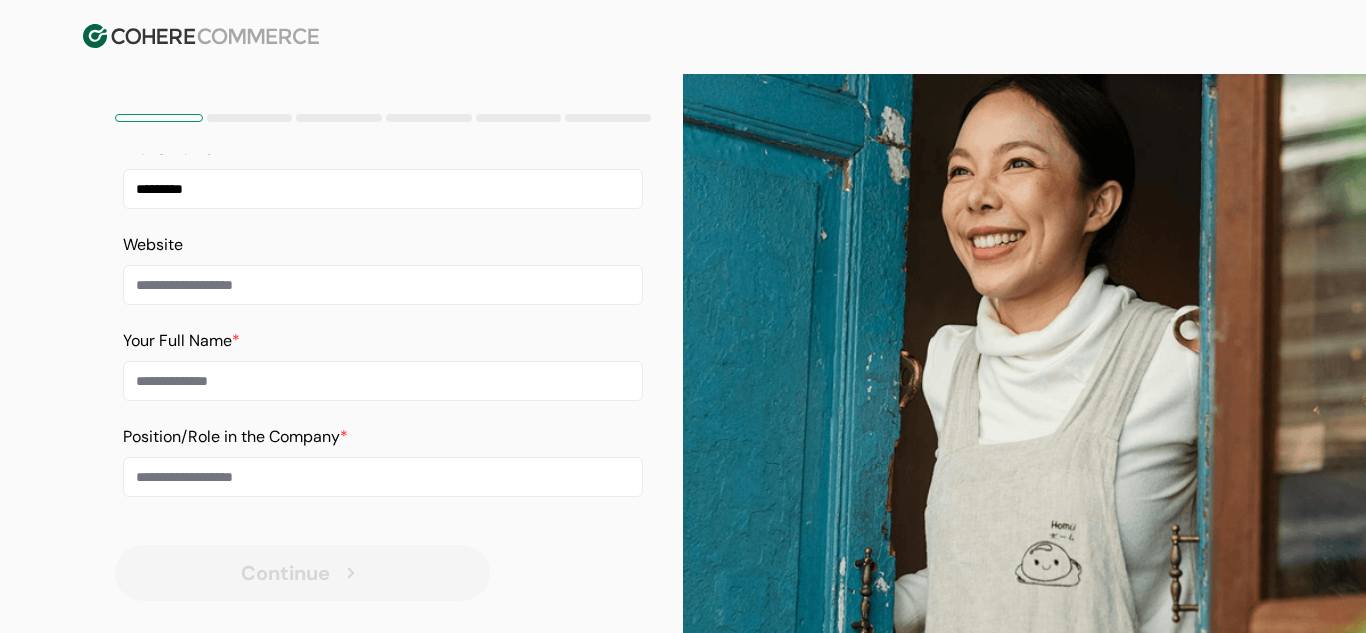 click at bounding box center (383, 285) 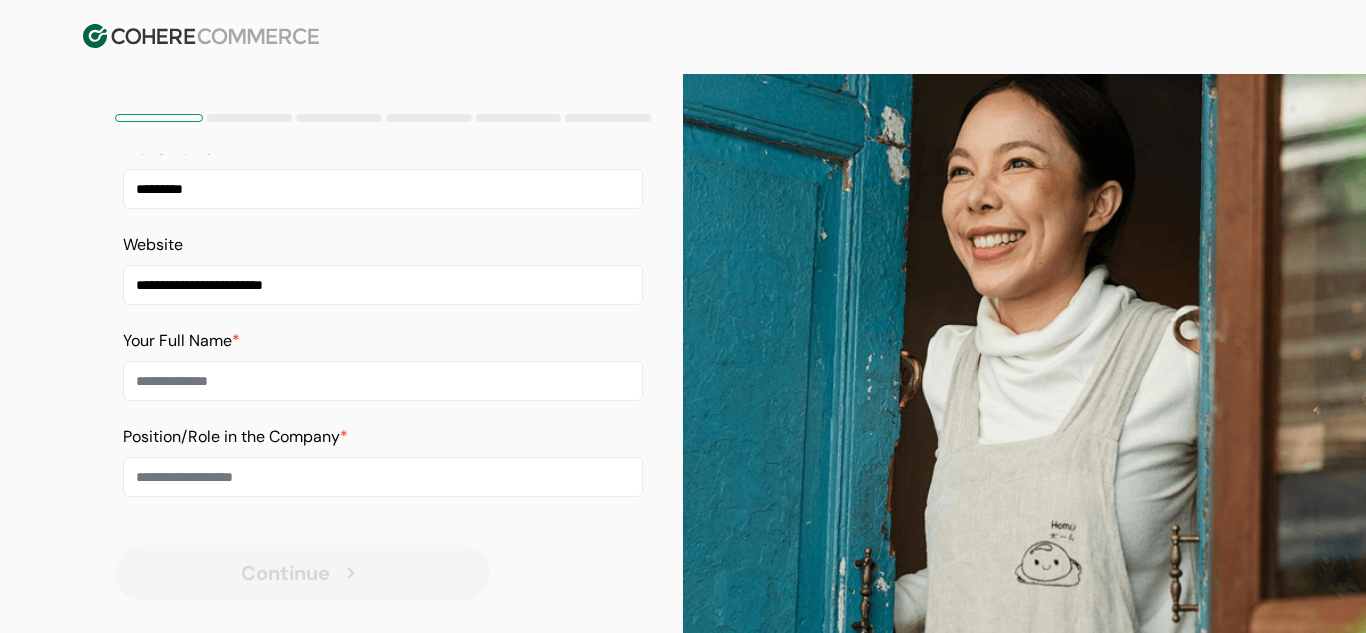paste on "**********" 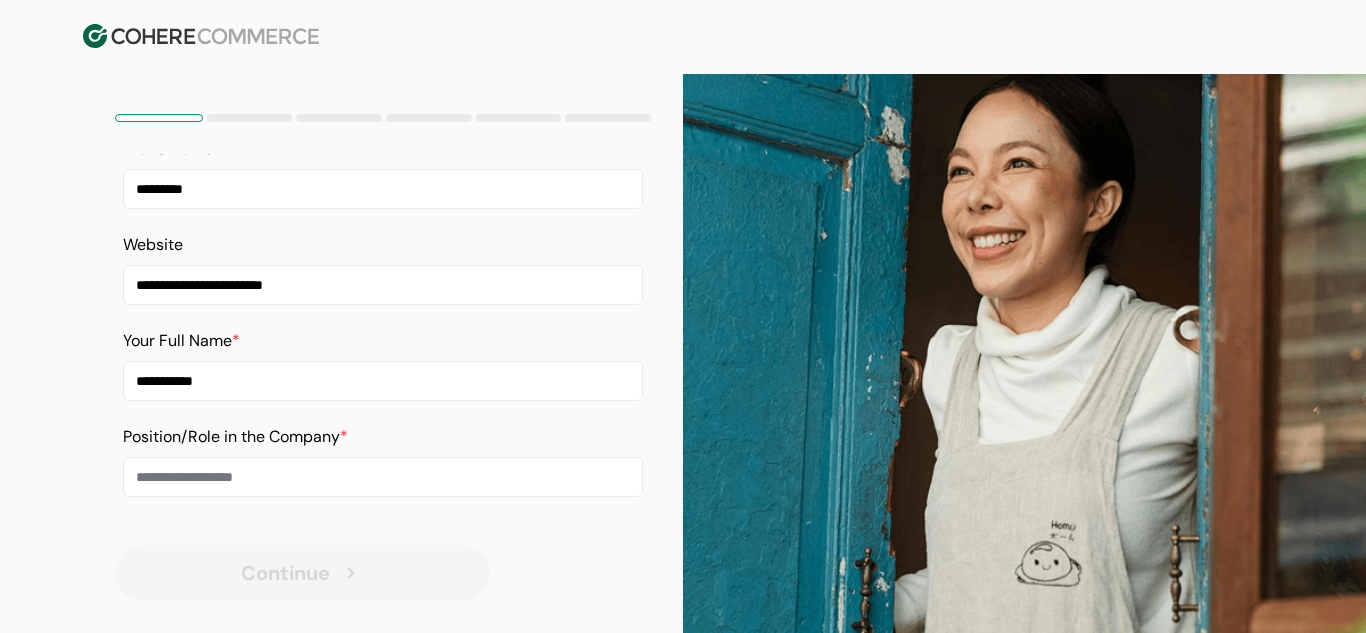 drag, startPoint x: 178, startPoint y: 386, endPoint x: 125, endPoint y: 384, distance: 53.037724 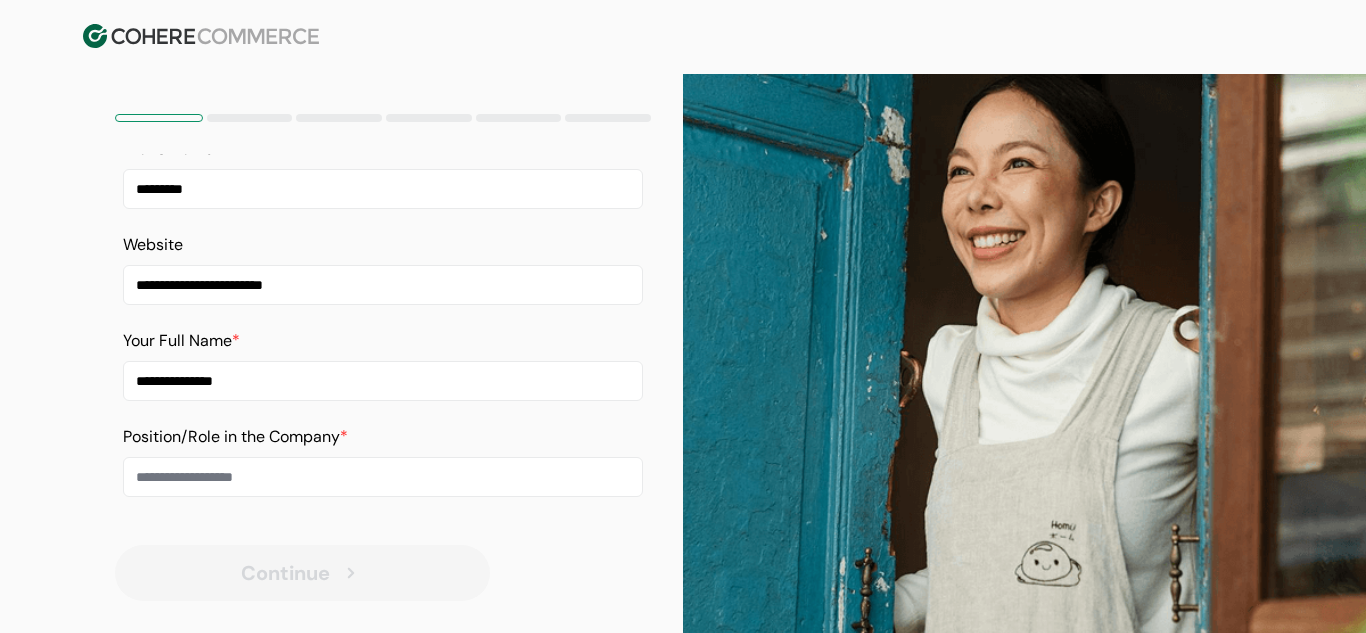click on "**********" at bounding box center [383, 381] 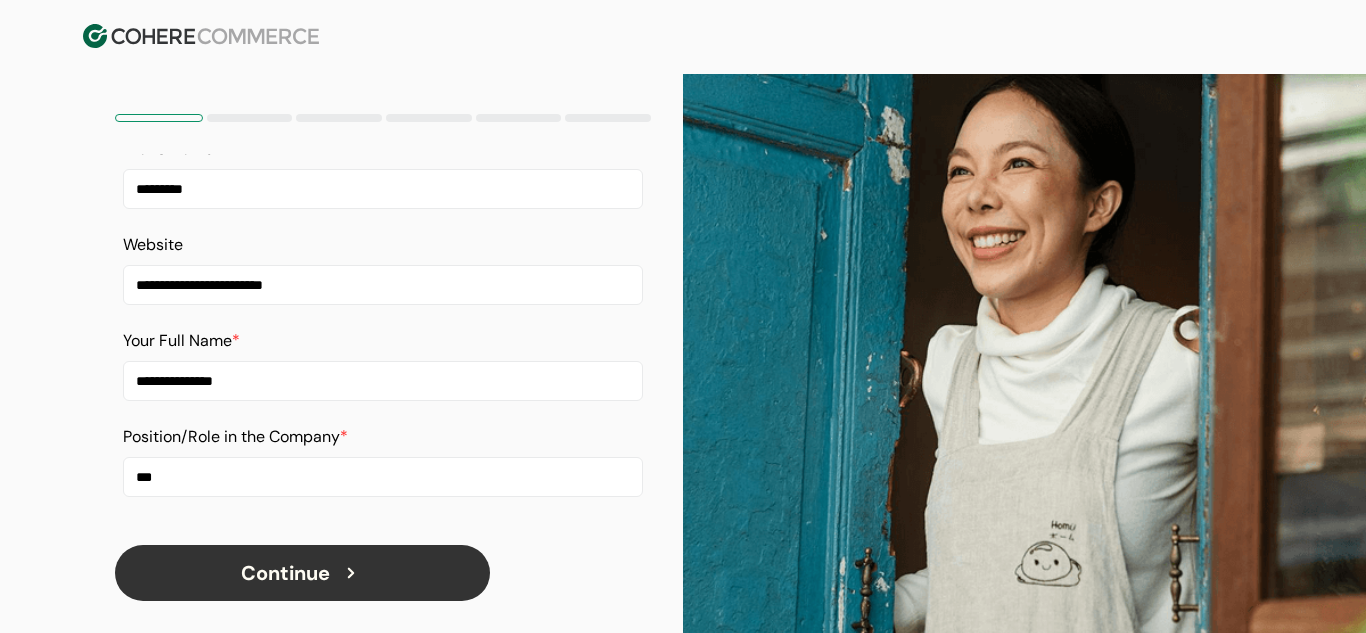 drag, startPoint x: 279, startPoint y: 481, endPoint x: 129, endPoint y: 481, distance: 150 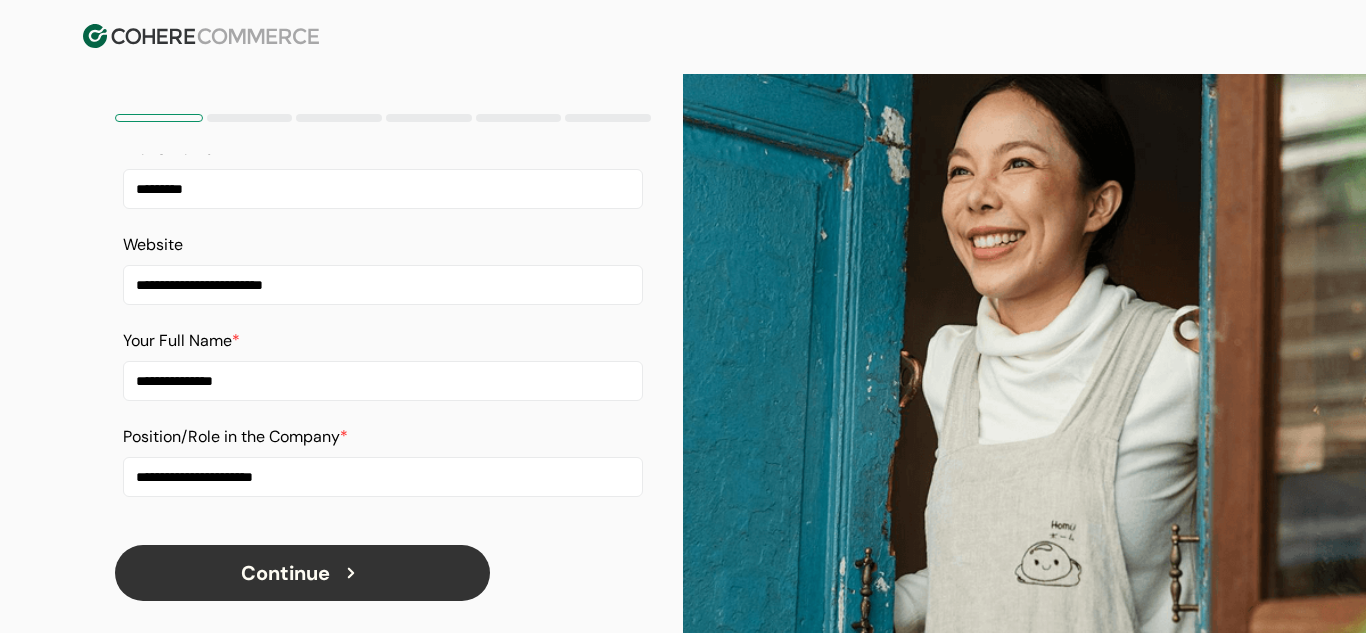 click on "**********" at bounding box center (383, 477) 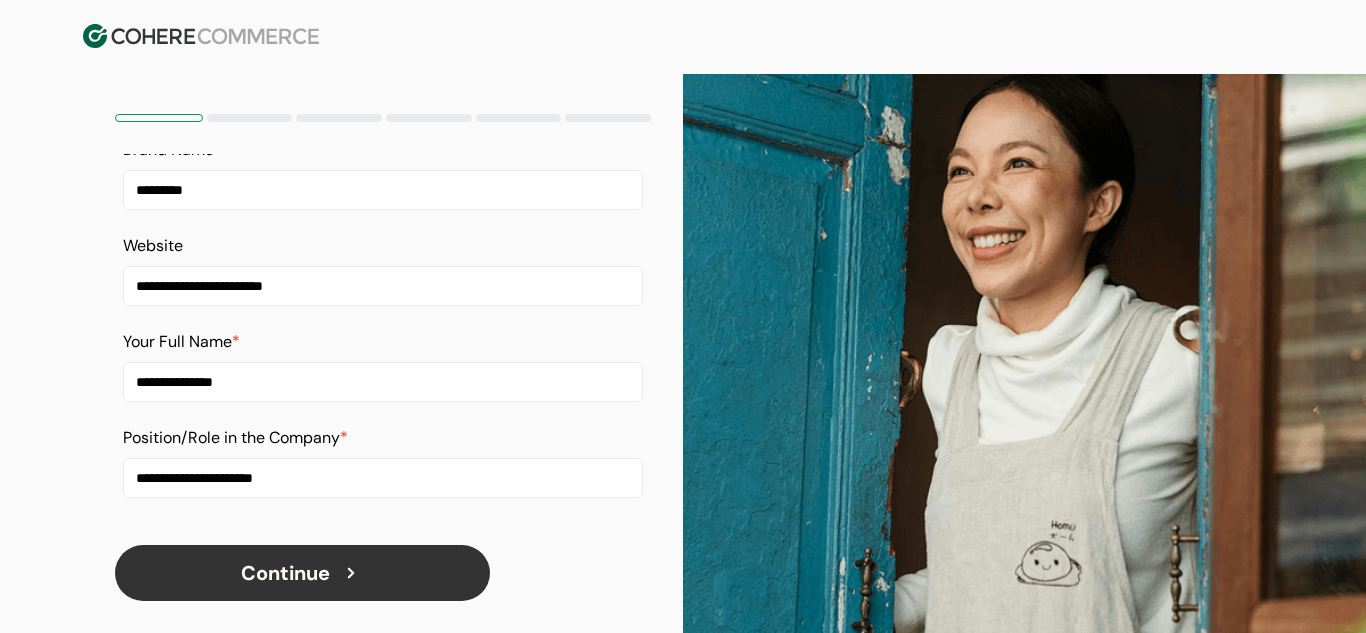 scroll, scrollTop: 145, scrollLeft: 0, axis: vertical 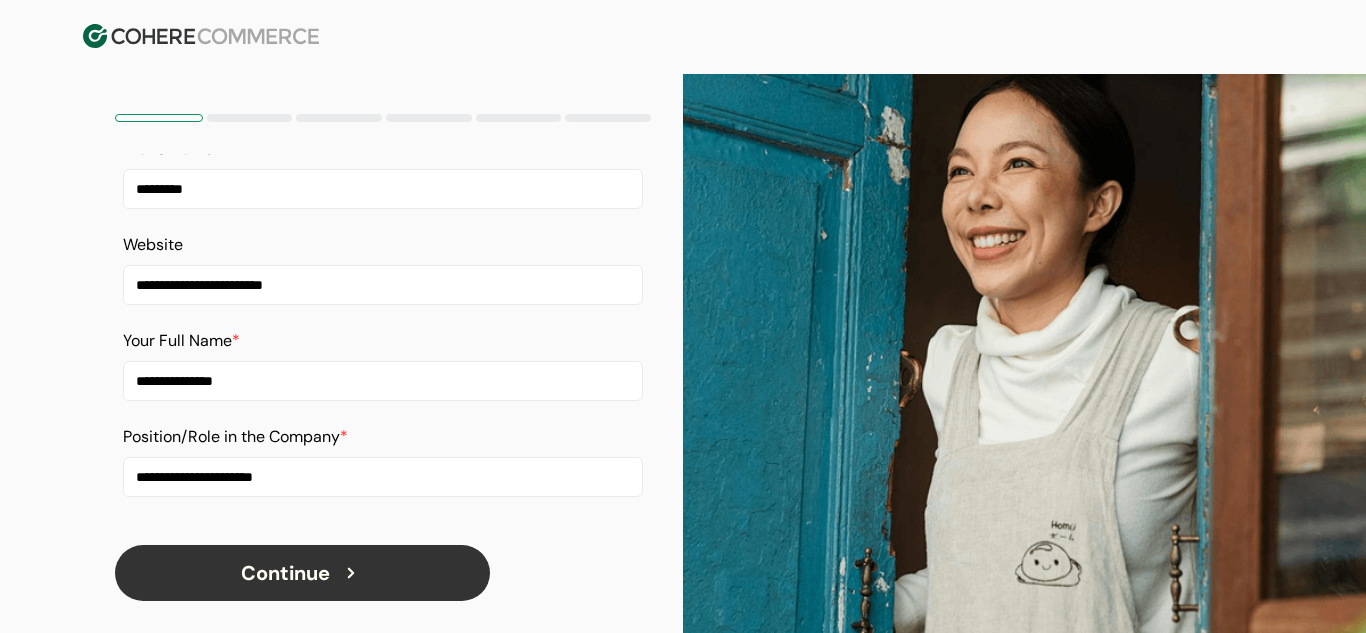 drag, startPoint x: 346, startPoint y: 483, endPoint x: 0, endPoint y: 489, distance: 346.05203 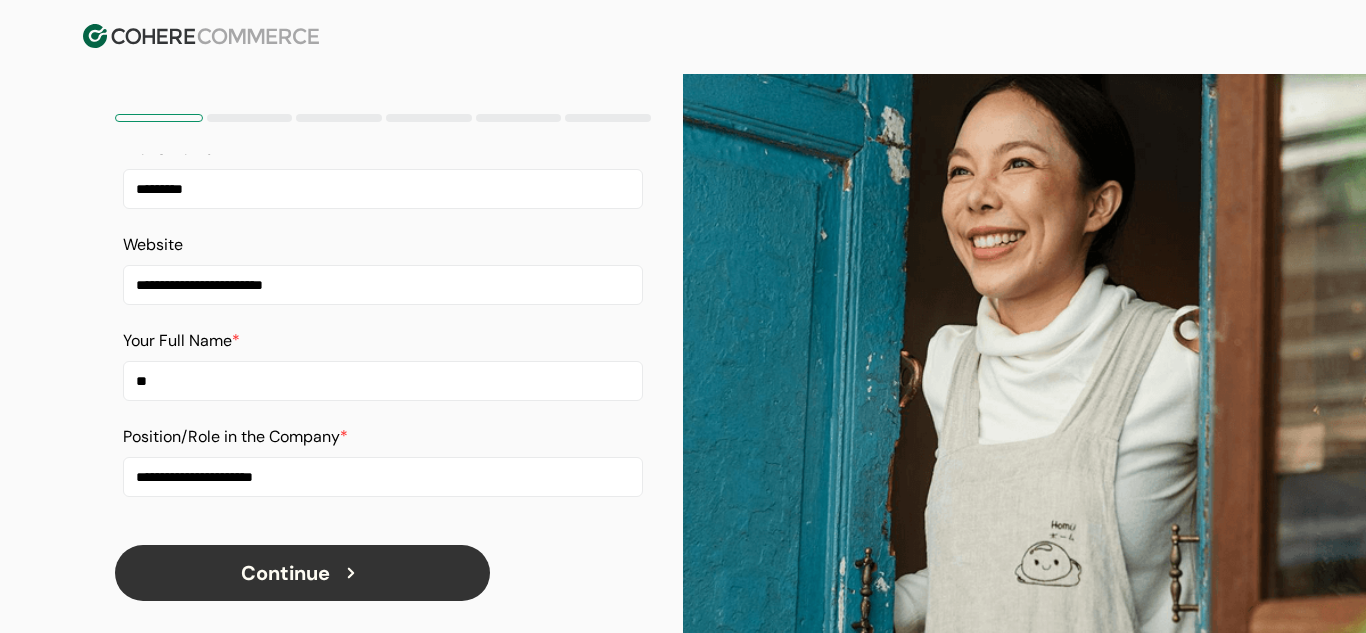 type on "*" 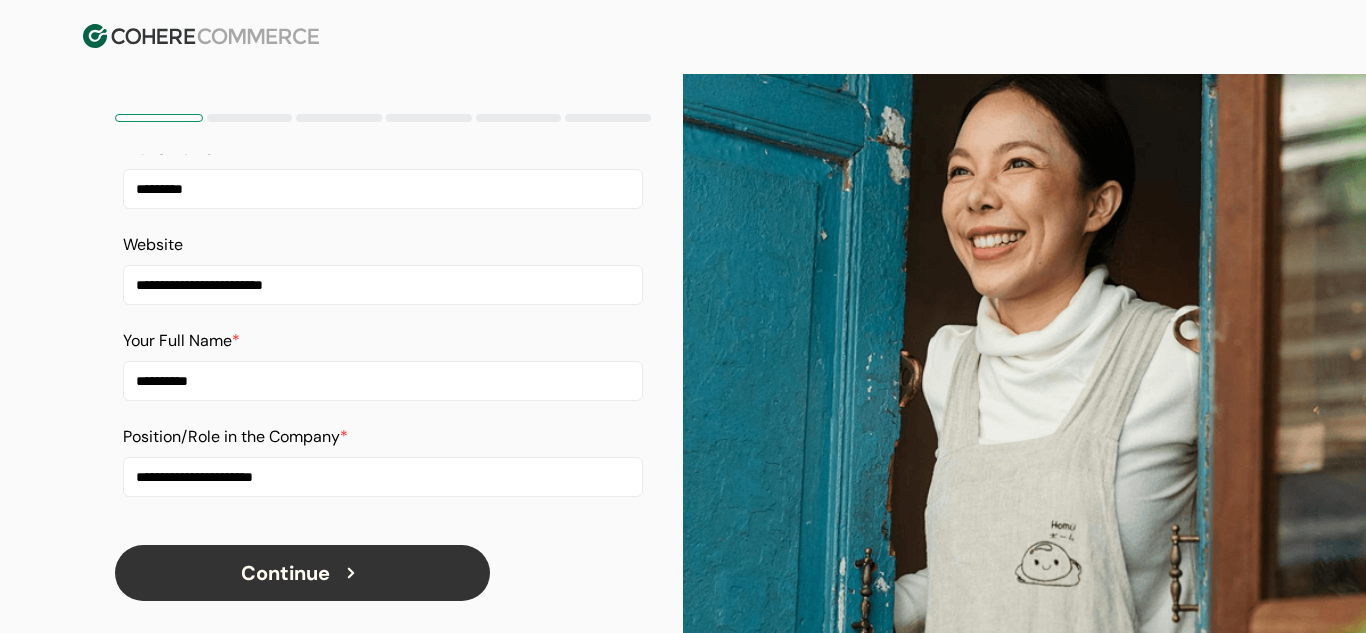 type on "**********" 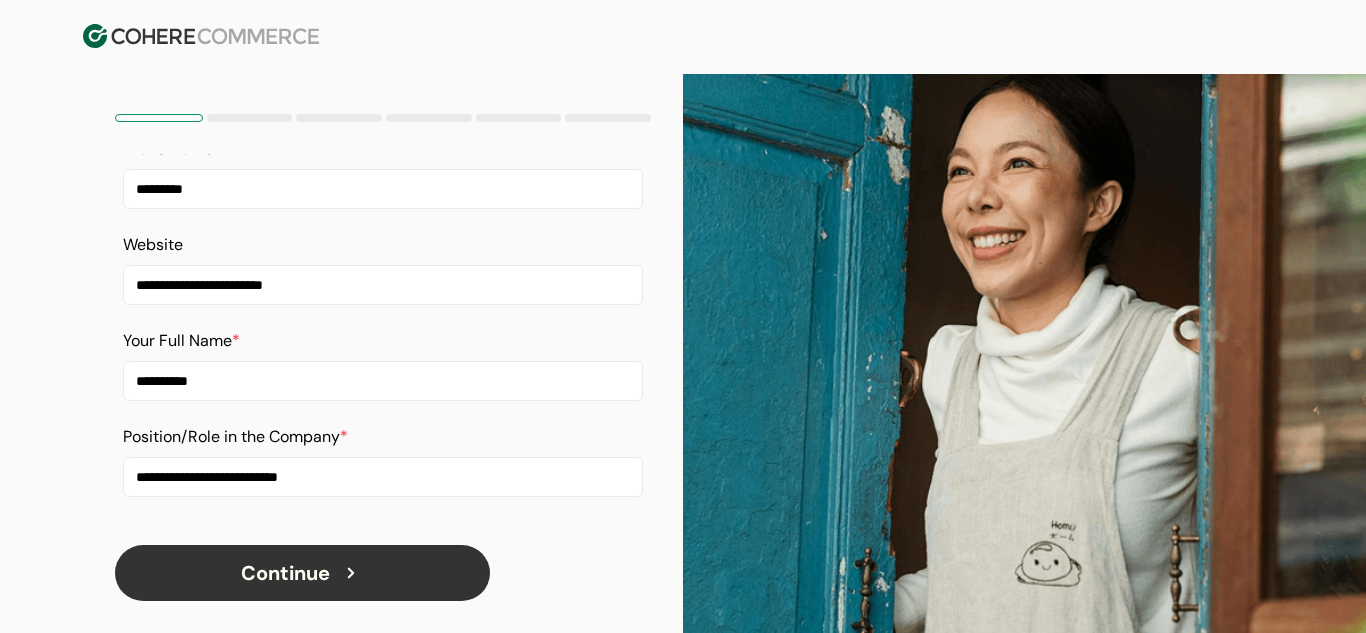drag, startPoint x: 343, startPoint y: 474, endPoint x: 224, endPoint y: 489, distance: 119.94165 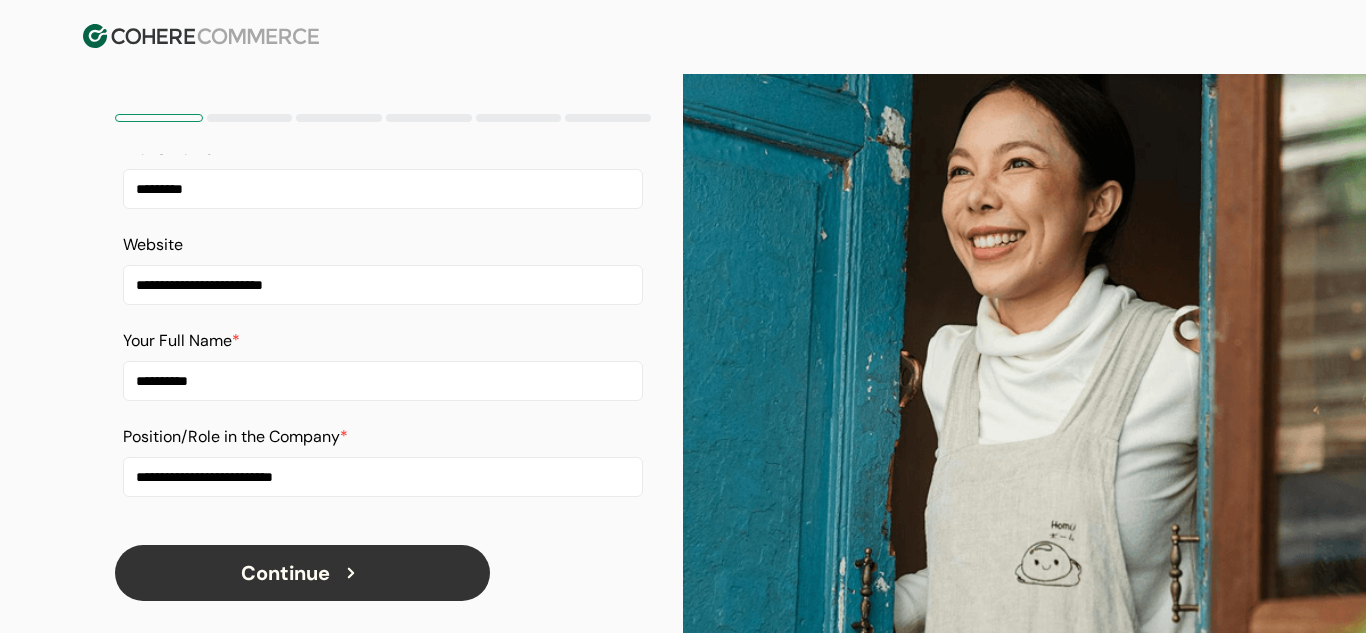 type on "**********" 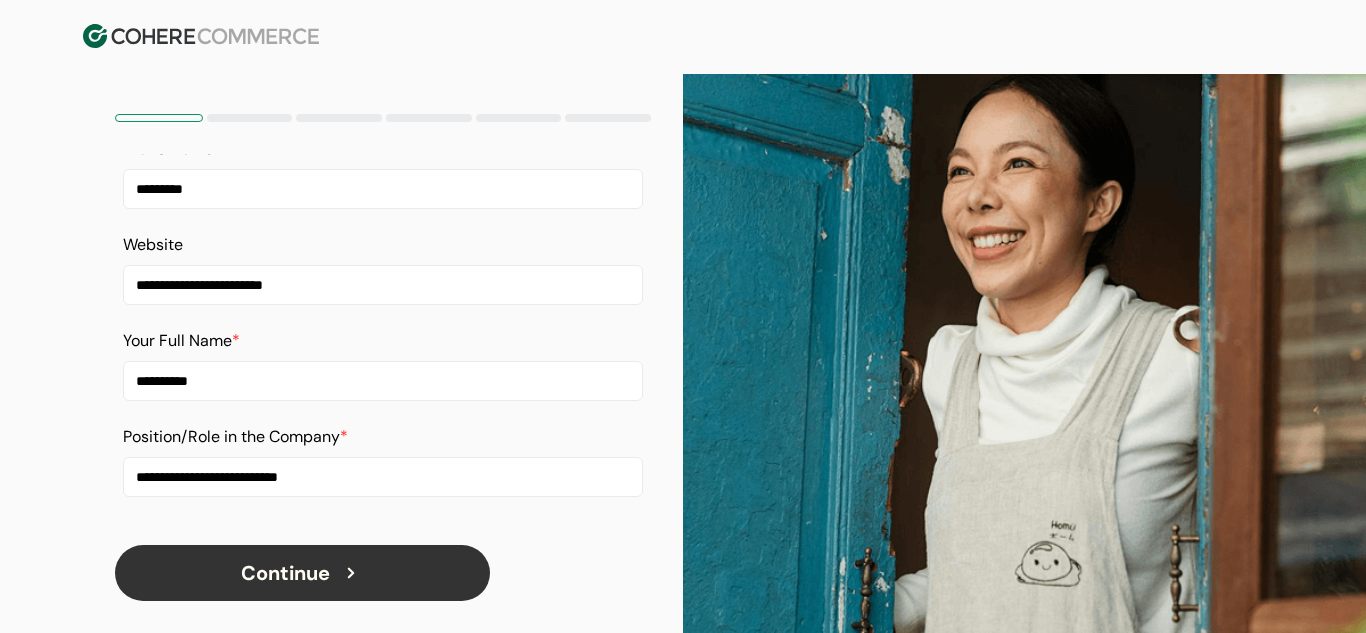 click on "Continue" at bounding box center (302, 573) 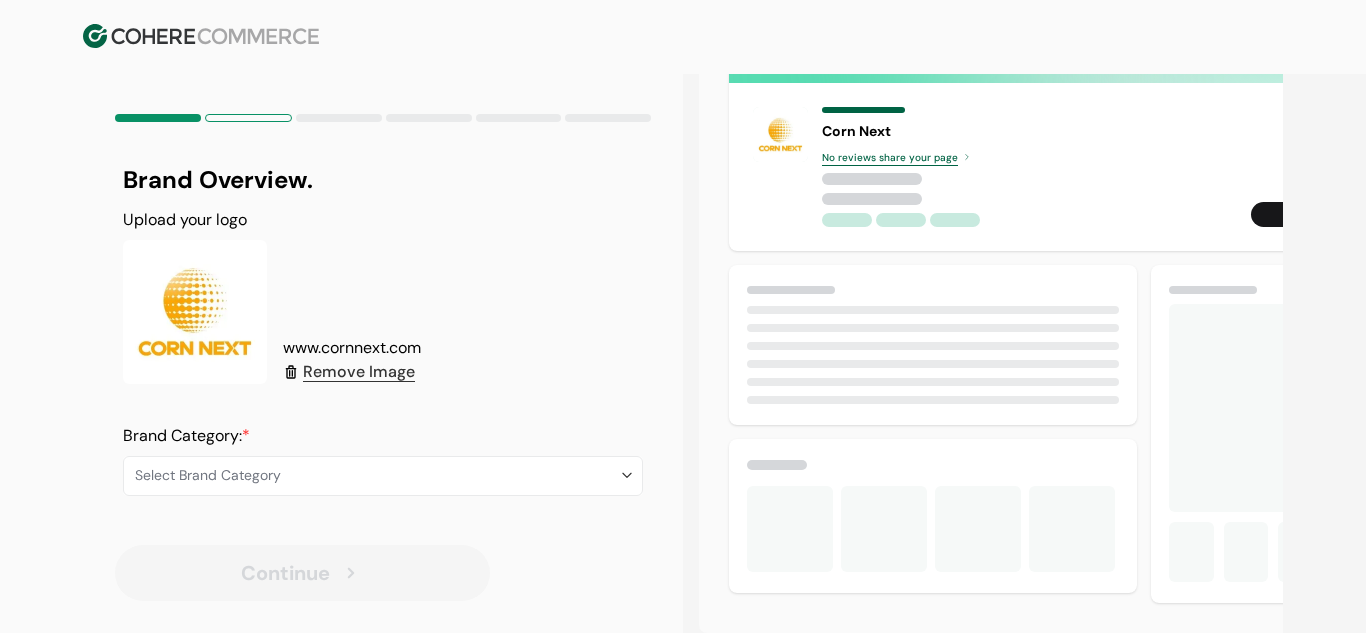 scroll, scrollTop: 0, scrollLeft: 0, axis: both 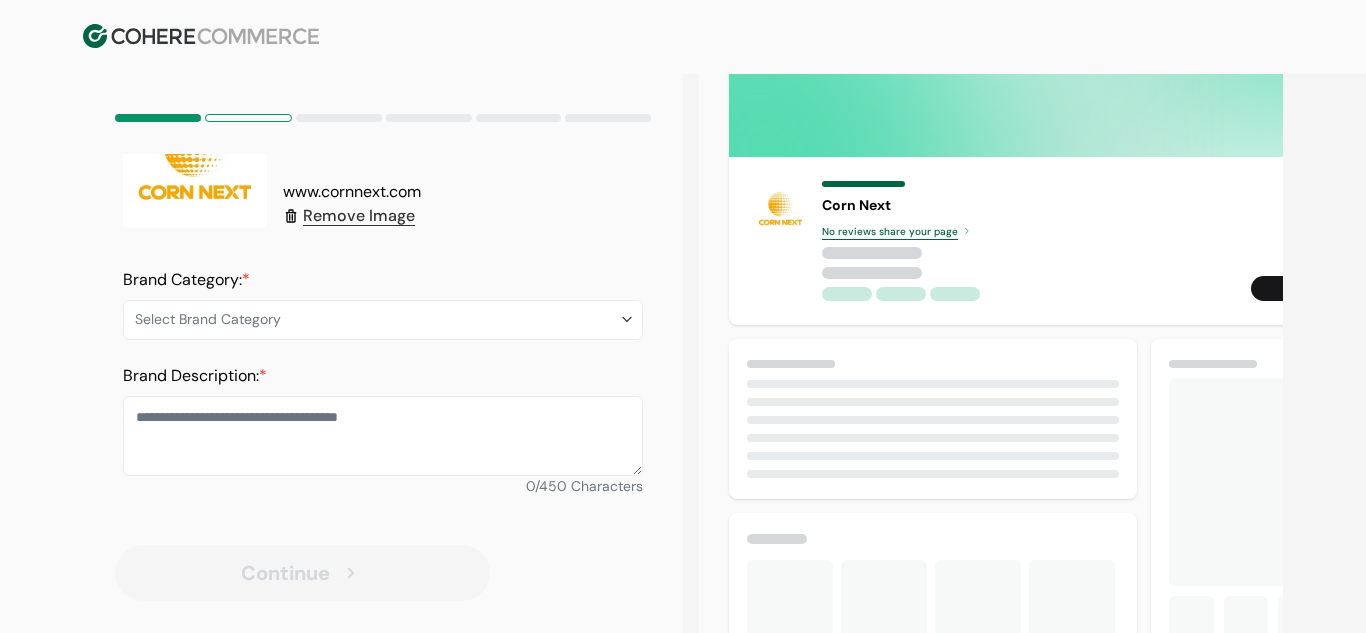 click on "Select Brand Category" at bounding box center [377, 319] 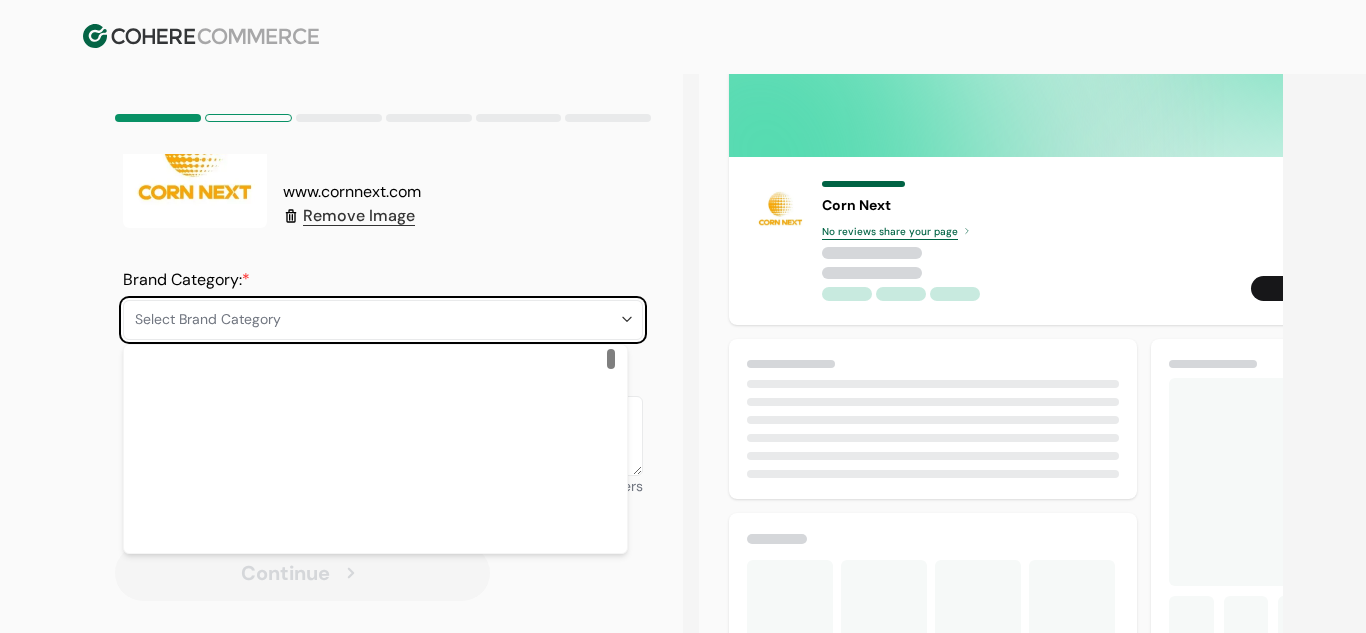 scroll, scrollTop: 0, scrollLeft: 0, axis: both 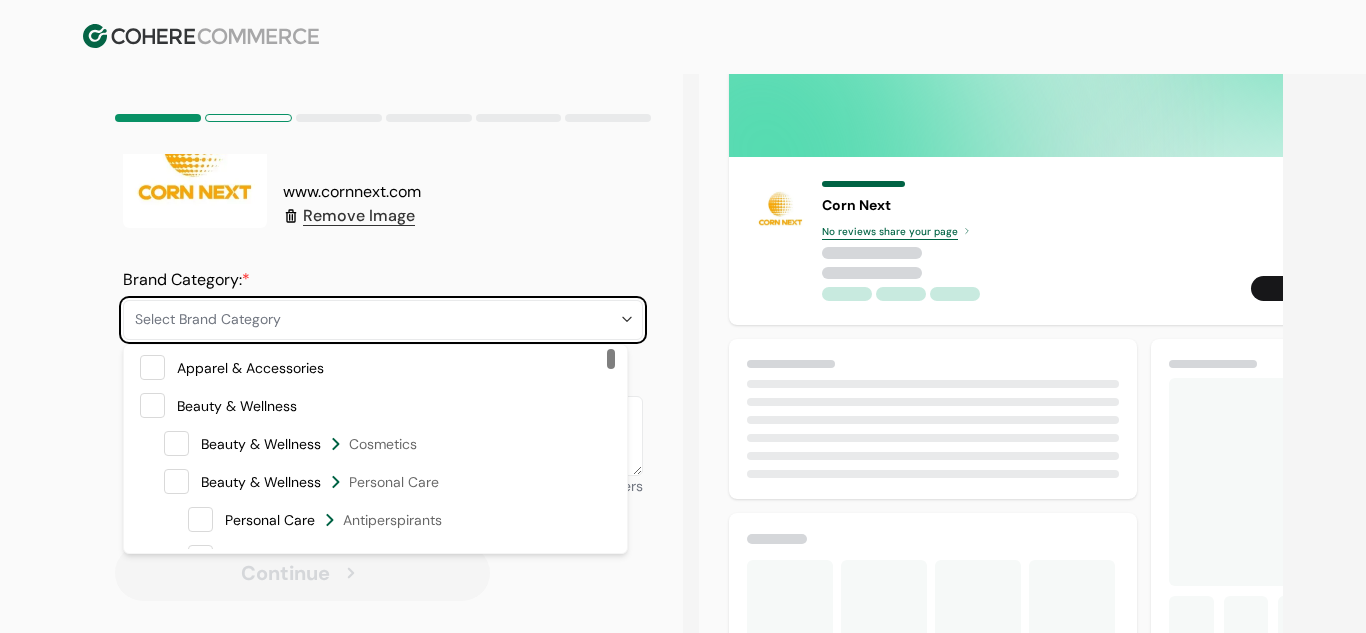 click on "Brand Category:  *   Select Brand Category" at bounding box center (383, 304) 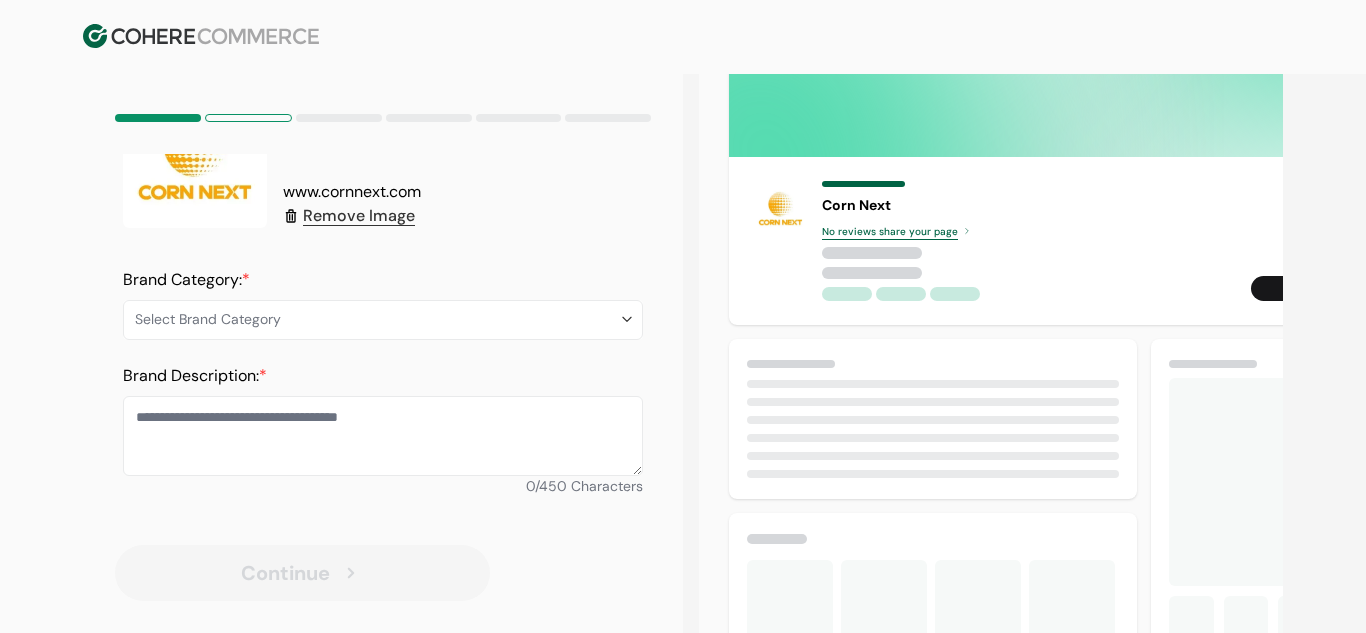 click on "Select Brand Category" at bounding box center (377, 319) 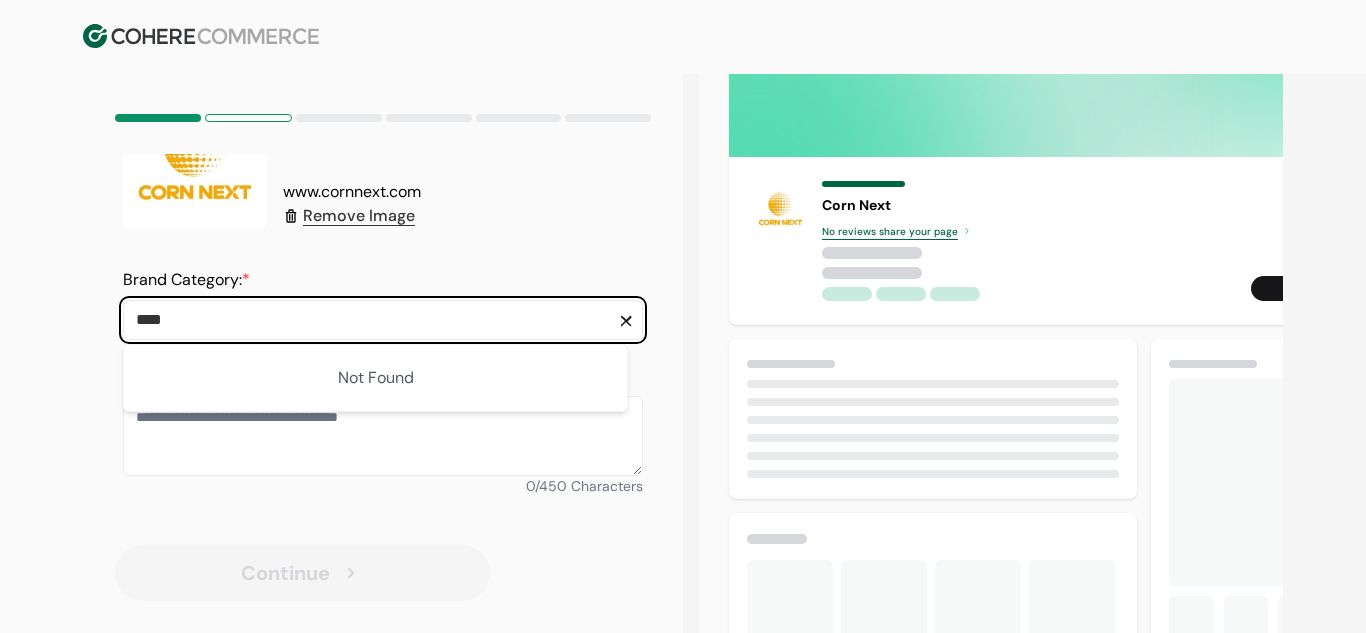 scroll, scrollTop: 0, scrollLeft: 0, axis: both 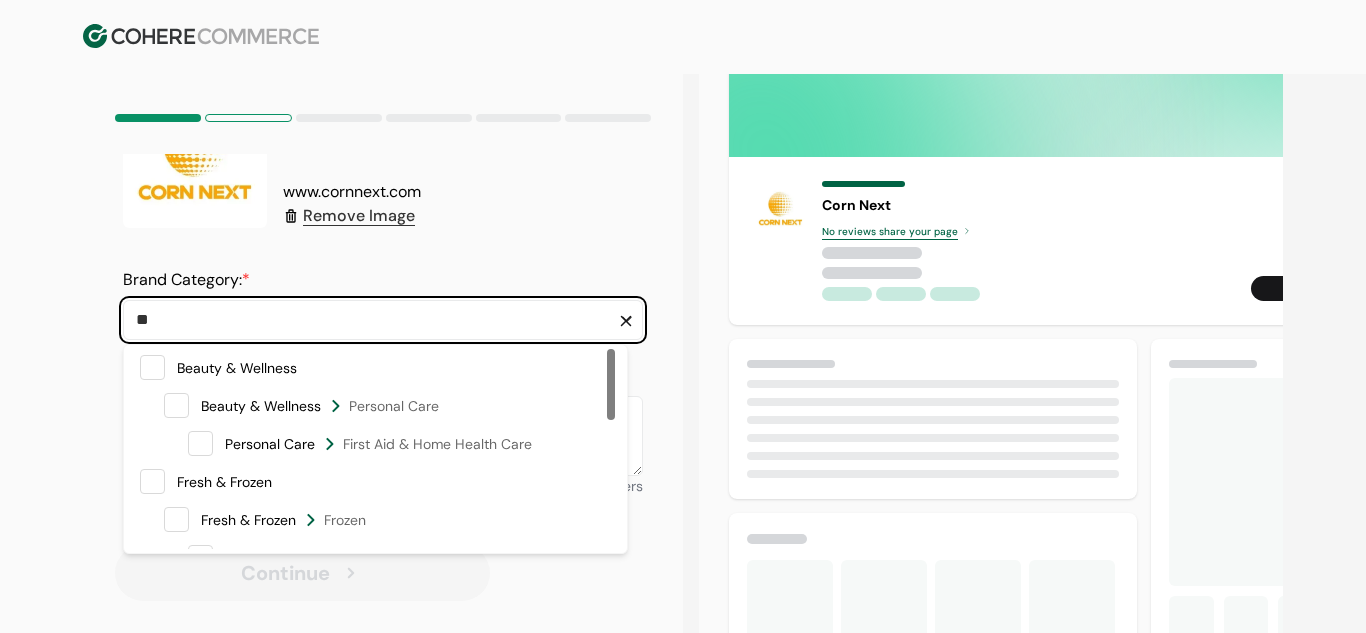 type on "*" 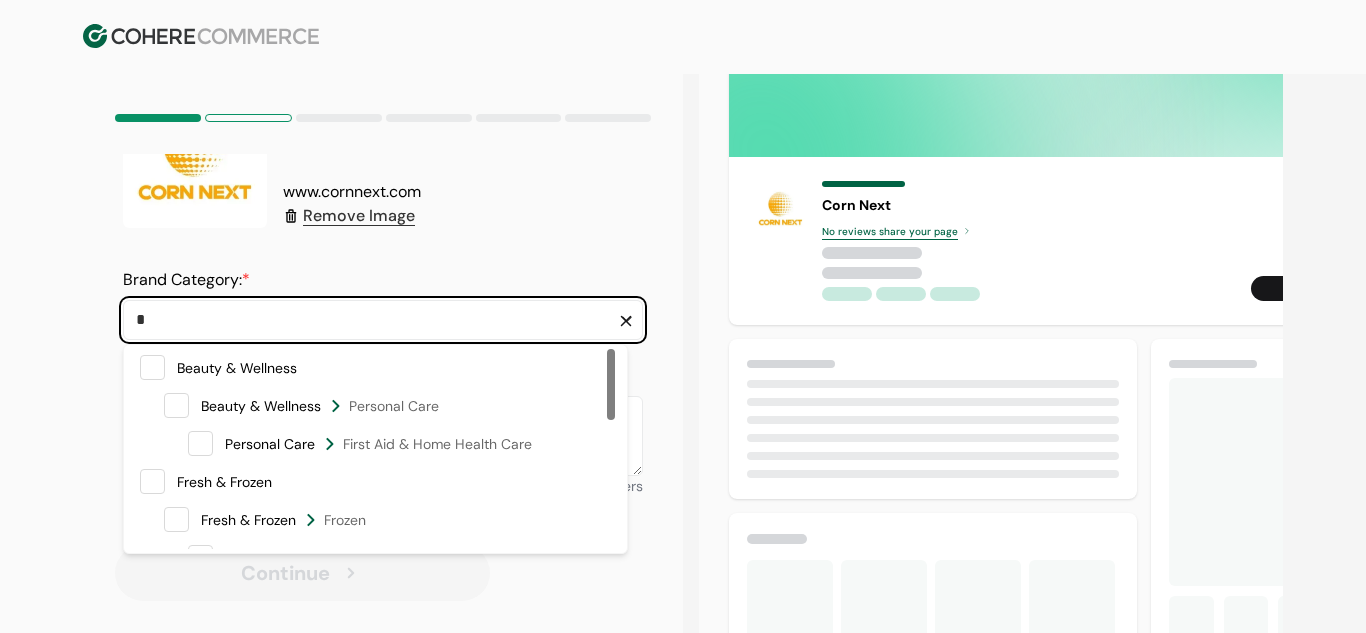 type 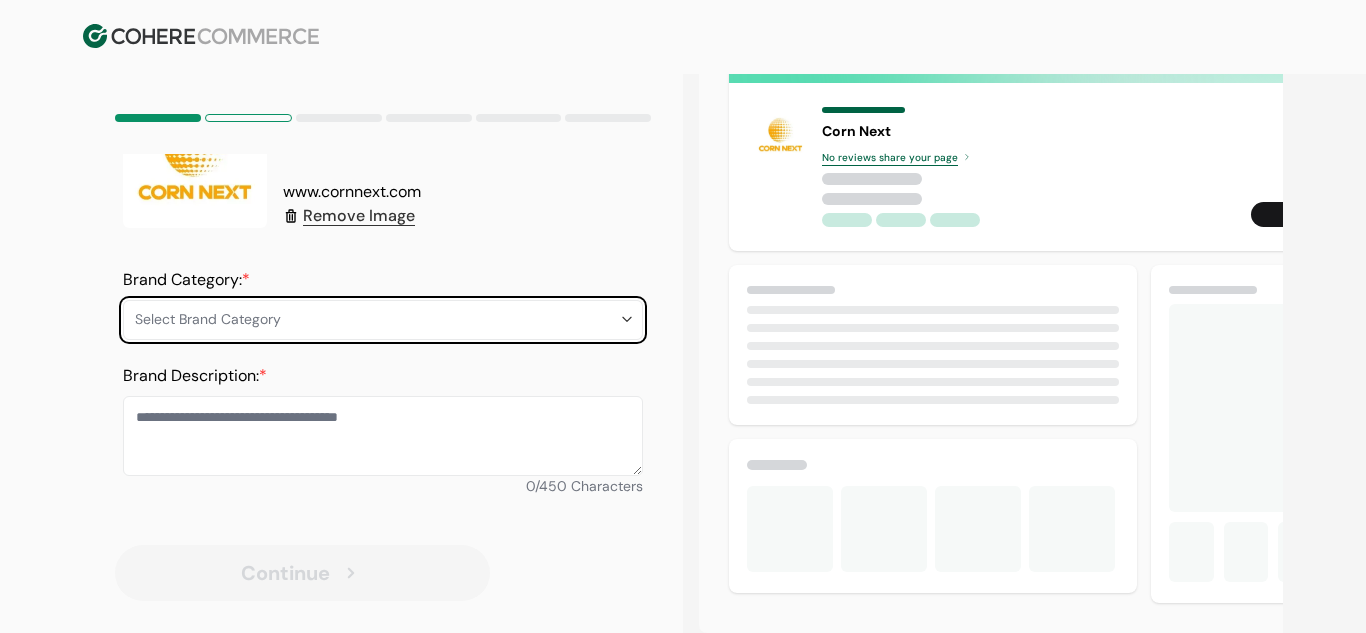 scroll, scrollTop: 0, scrollLeft: 0, axis: both 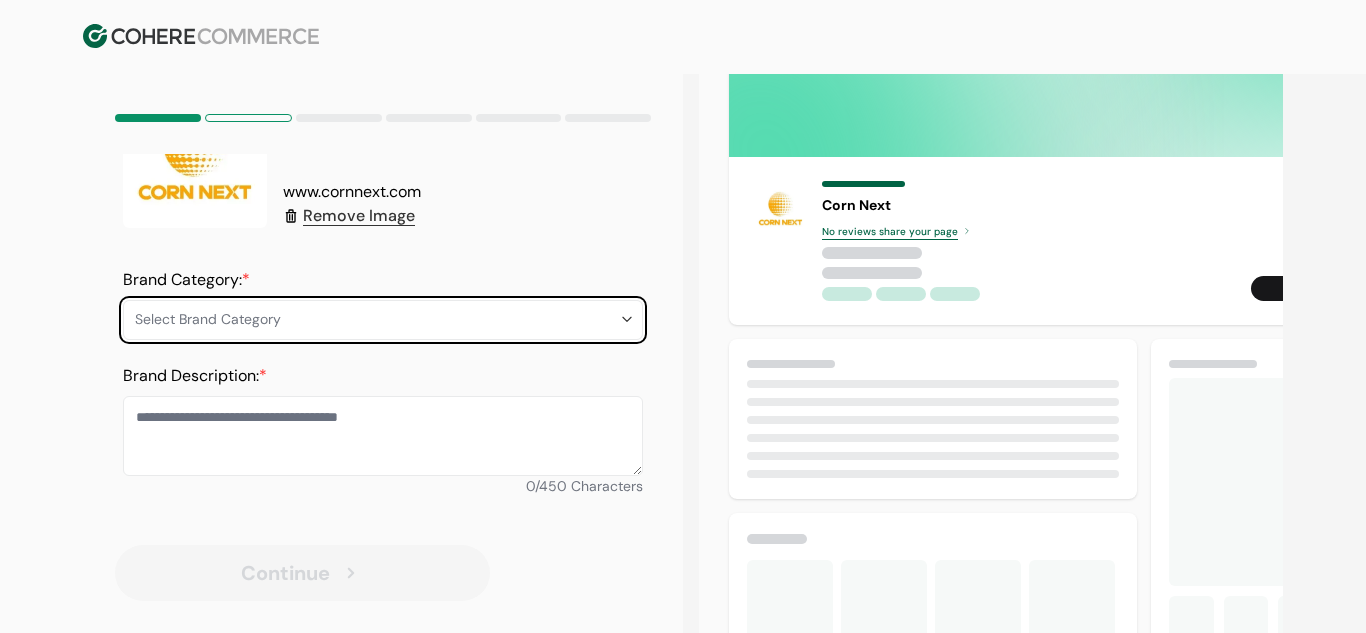 click on "Brand Description:  *" at bounding box center [383, 436] 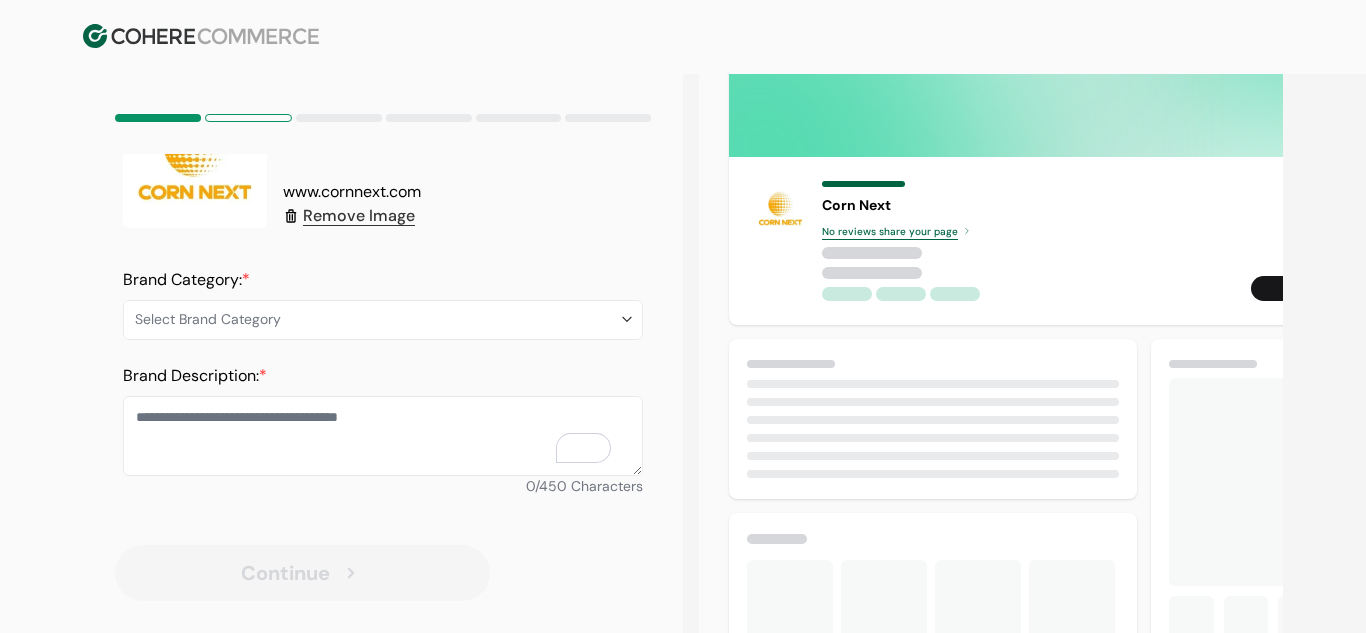 click on "Brand Overview. Upload your logo www.cornnext.com Remove Image Brand Category: * Select Brand Category Brand Description: * 0 / 450 Characters Continue" at bounding box center (341, 353) 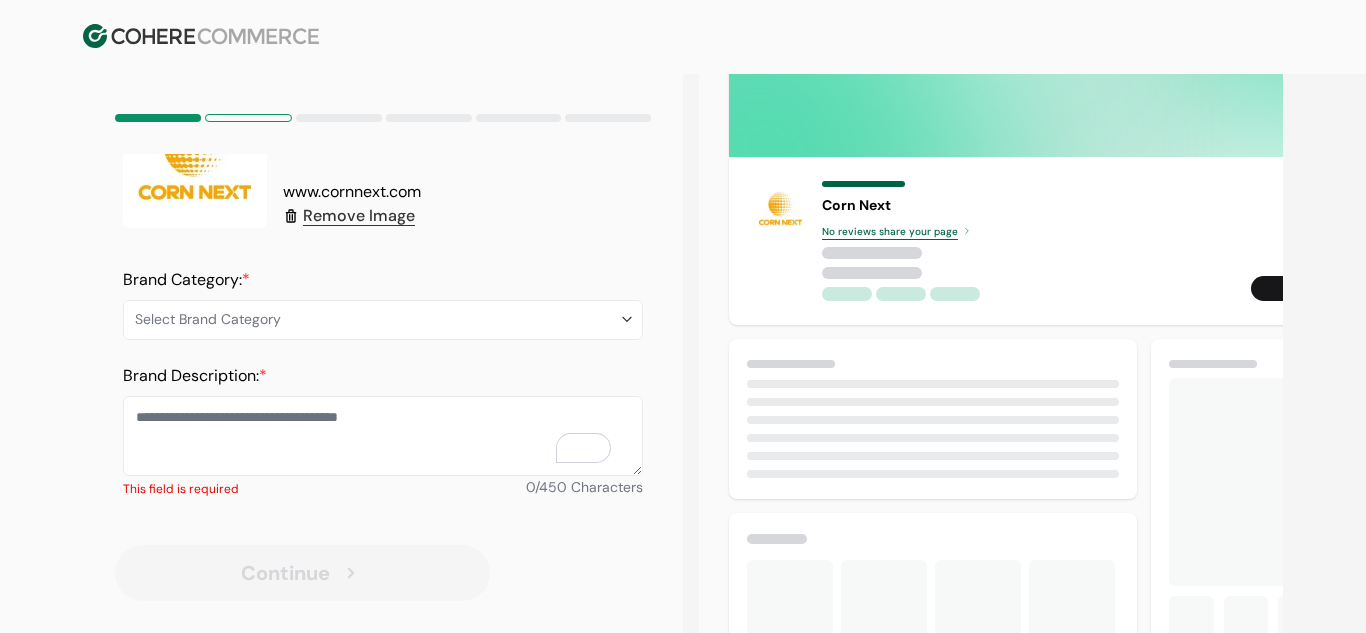 scroll, scrollTop: 156, scrollLeft: 0, axis: vertical 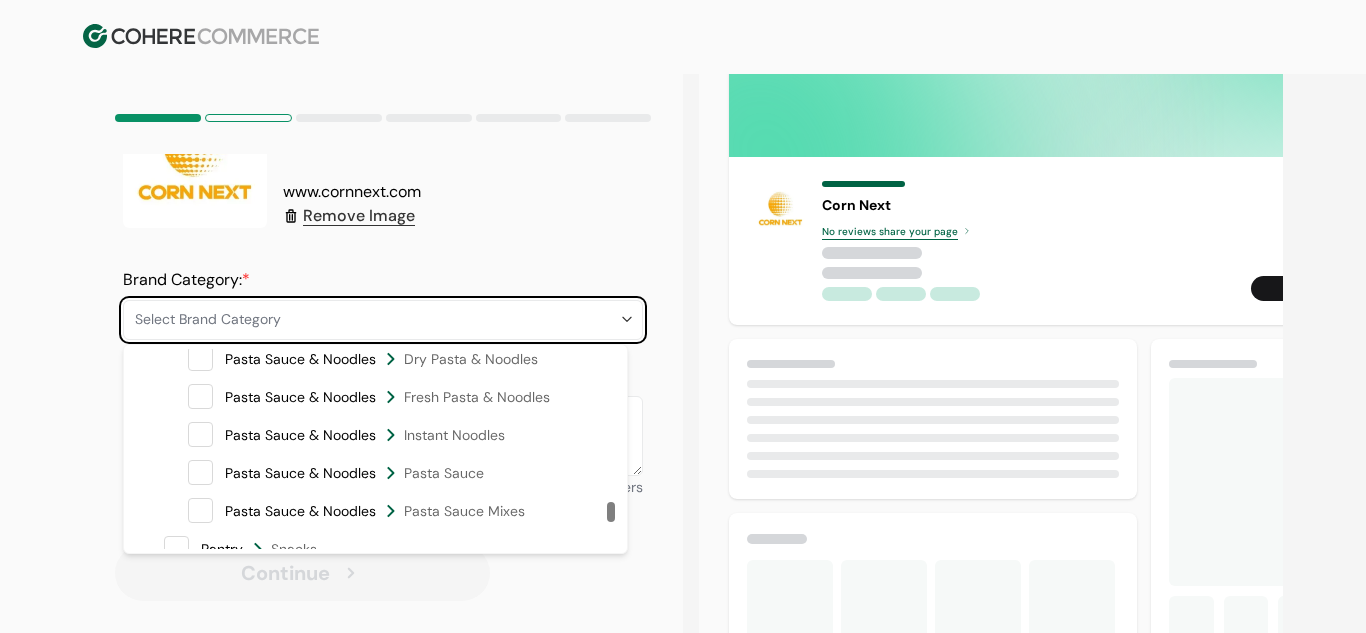 drag, startPoint x: 610, startPoint y: 360, endPoint x: 542, endPoint y: 514, distance: 168.34488 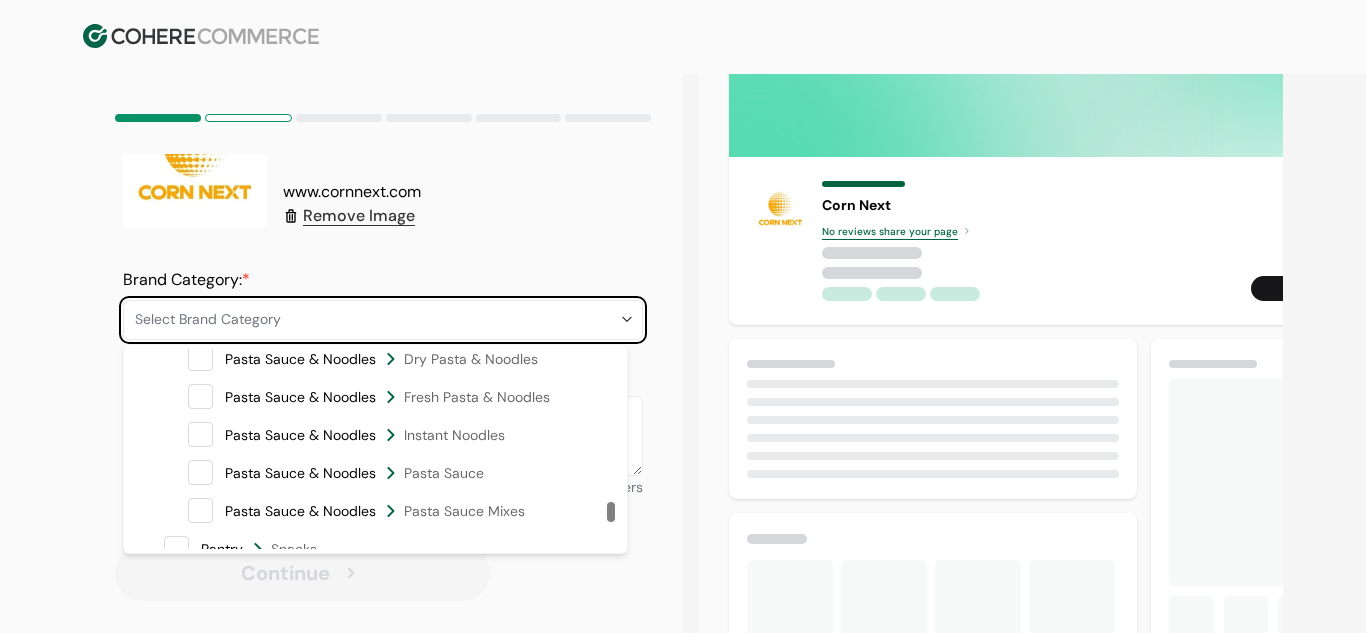 click on "Pasta Sauce & Noodles Dry Pasta & Noodles Pasta Sauce & Noodles Fresh Pasta & Noodles Pasta Sauce & Noodles Instant Noodles Pasta Sauce & Noodles Pasta Sauce Pasta Sauce & Noodles Pasta Sauce Mixes Pantry Snacks Snacks Chips, Crackers & Pretzels" at bounding box center [375, 449] 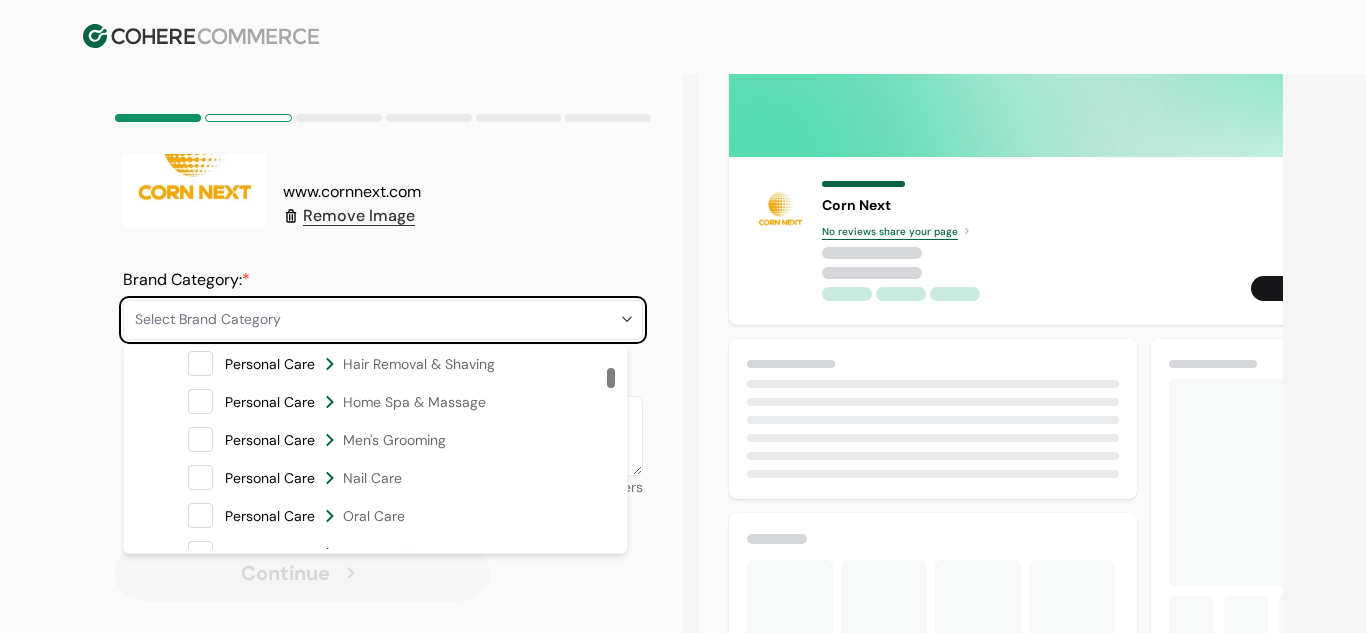 scroll, scrollTop: 0, scrollLeft: 0, axis: both 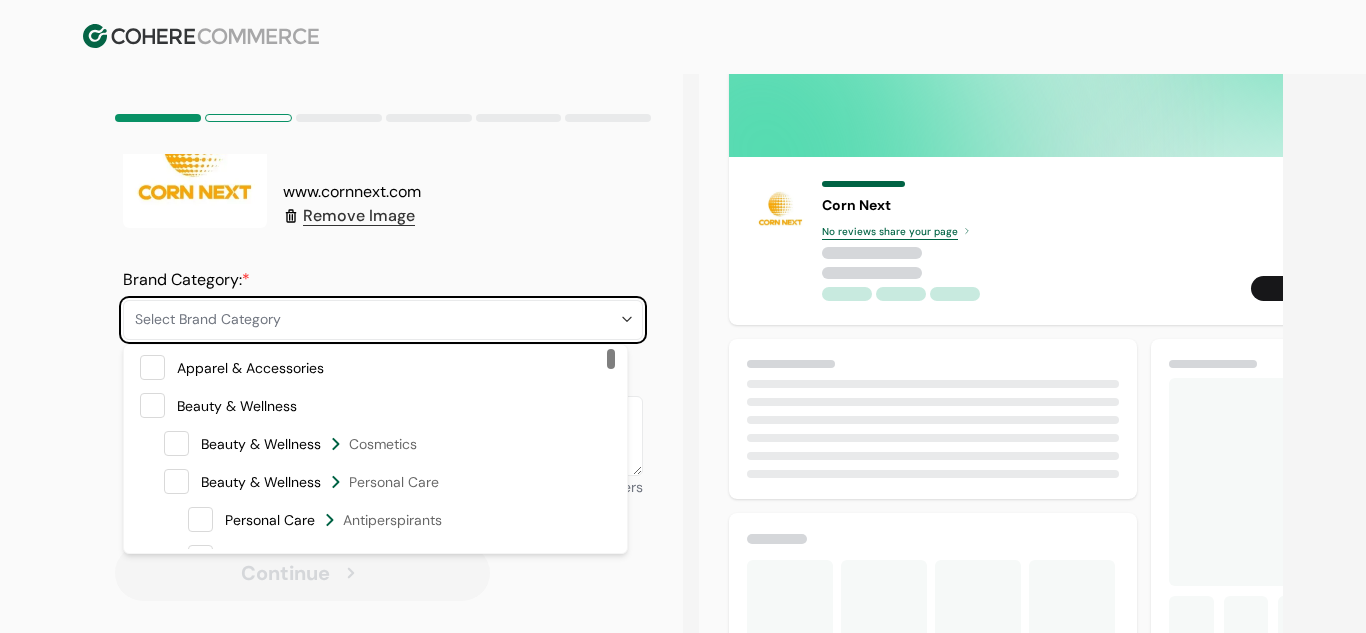 drag, startPoint x: 337, startPoint y: 367, endPoint x: 182, endPoint y: 371, distance: 155.0516 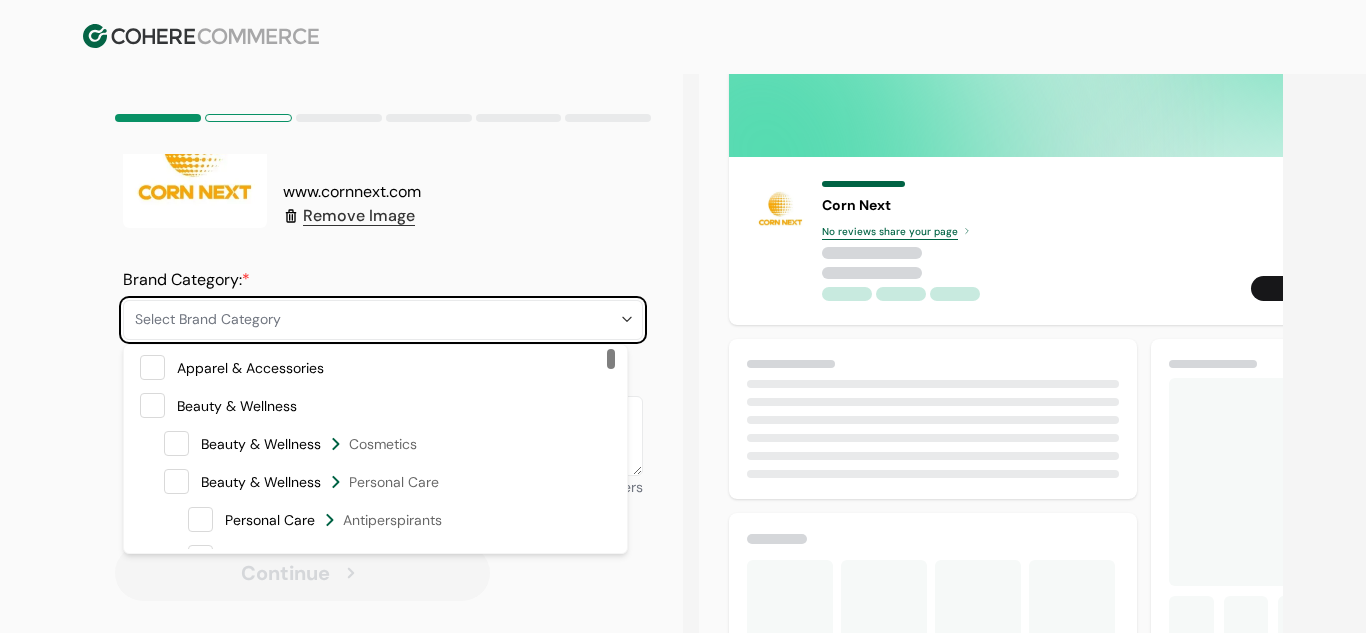 click on "Apparel & Accessories" at bounding box center [392, 368] 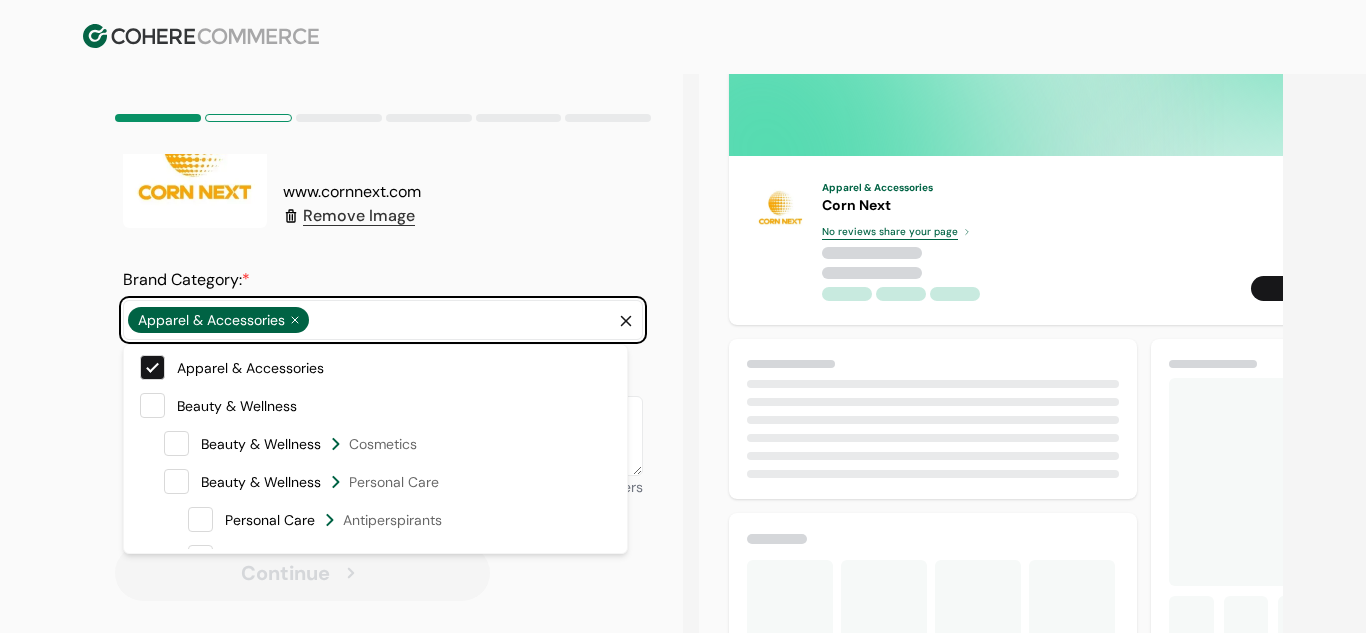click on "Apparel & Accessories" at bounding box center [371, 320] 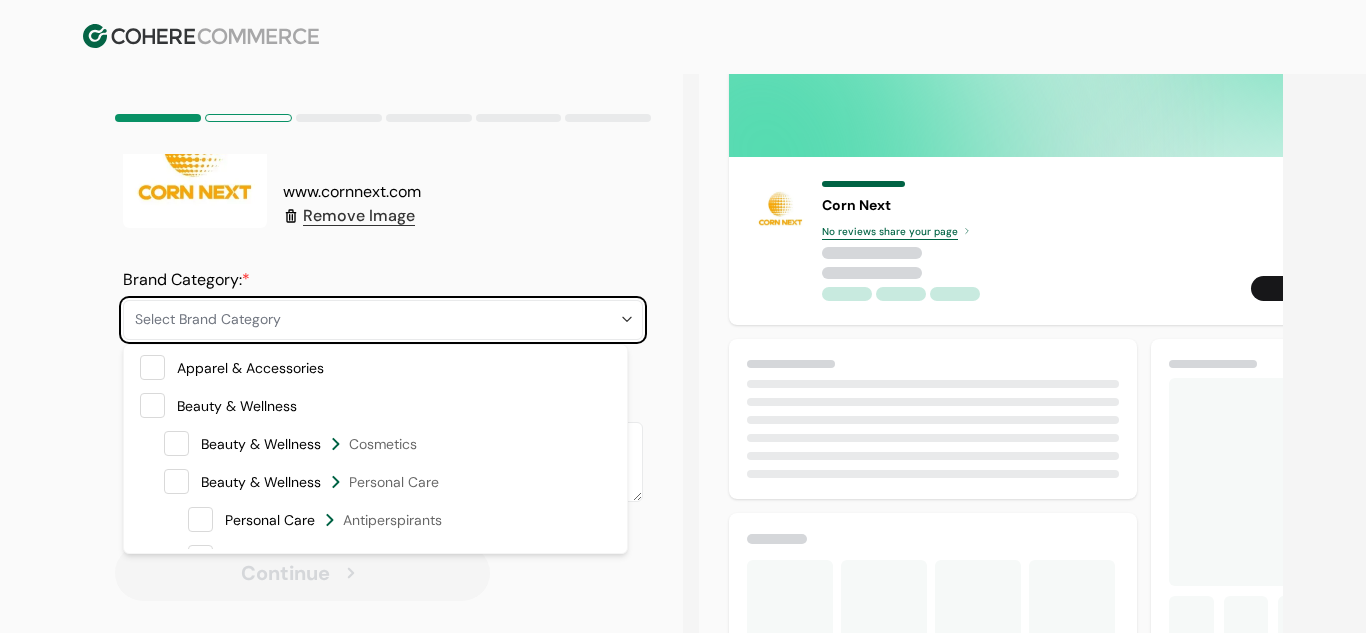 click on "Select Brand Category" at bounding box center [377, 319] 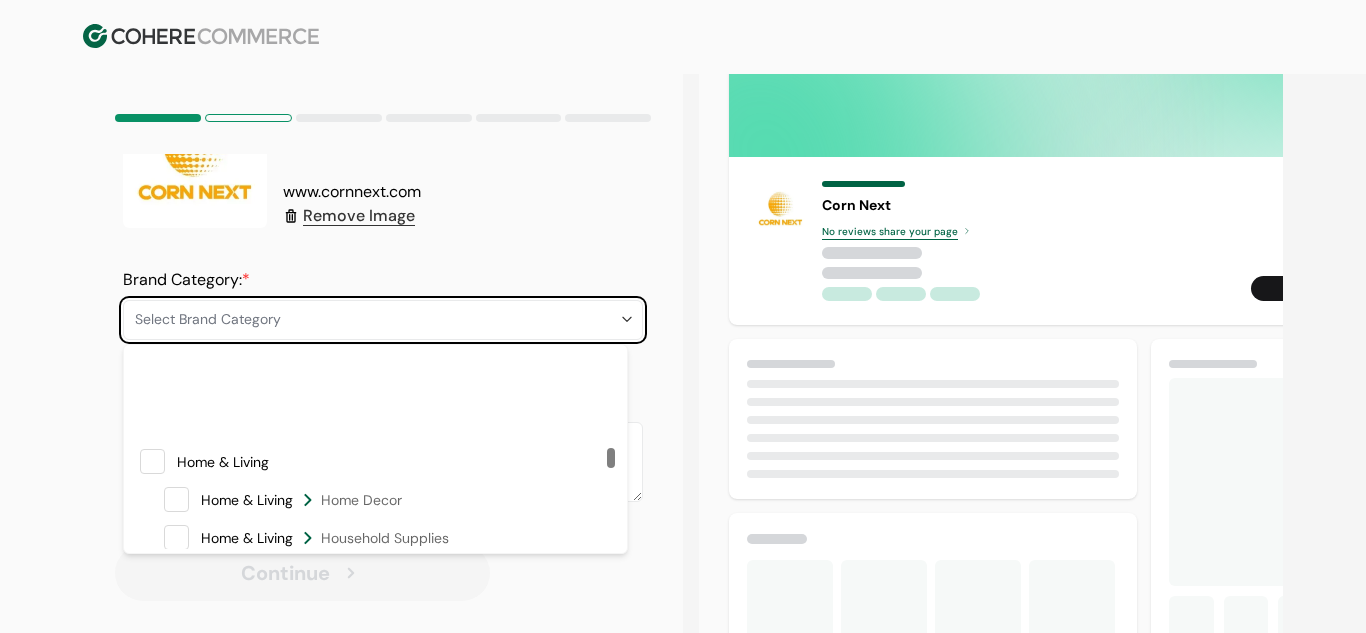 scroll, scrollTop: 2400, scrollLeft: 0, axis: vertical 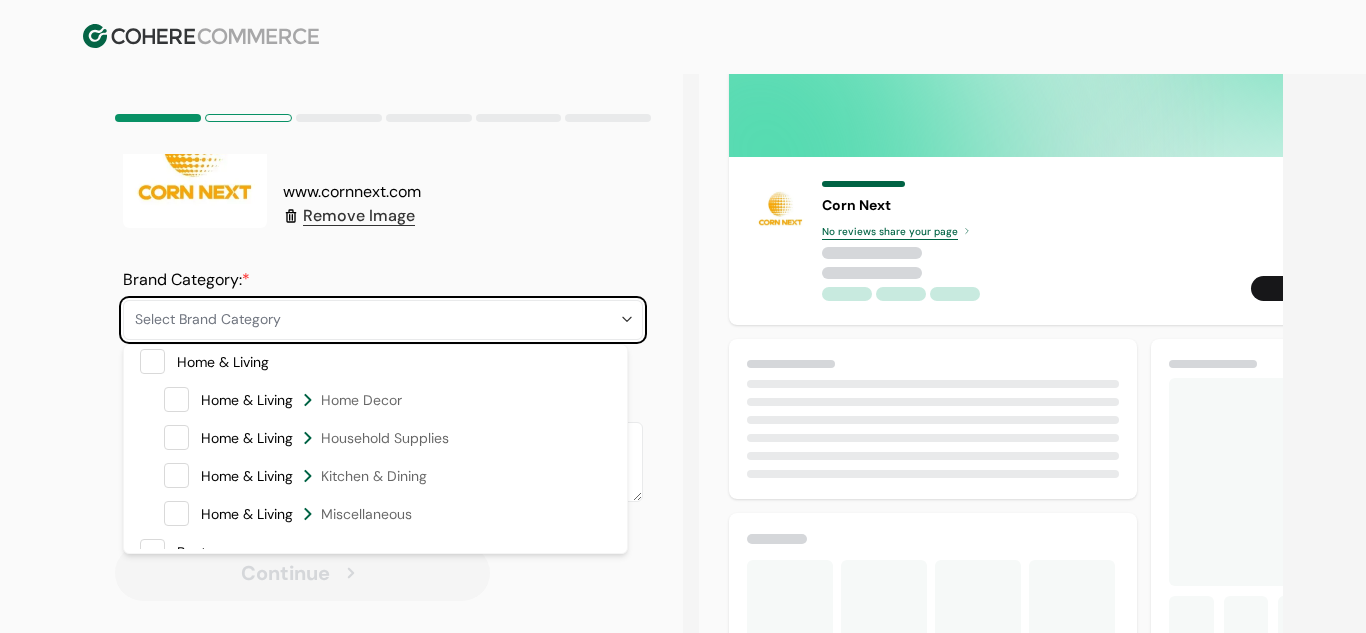 drag, startPoint x: 164, startPoint y: 465, endPoint x: 150, endPoint y: 469, distance: 14.56022 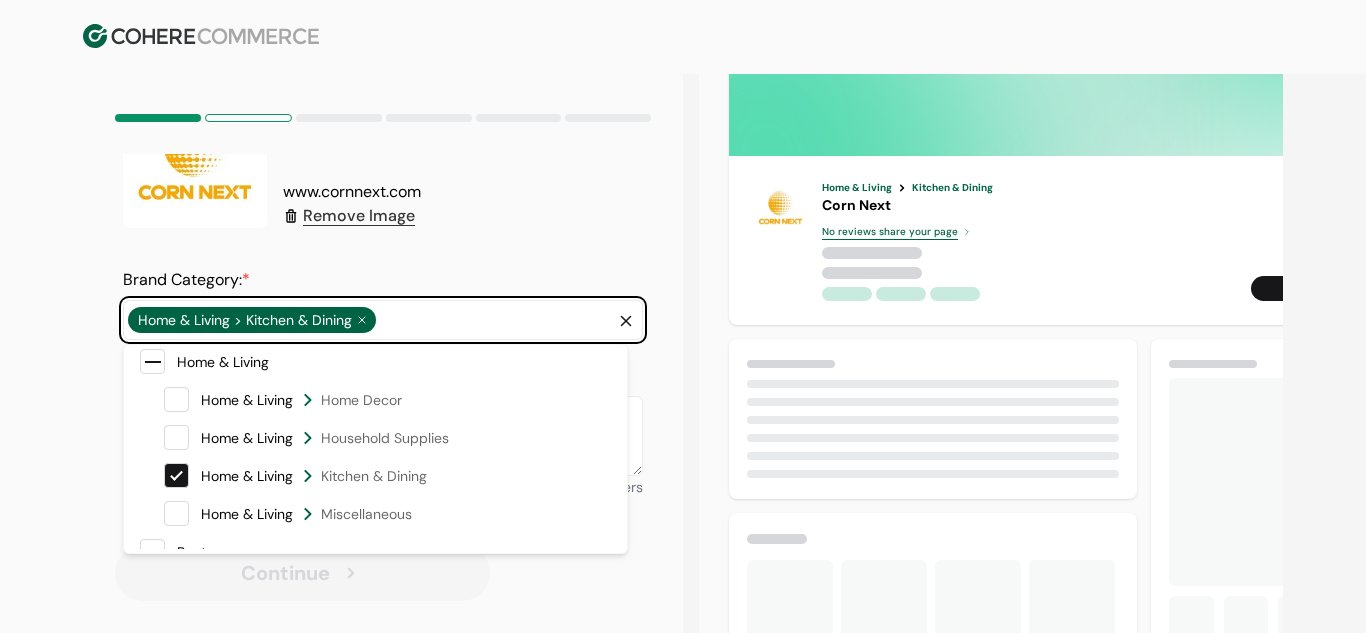 click at bounding box center [176, 513] 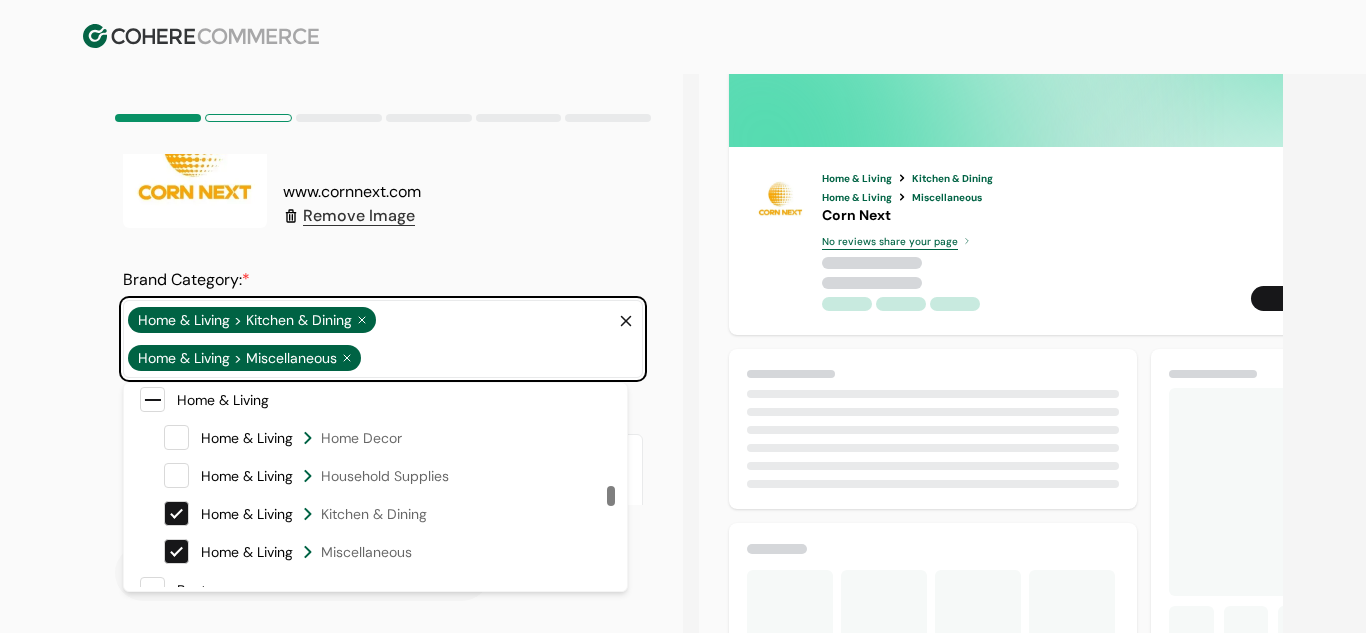 drag, startPoint x: 323, startPoint y: 551, endPoint x: 434, endPoint y: 551, distance: 111 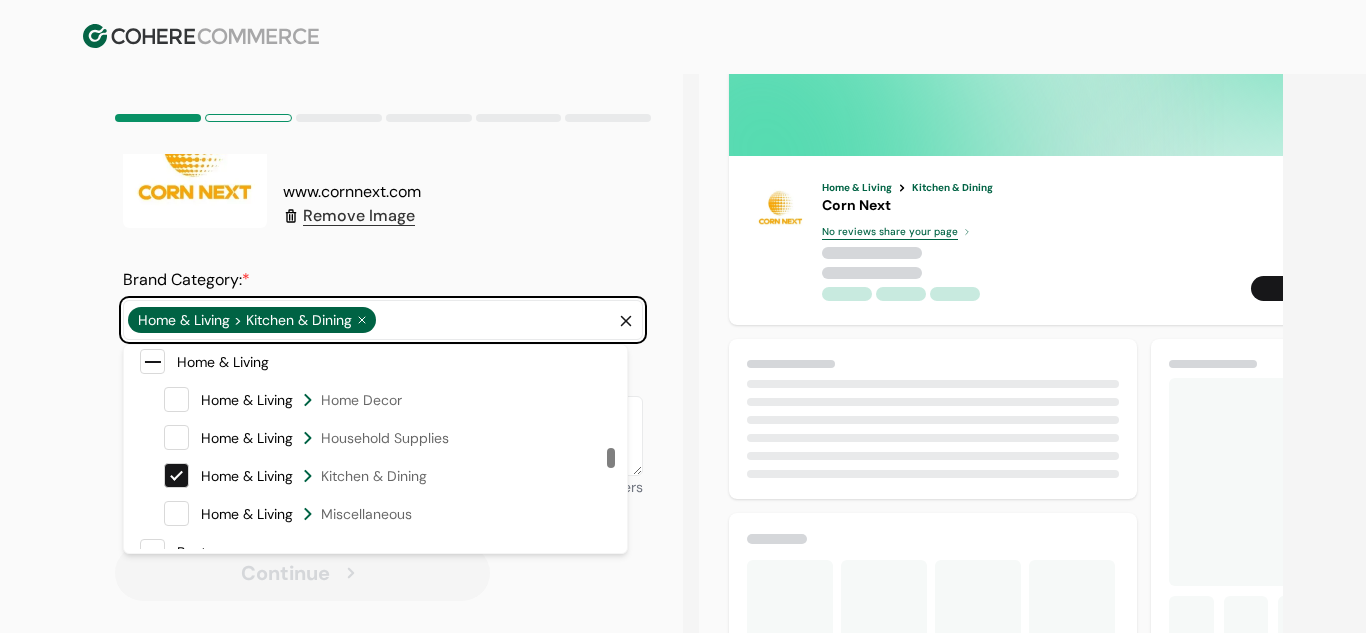 click at bounding box center (176, 513) 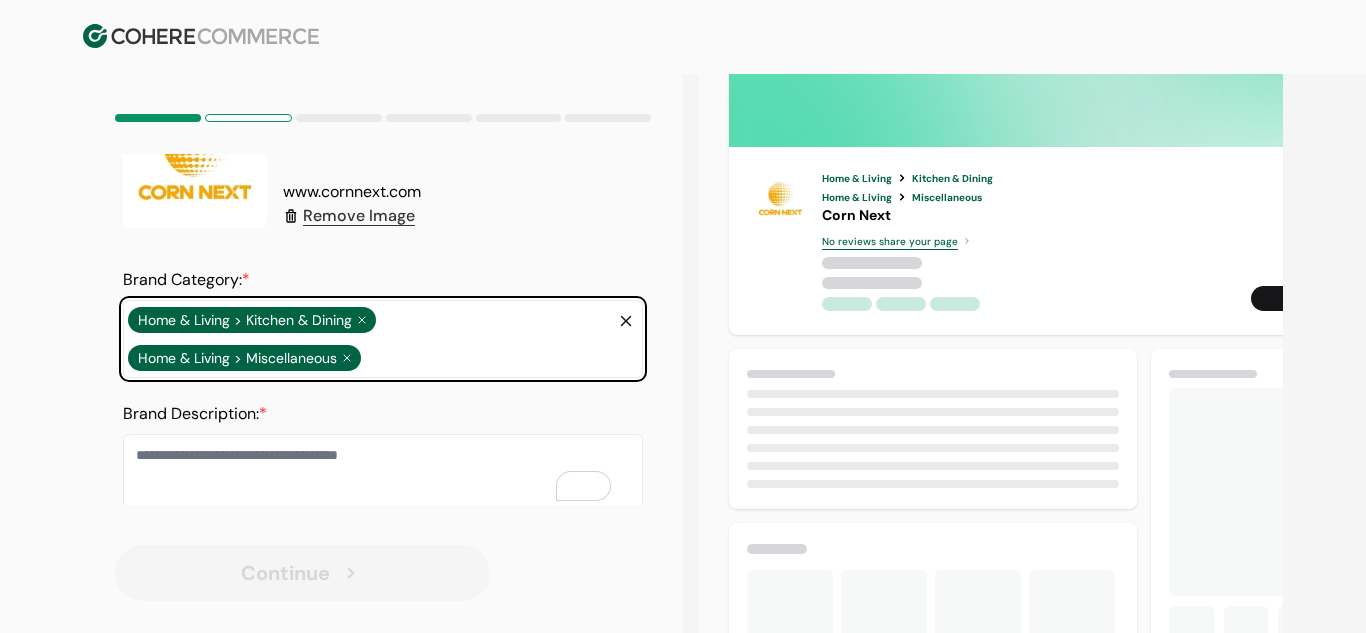click 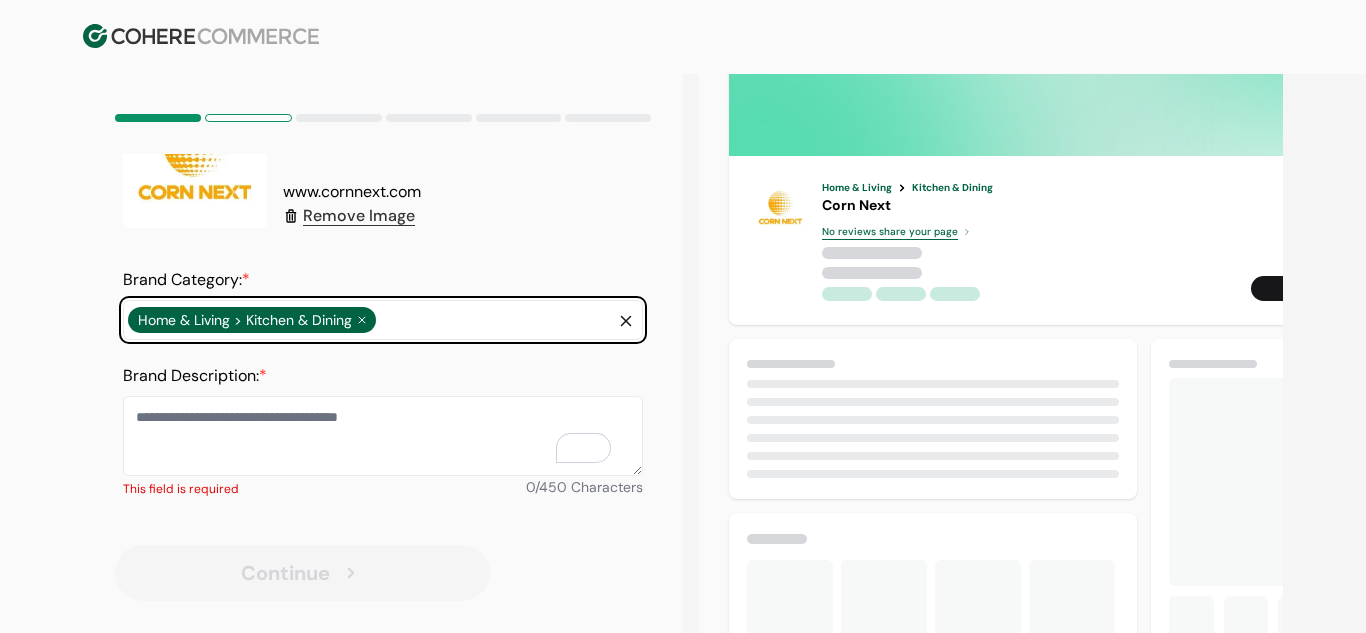 scroll, scrollTop: 157, scrollLeft: 0, axis: vertical 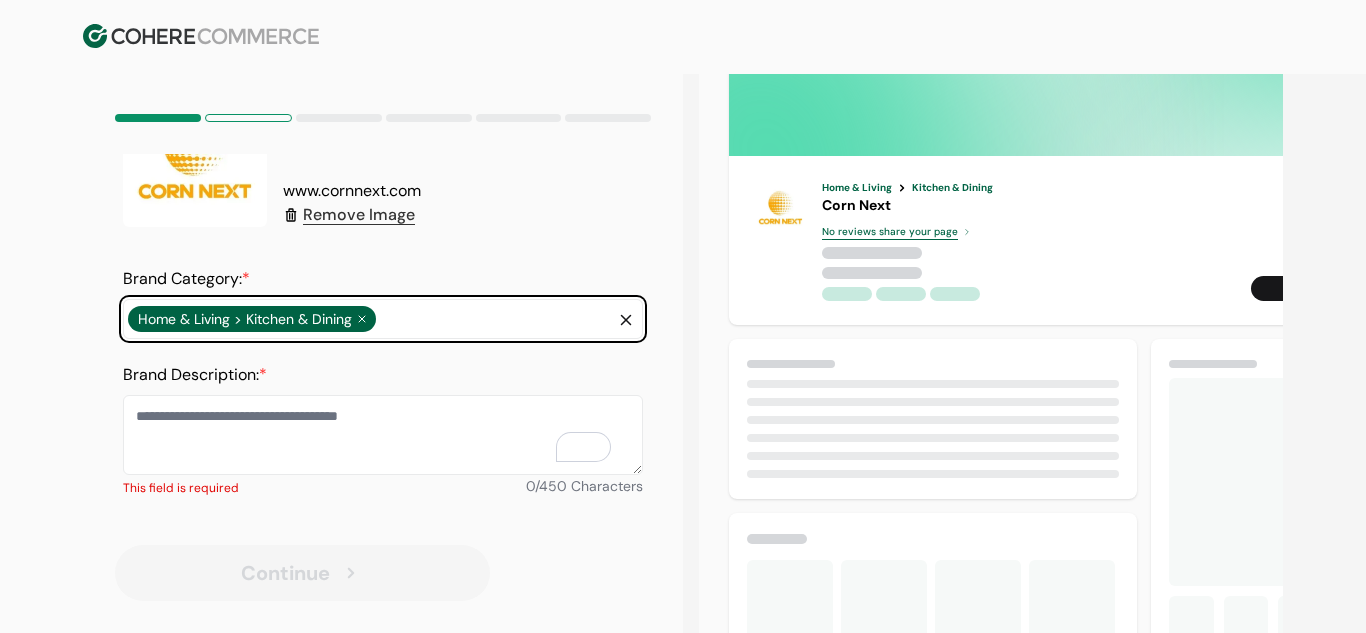 click on "Home & Living > Kitchen & Dining" at bounding box center (371, 319) 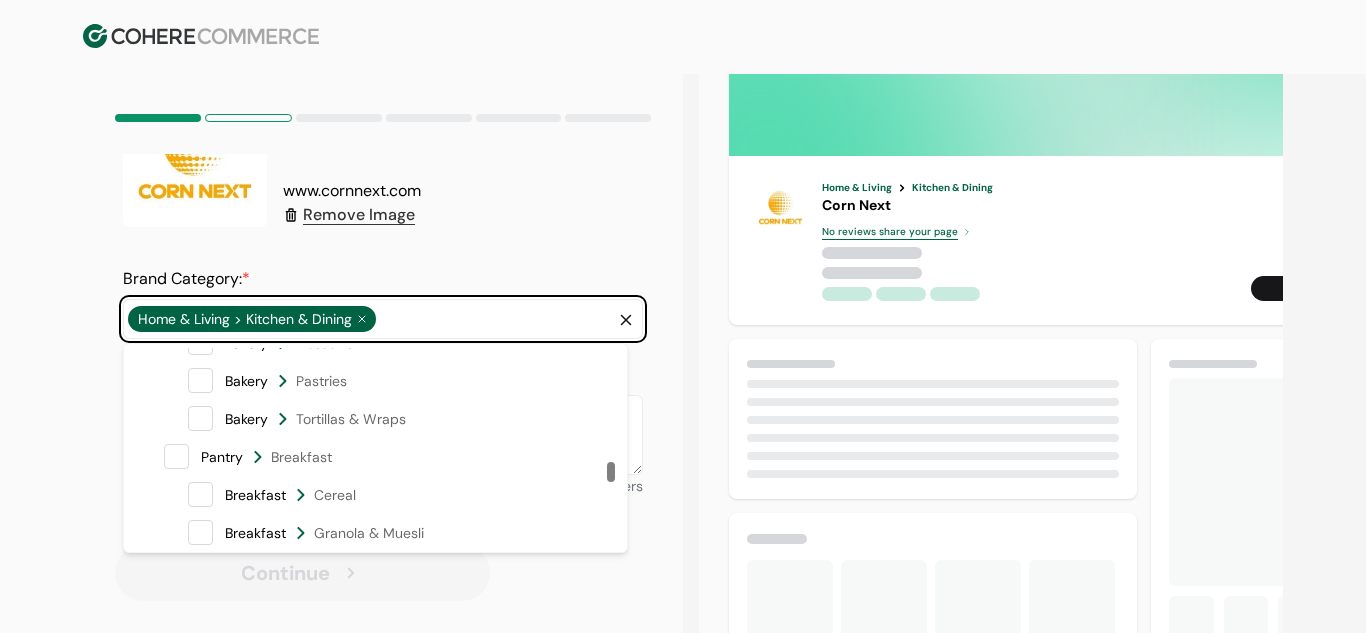 scroll, scrollTop: 2660, scrollLeft: 0, axis: vertical 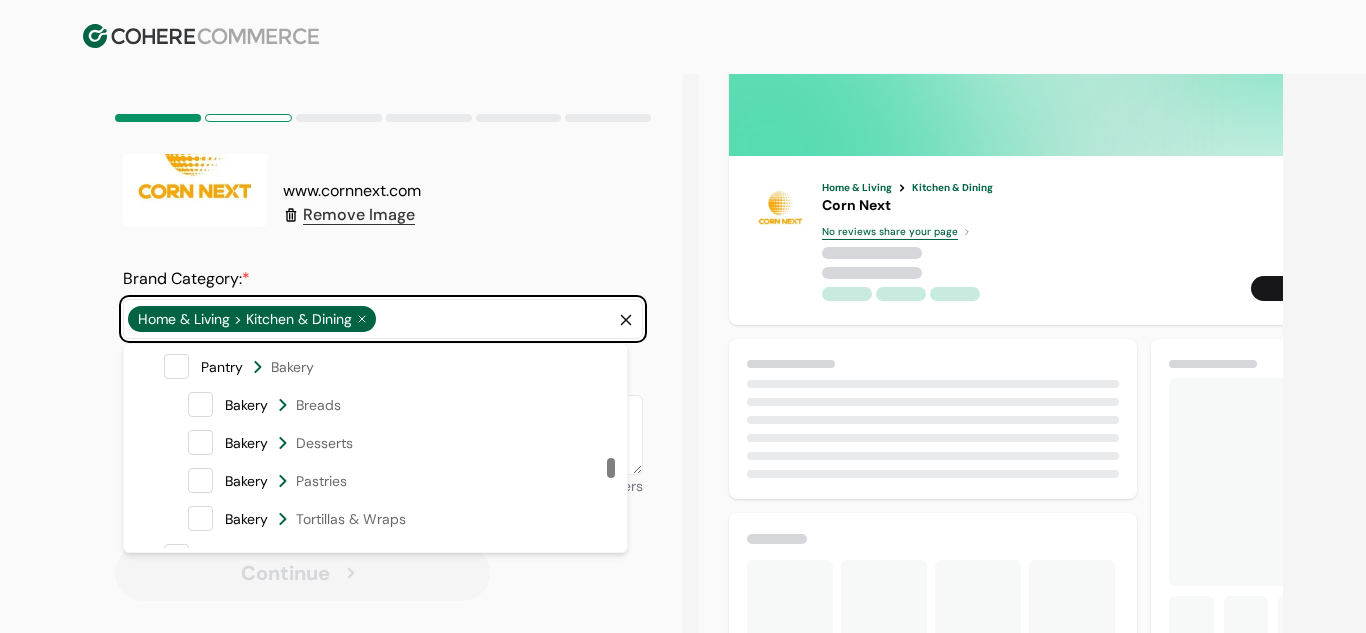 click at bounding box center (176, 366) 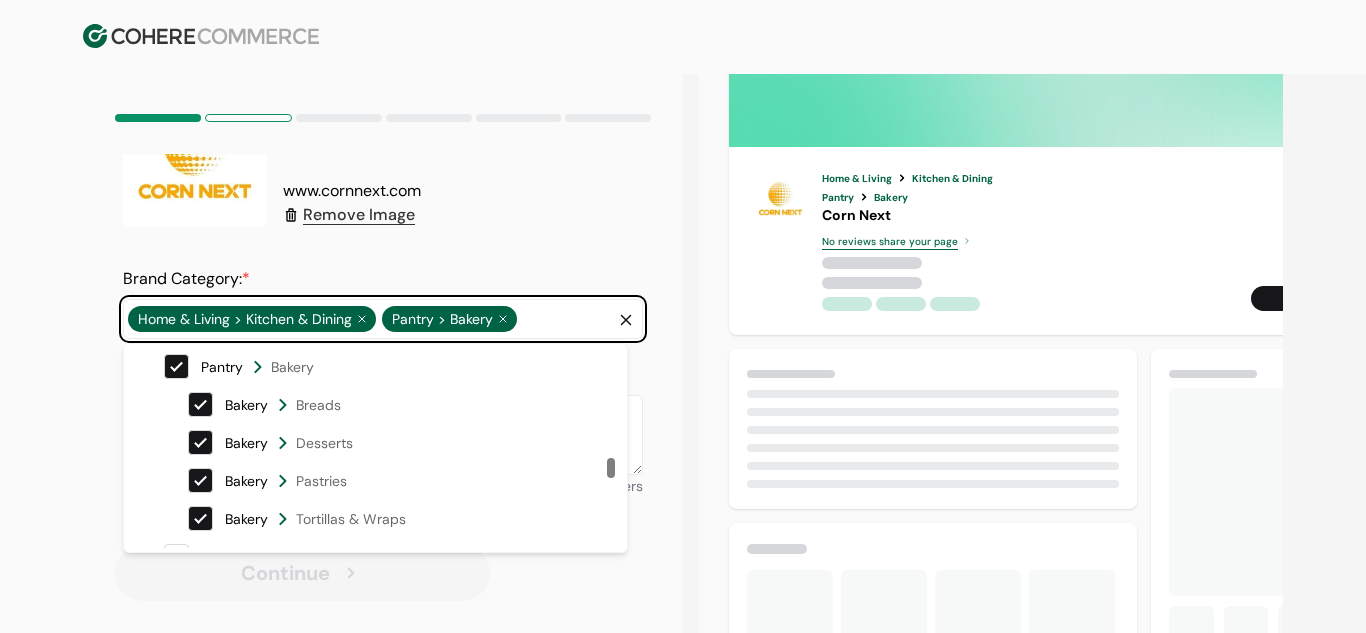 click at bounding box center (176, 366) 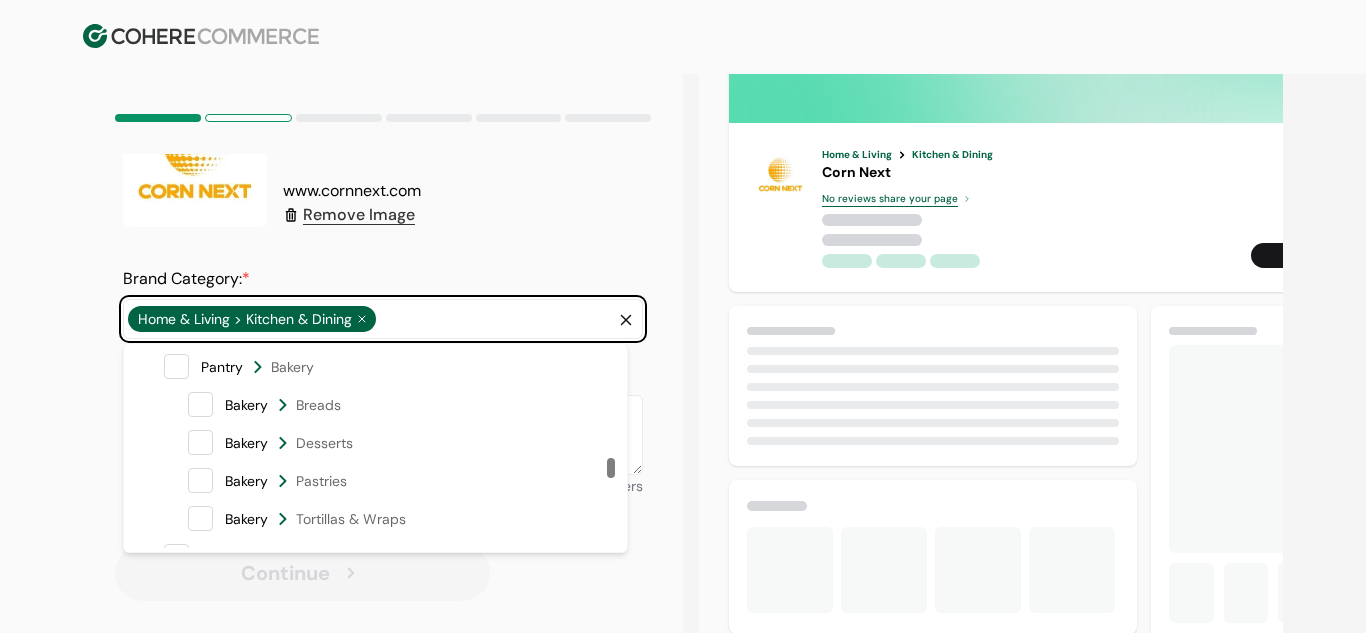 scroll, scrollTop: 0, scrollLeft: 0, axis: both 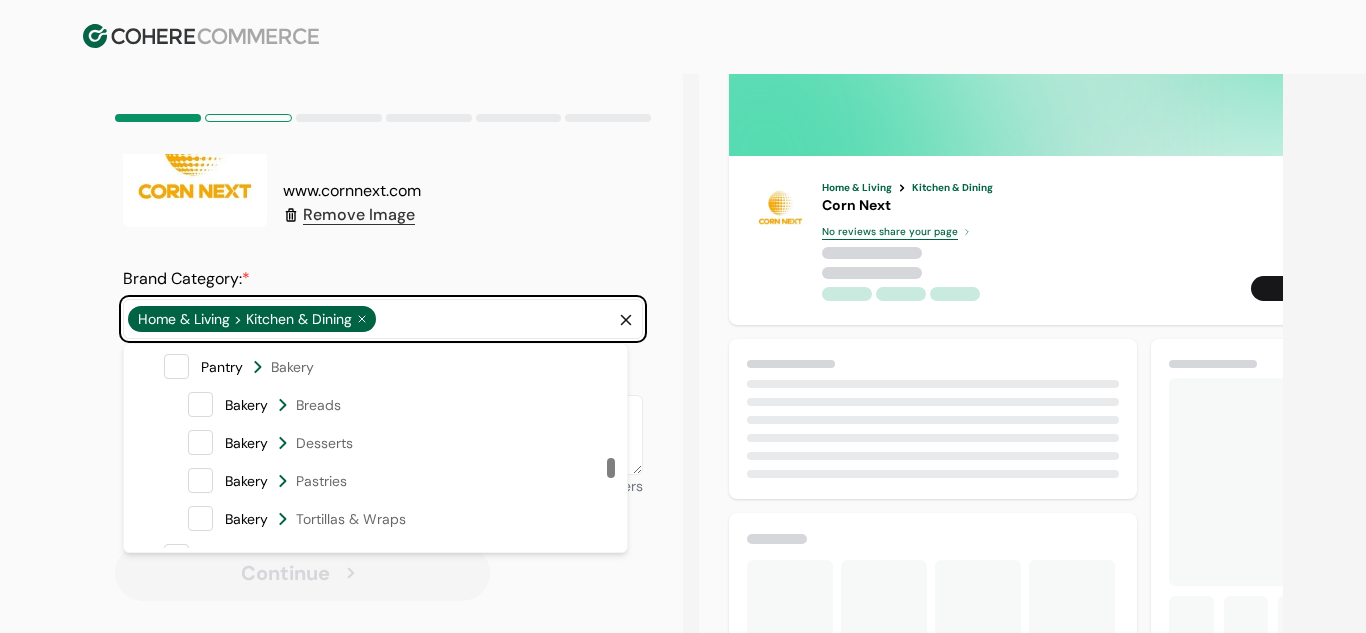 click on "Pantry Bakery" at bounding box center (375, 367) 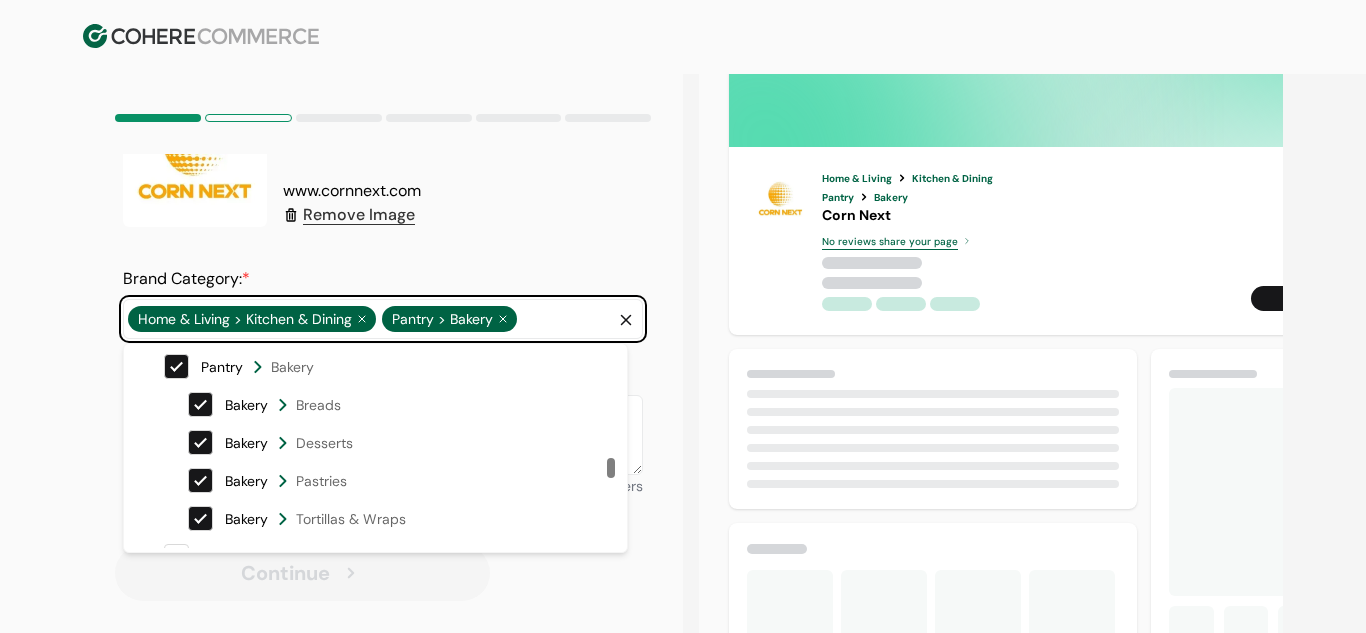 click at bounding box center [176, 366] 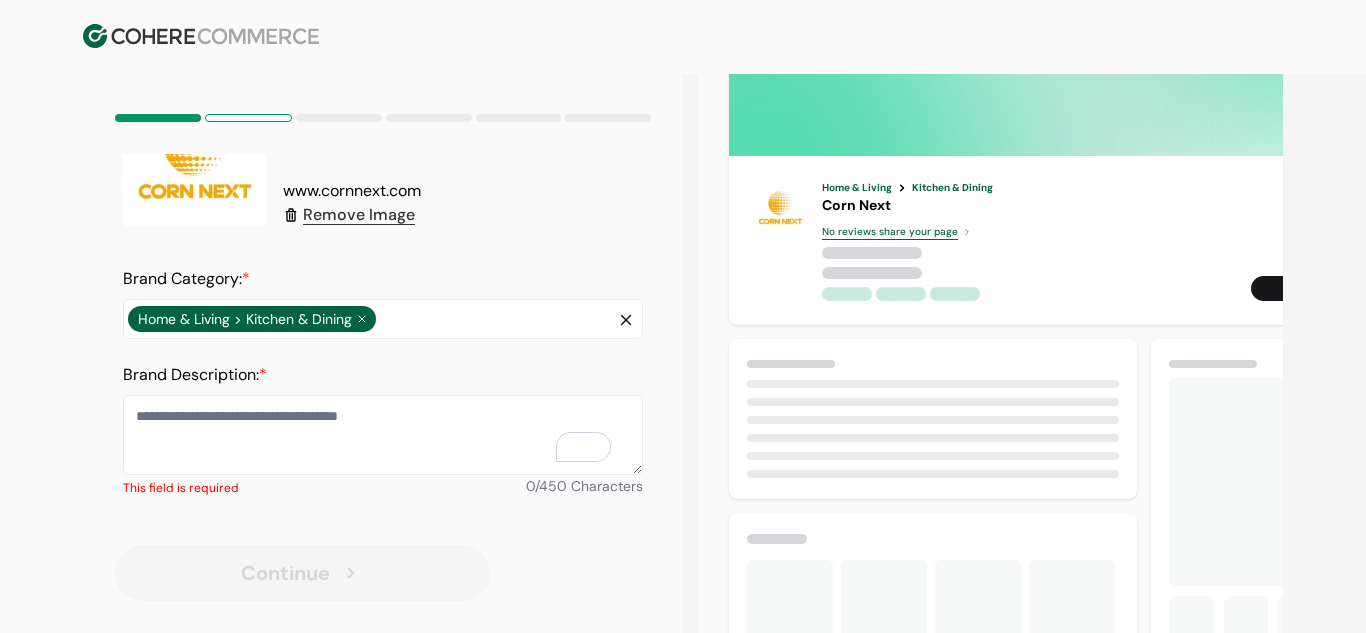 click at bounding box center [683, 37] 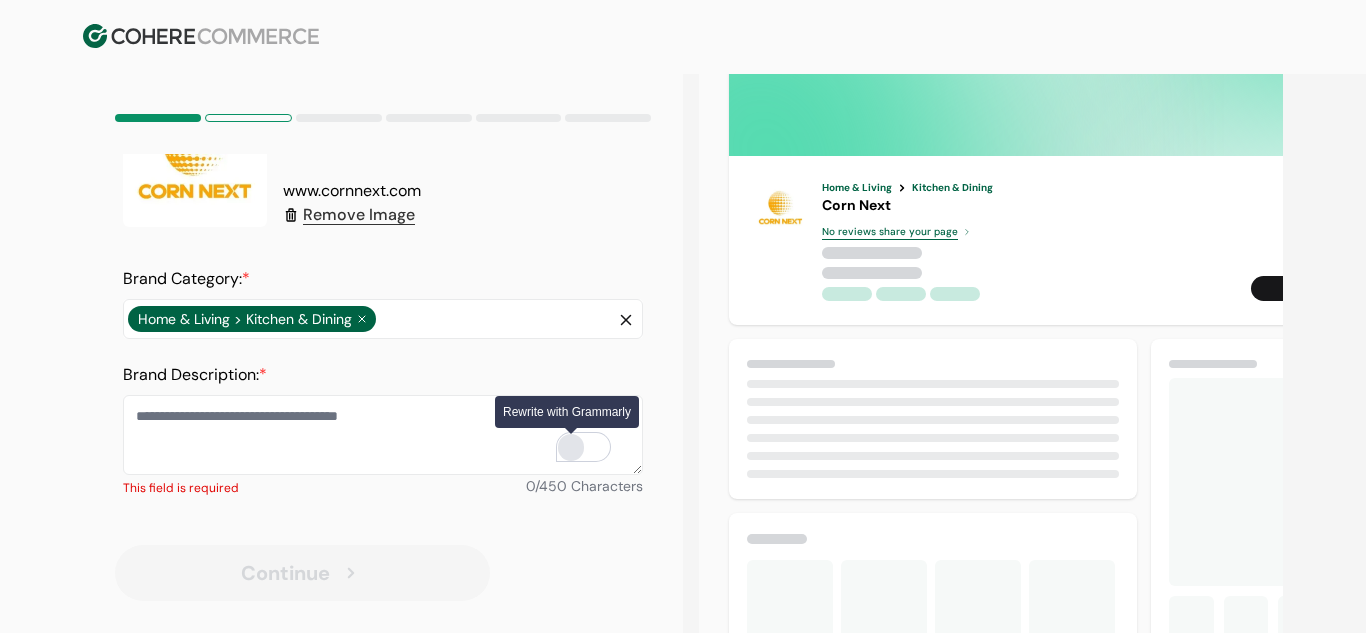 click at bounding box center (571, 447) 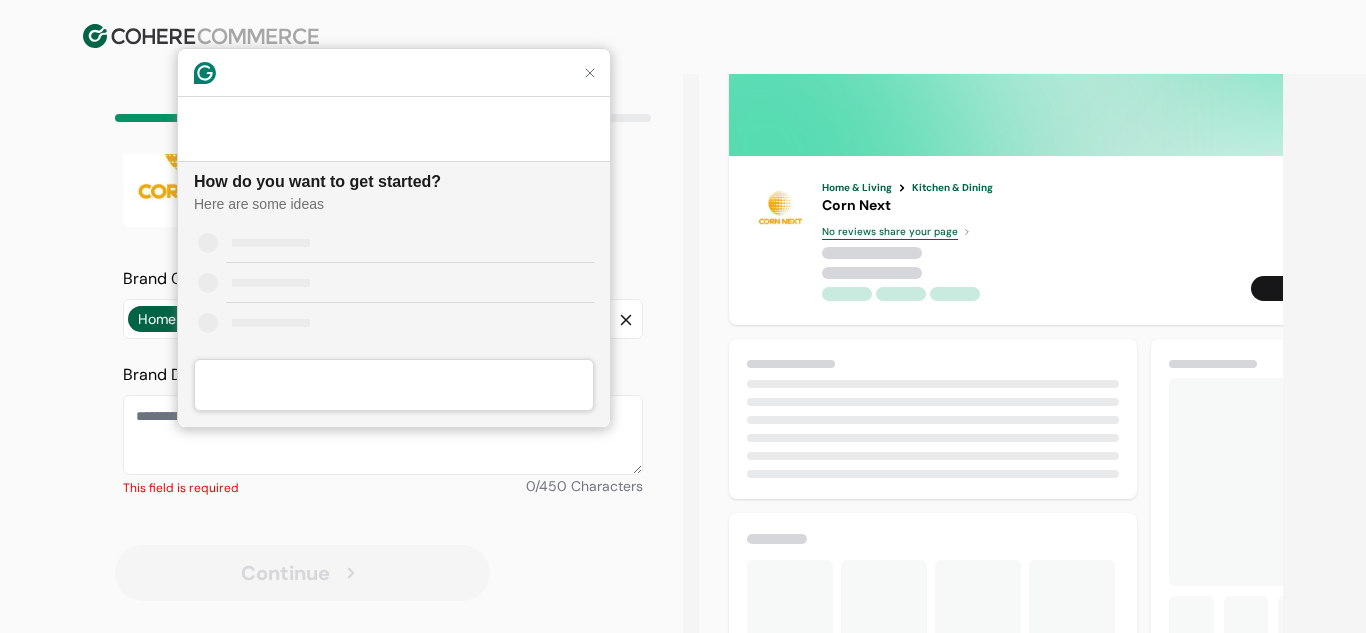scroll, scrollTop: 0, scrollLeft: 0, axis: both 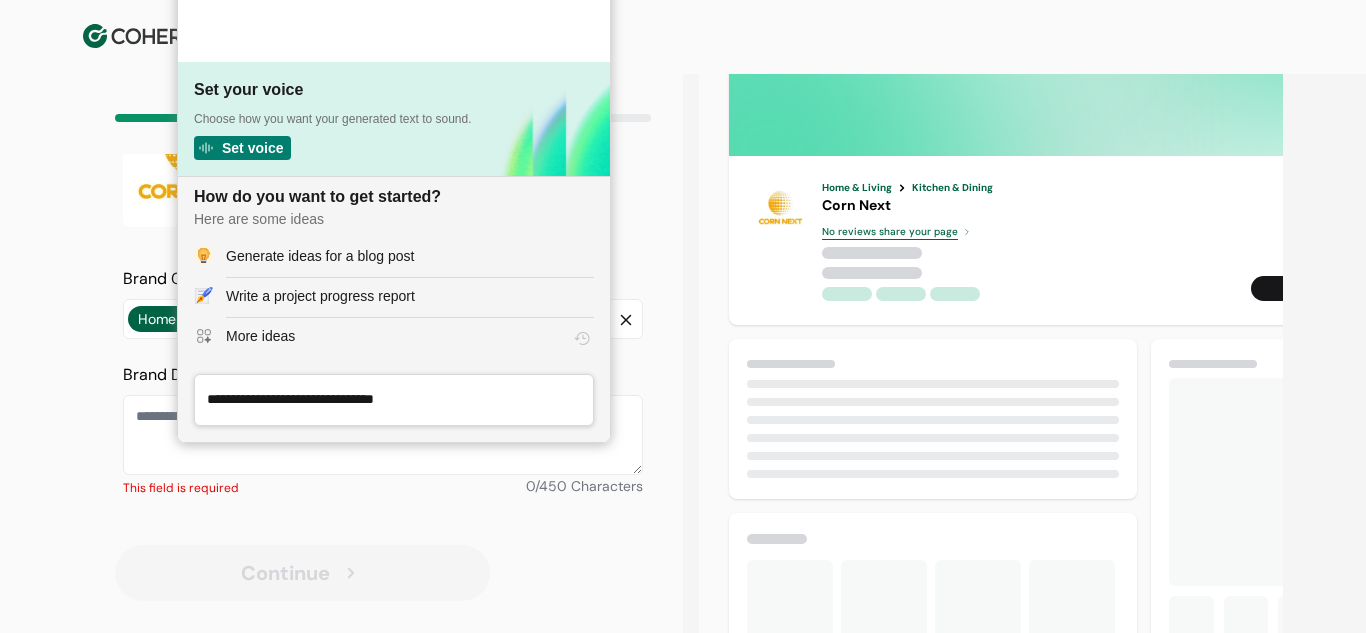 click 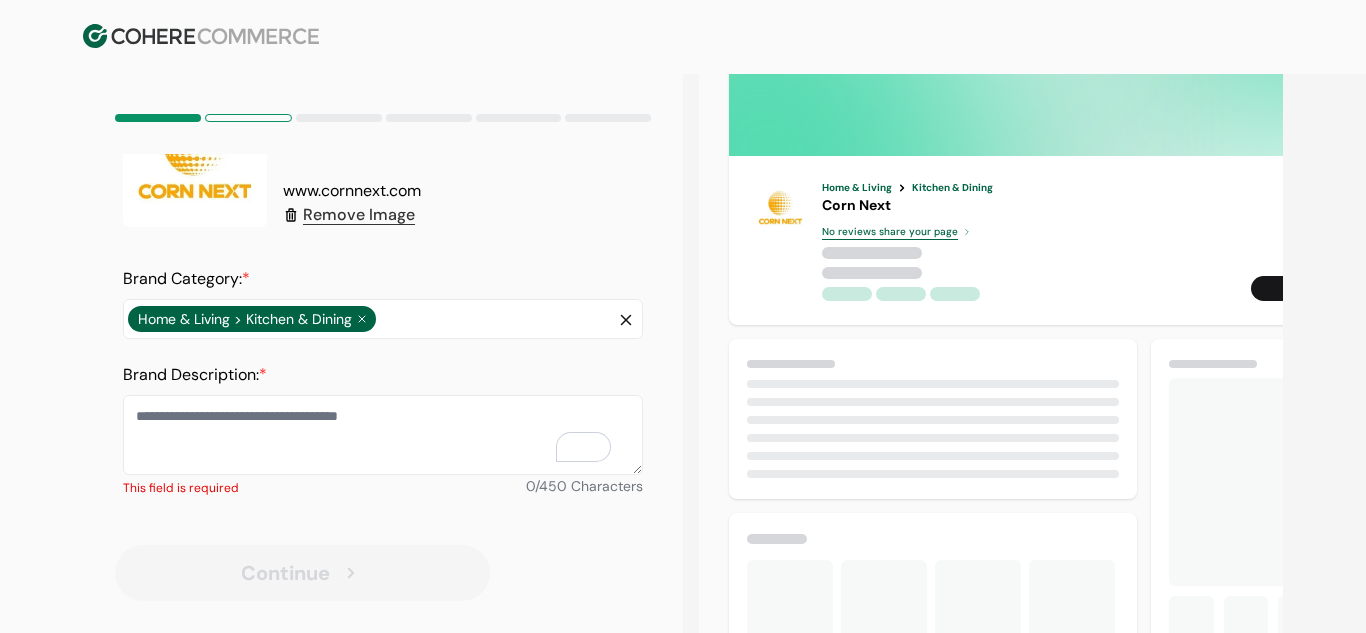 click on "Brand Description:  *" at bounding box center [383, 435] 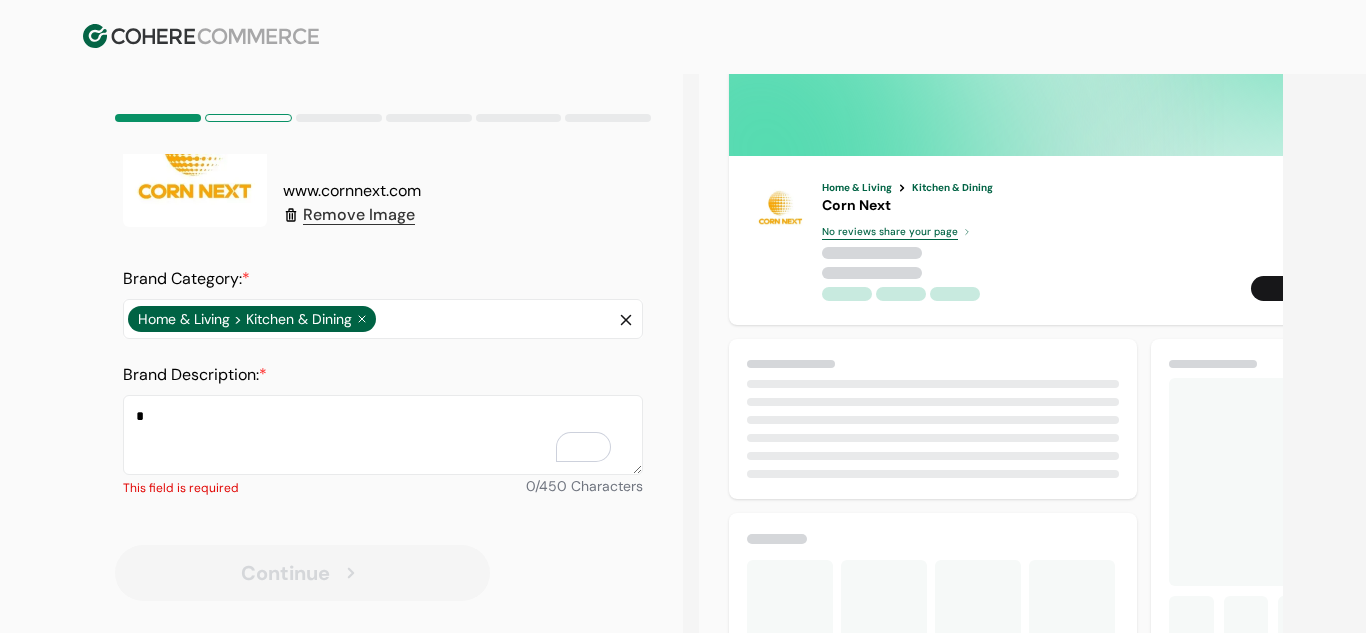 scroll, scrollTop: 156, scrollLeft: 0, axis: vertical 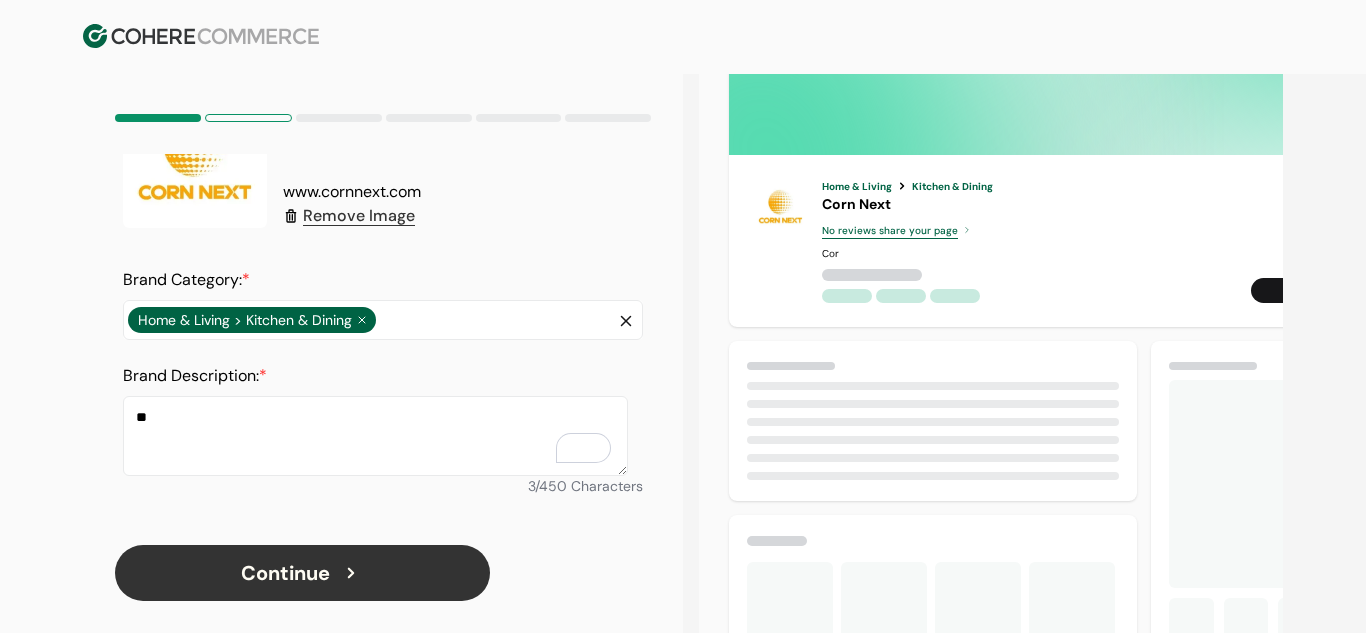 type on "*" 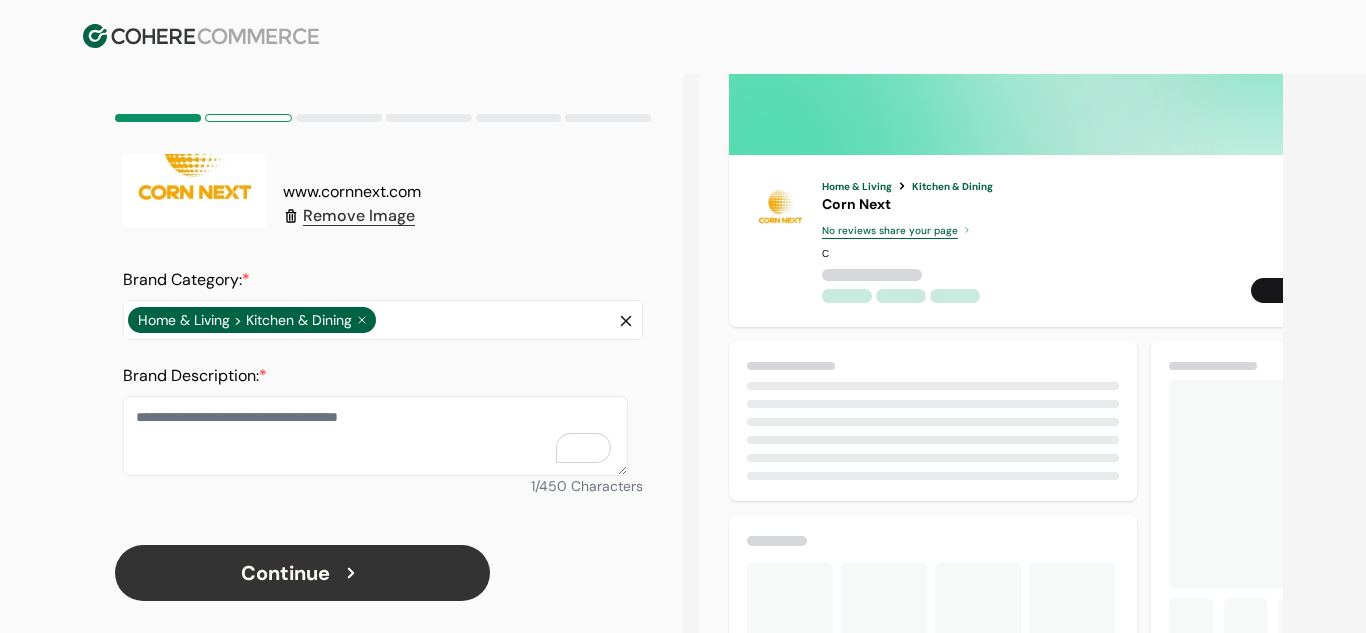 scroll, scrollTop: 157, scrollLeft: 0, axis: vertical 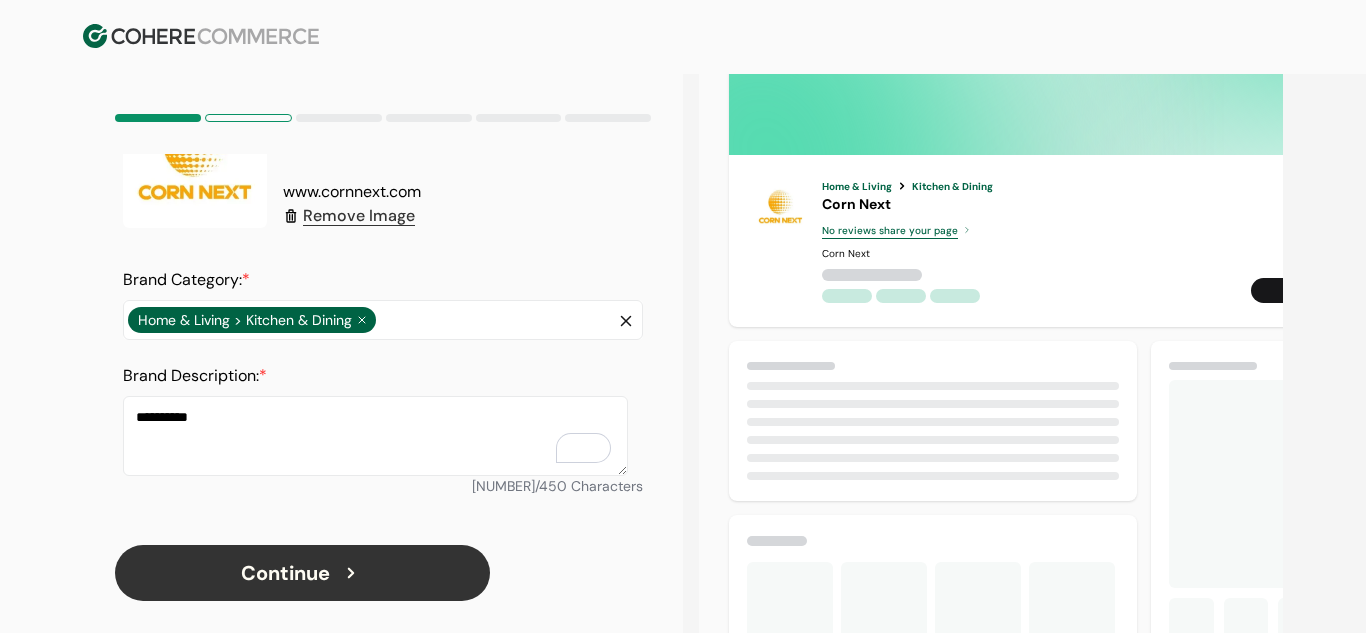 click on "*********" at bounding box center (375, 436) 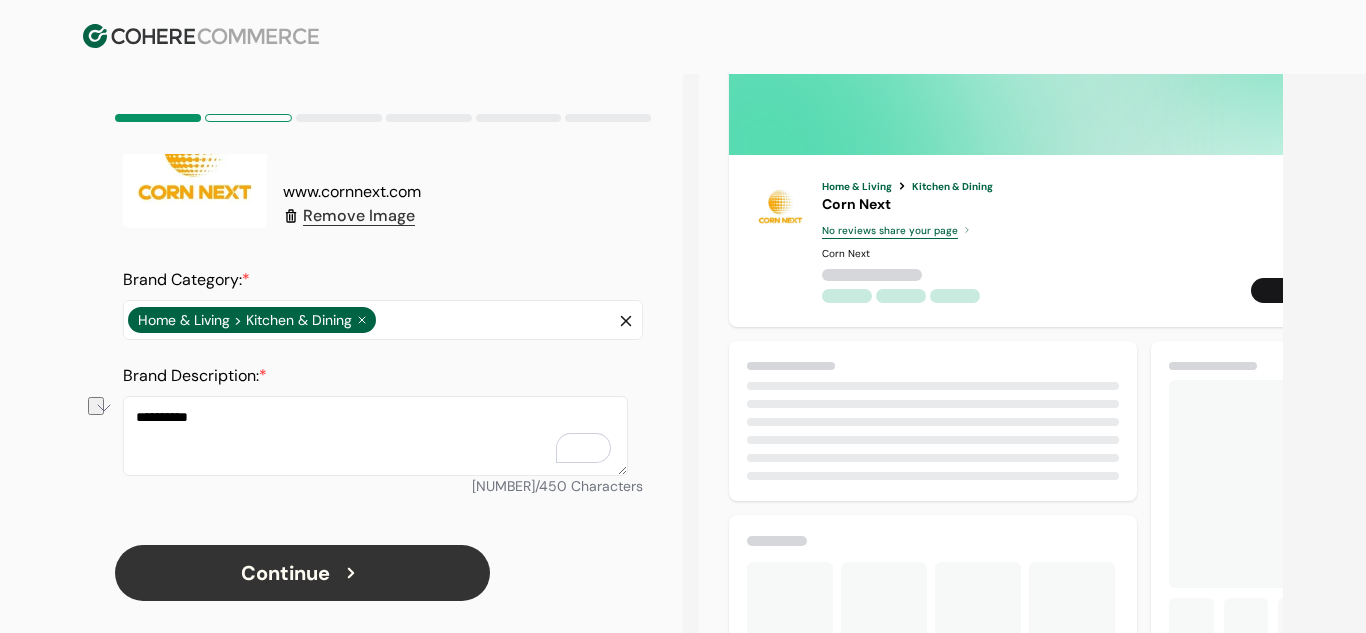 paste 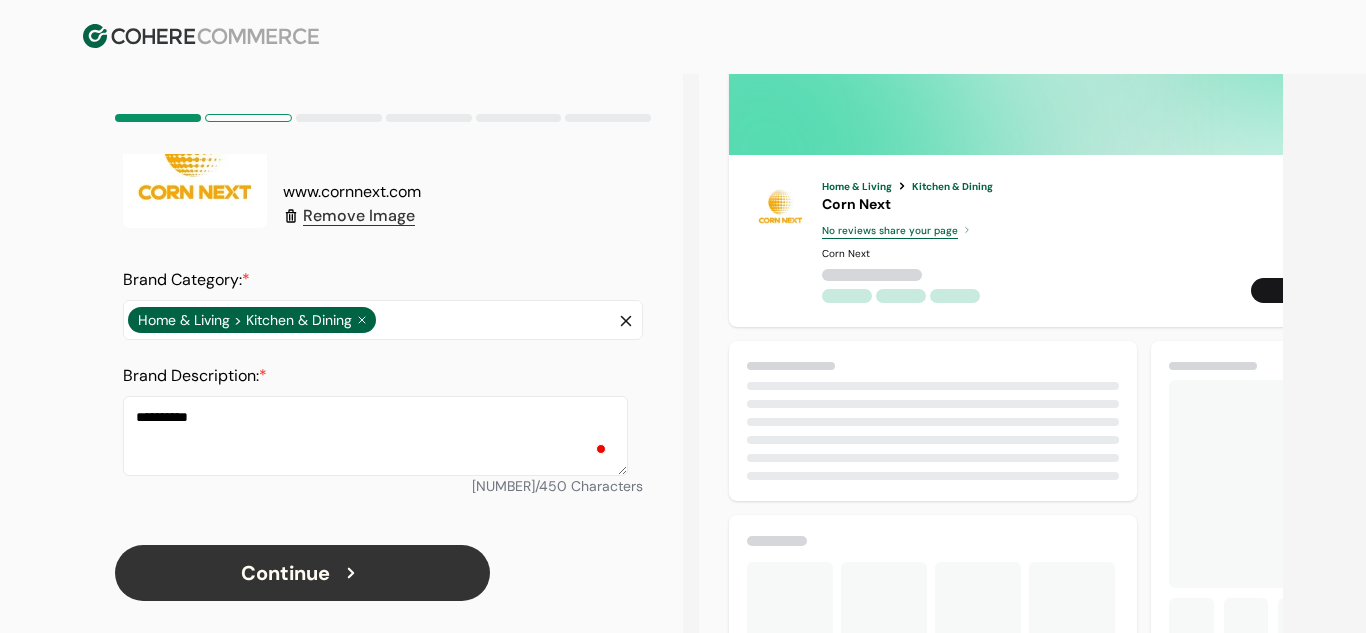 drag, startPoint x: 285, startPoint y: 439, endPoint x: 107, endPoint y: 438, distance: 178.0028 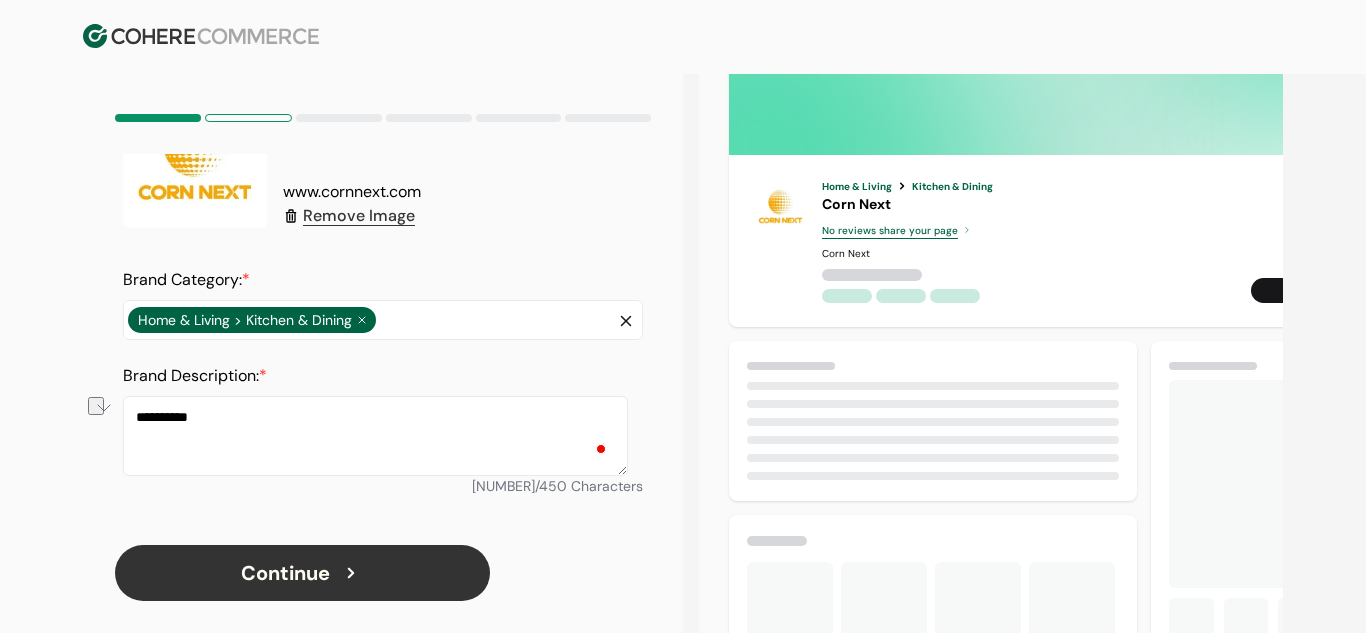 paste 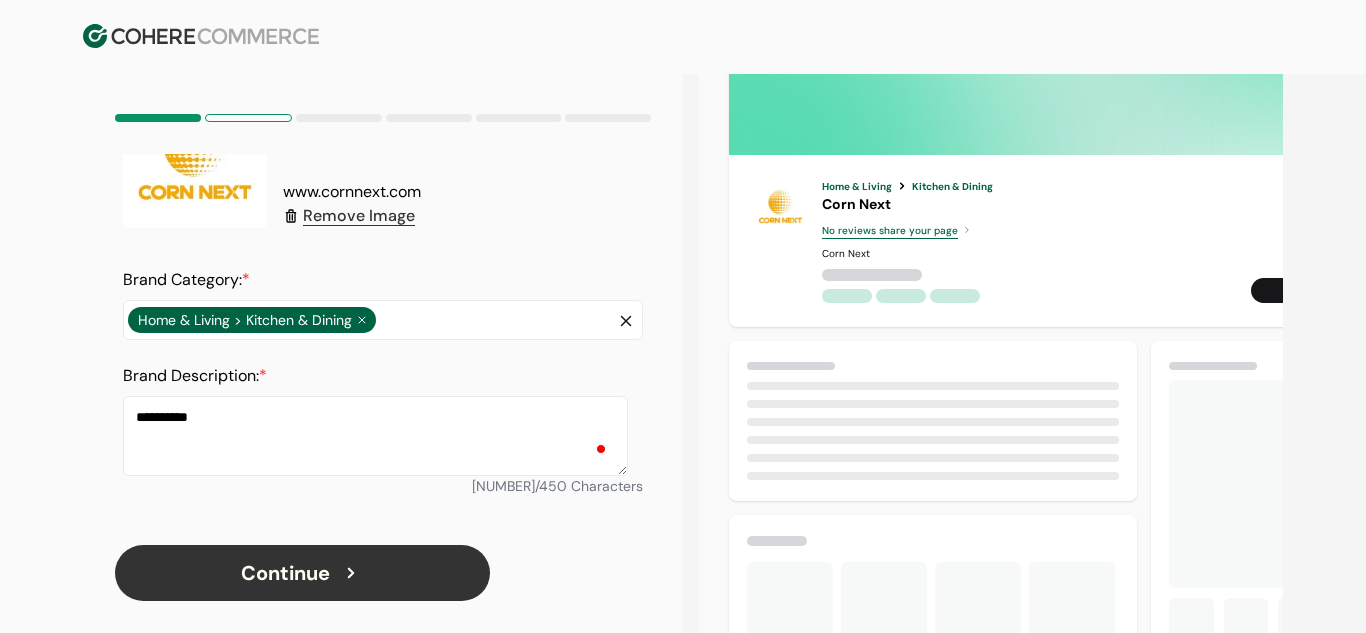drag, startPoint x: 246, startPoint y: 424, endPoint x: 94, endPoint y: 427, distance: 152.0296 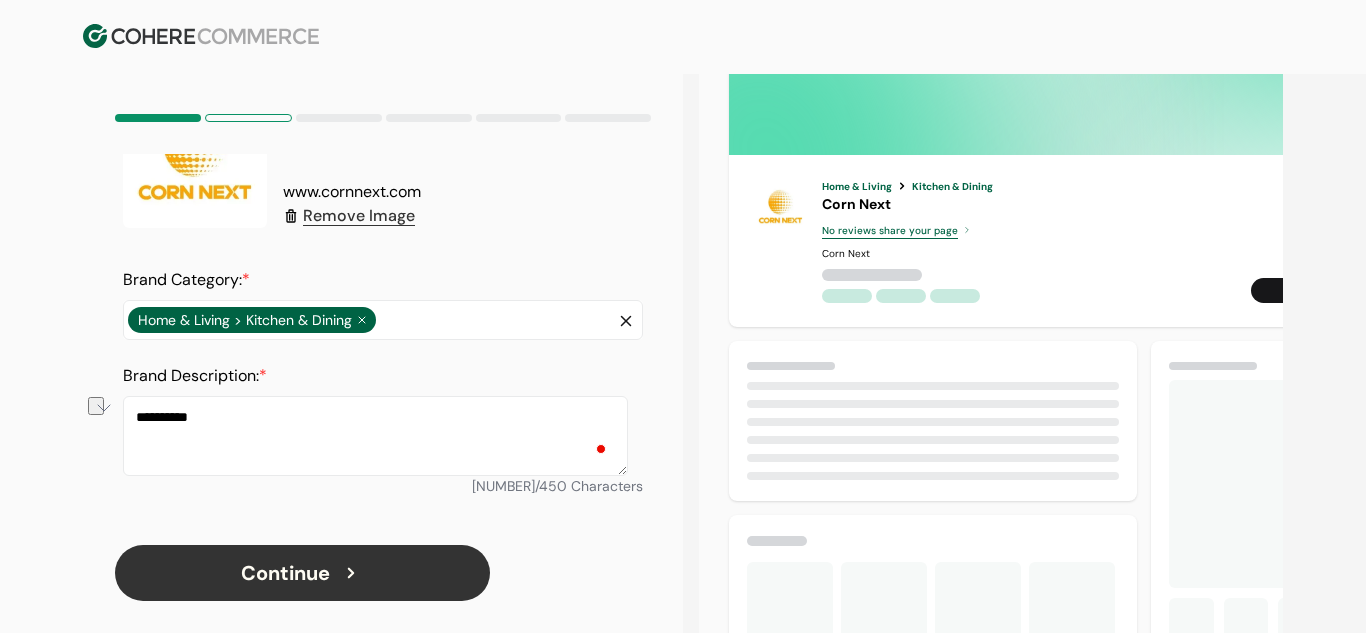 paste 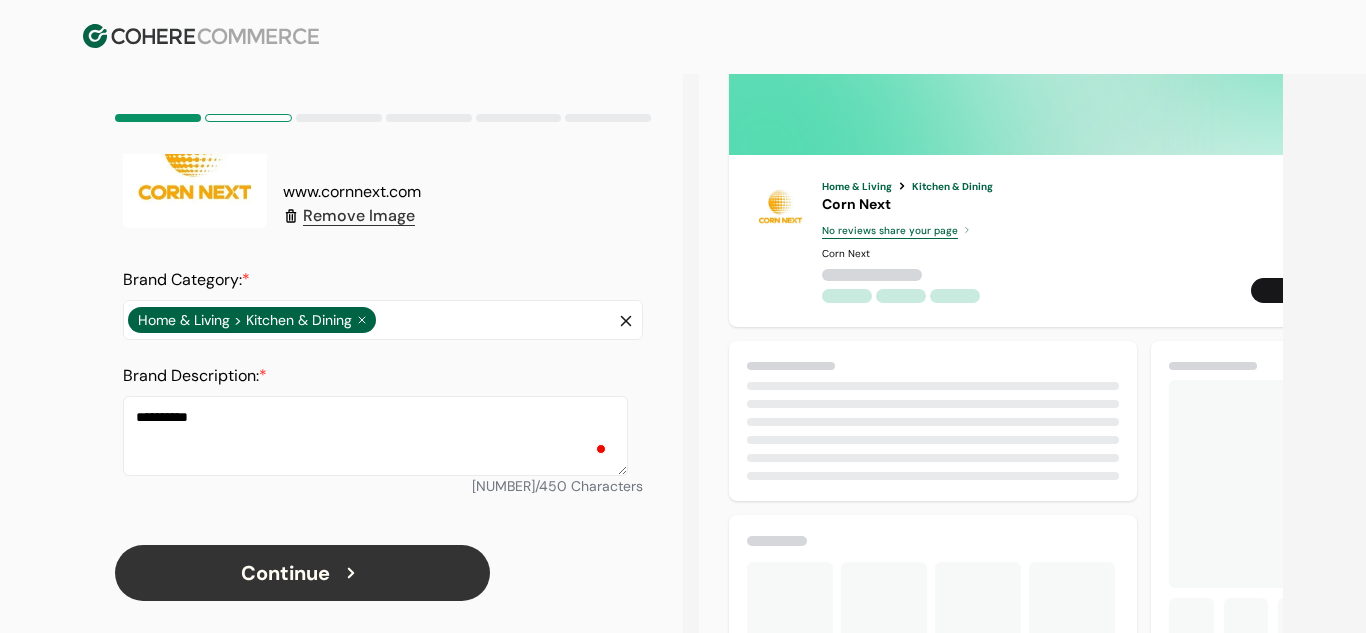 drag, startPoint x: 371, startPoint y: 418, endPoint x: 37, endPoint y: 405, distance: 334.2529 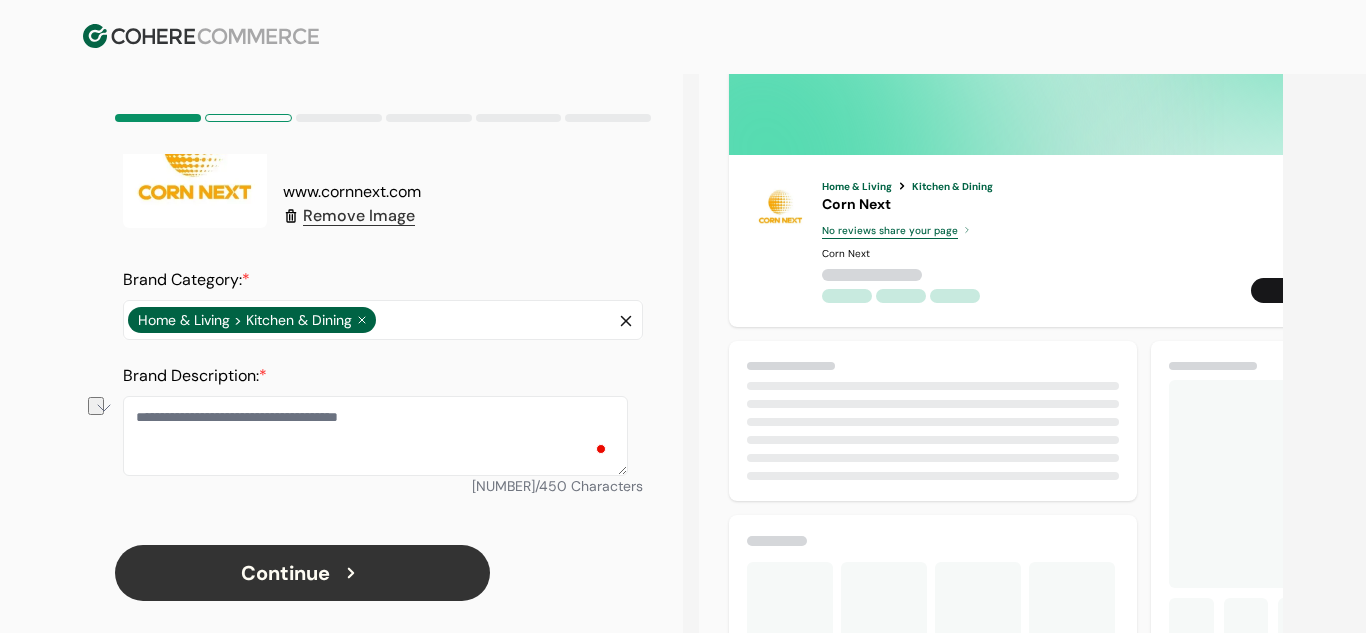 scroll, scrollTop: 157, scrollLeft: 0, axis: vertical 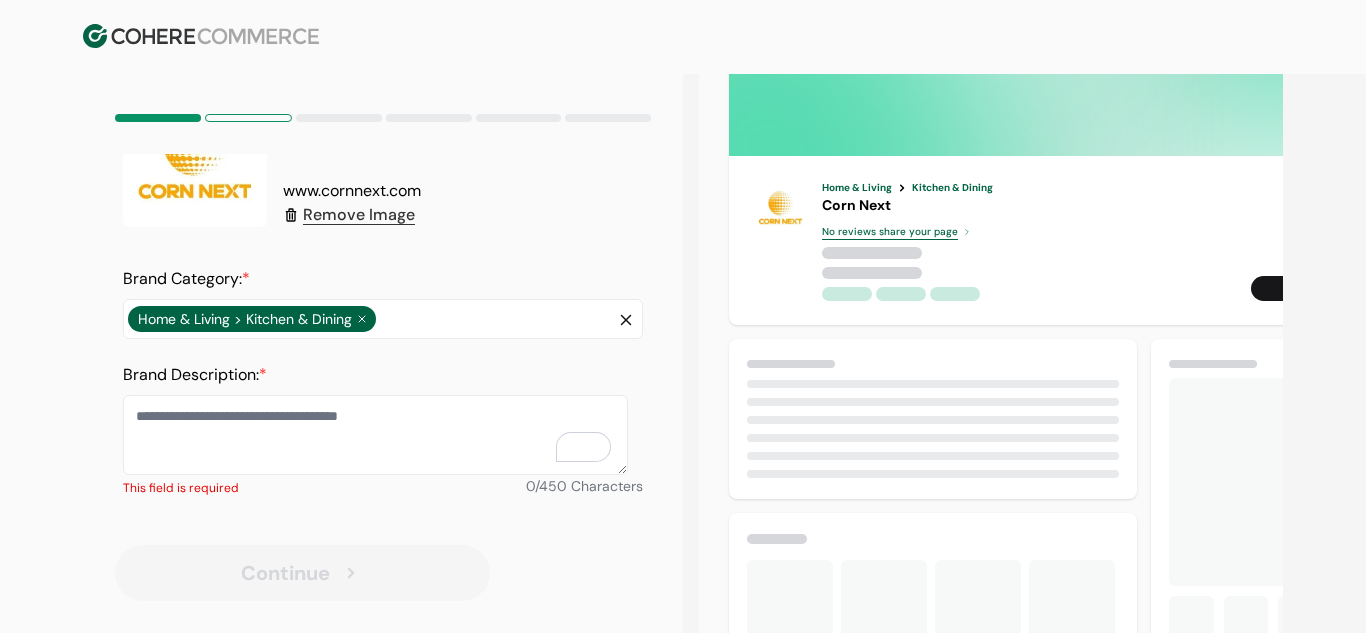 click on "Brand Description:  *" at bounding box center (375, 435) 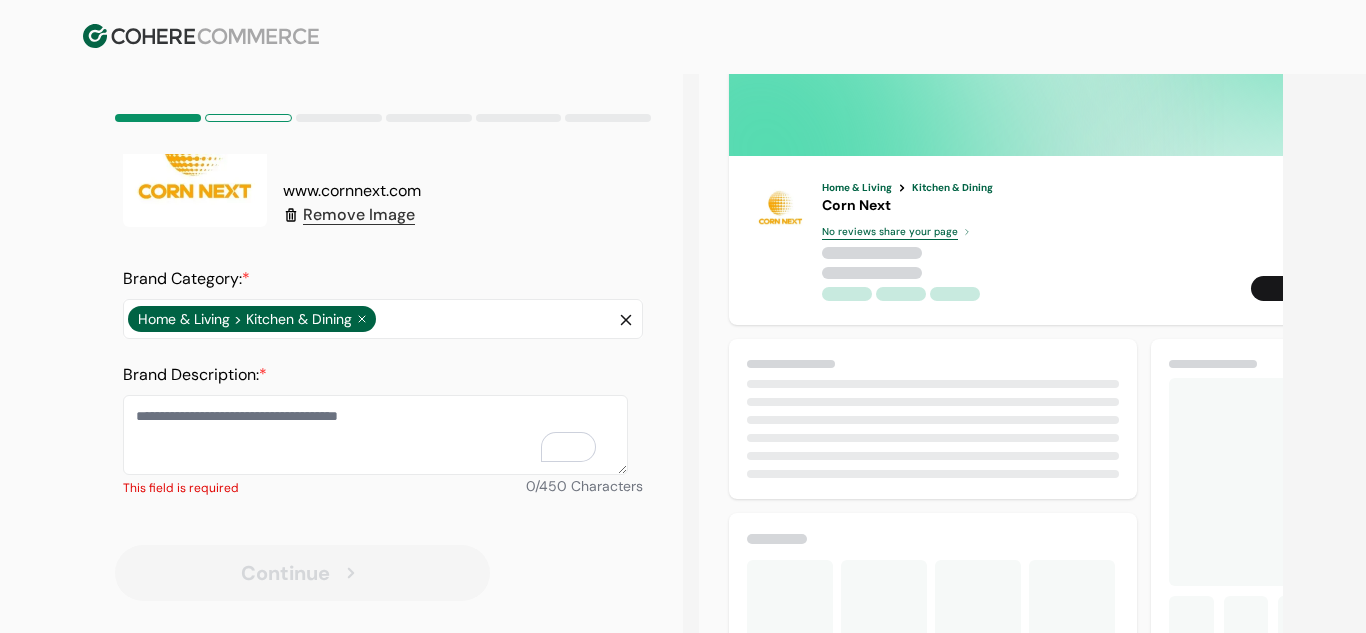 paste 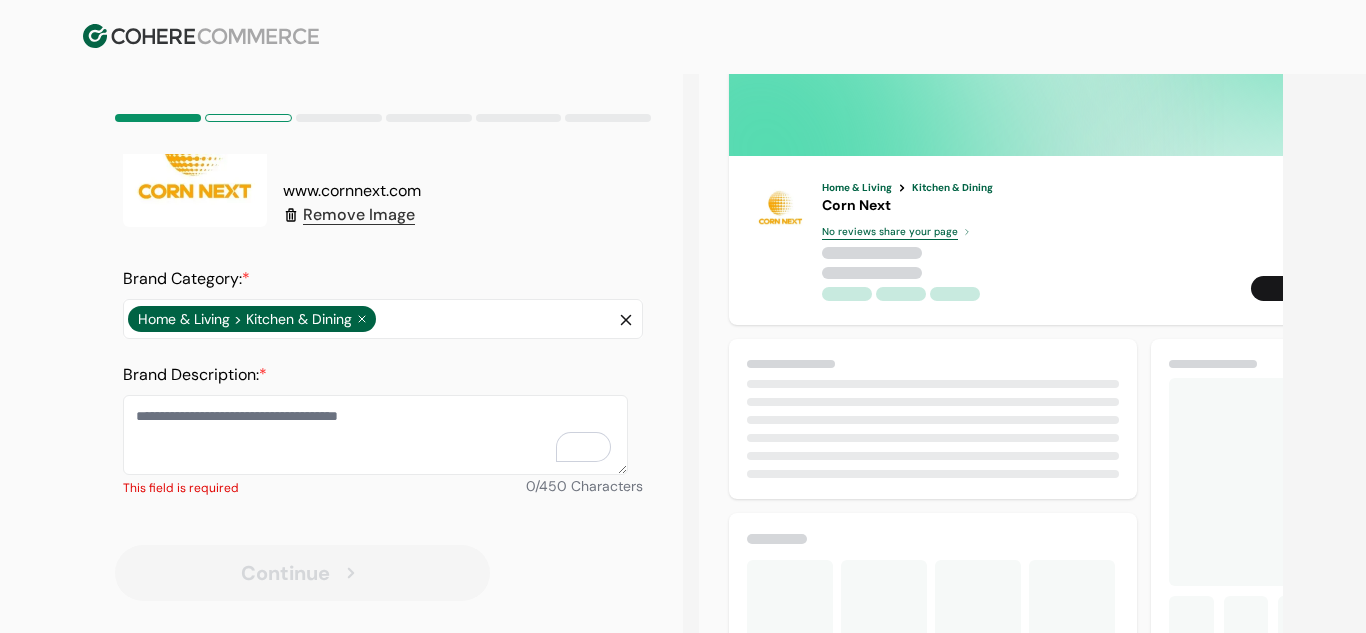 scroll, scrollTop: 73, scrollLeft: 0, axis: vertical 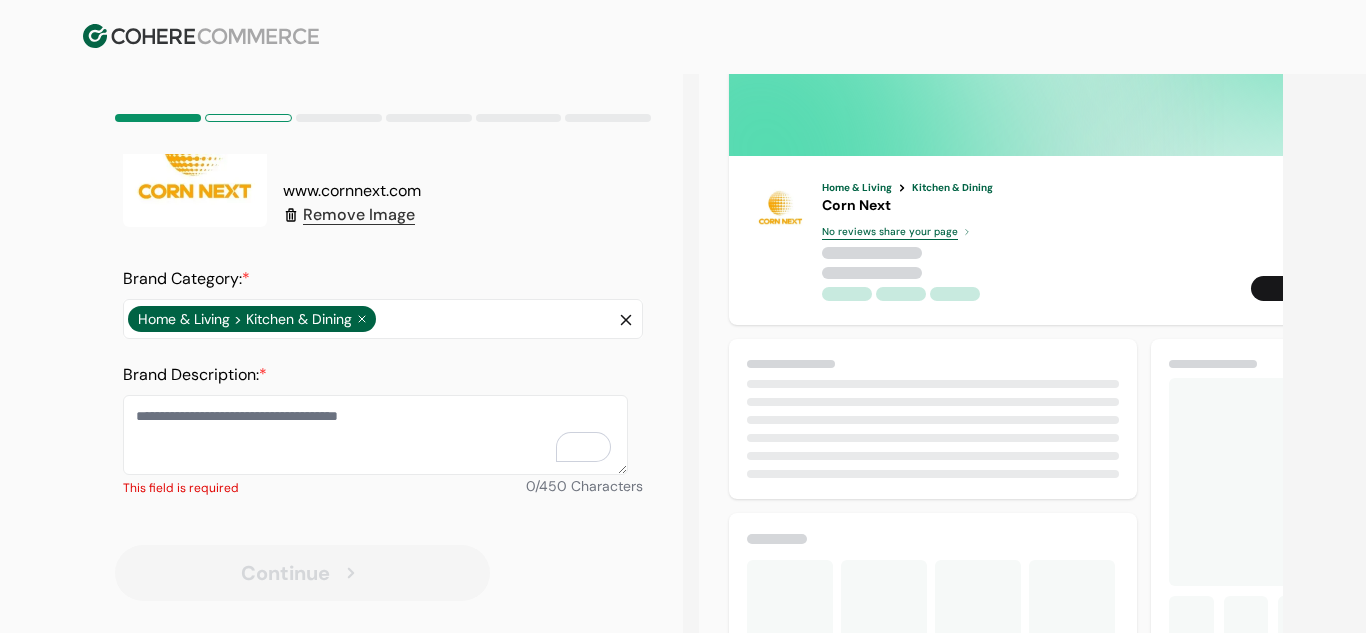 click on "Brand Description:  *" at bounding box center (375, 435) 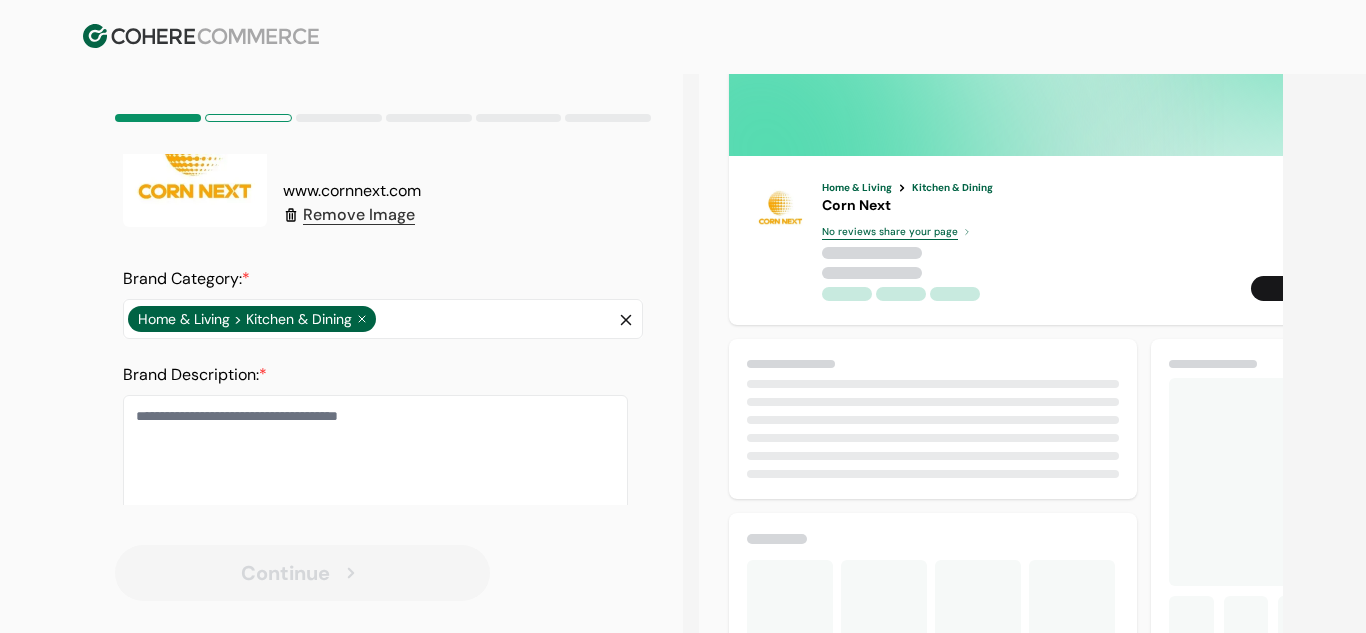 drag, startPoint x: 623, startPoint y: 470, endPoint x: 612, endPoint y: 514, distance: 45.35416 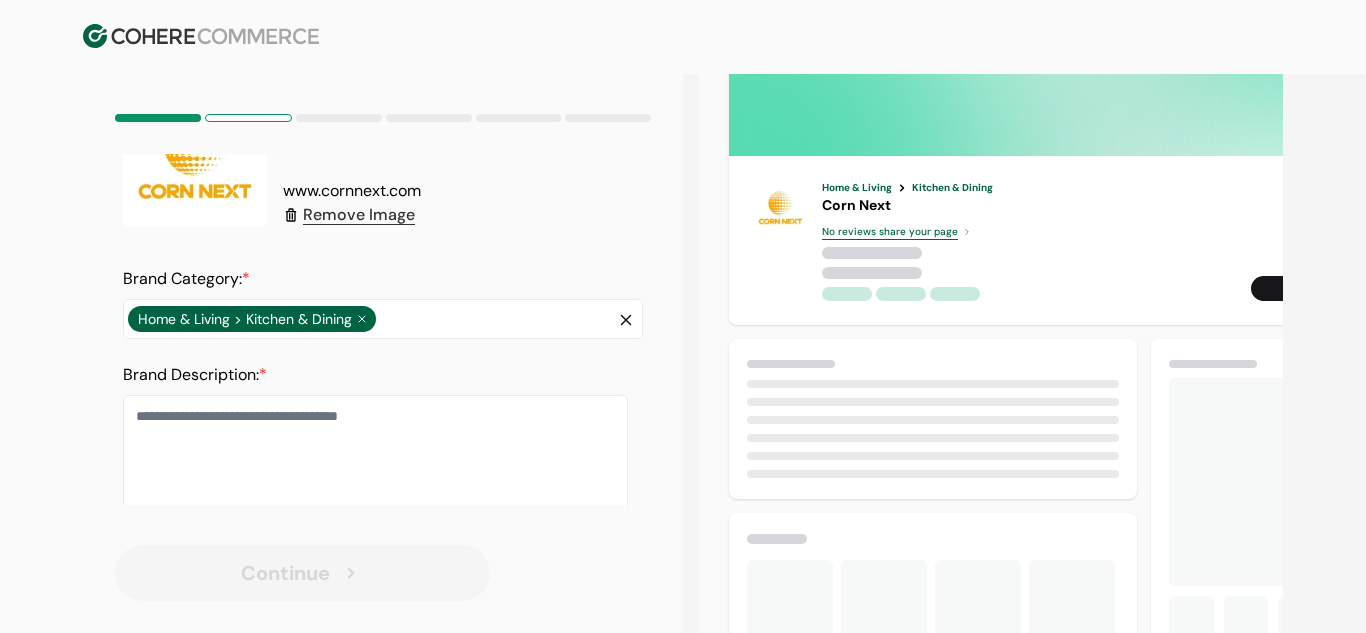 scroll, scrollTop: 213, scrollLeft: 0, axis: vertical 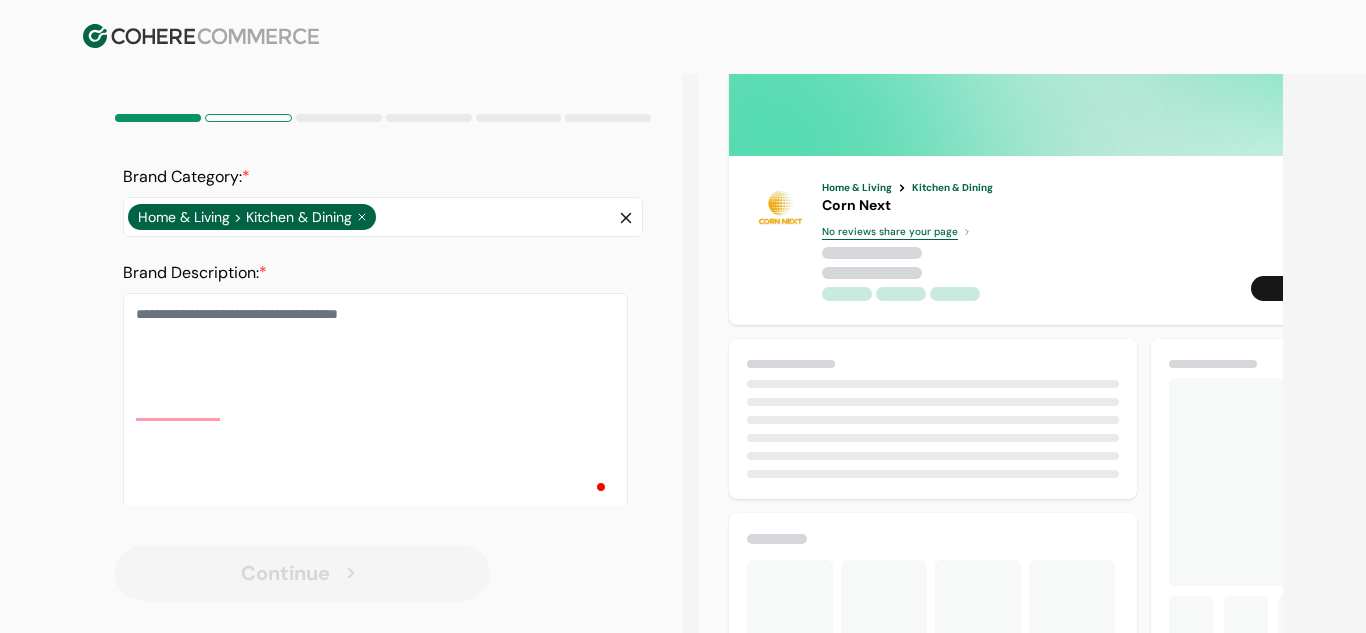 drag, startPoint x: 624, startPoint y: 471, endPoint x: 620, endPoint y: 510, distance: 39.20459 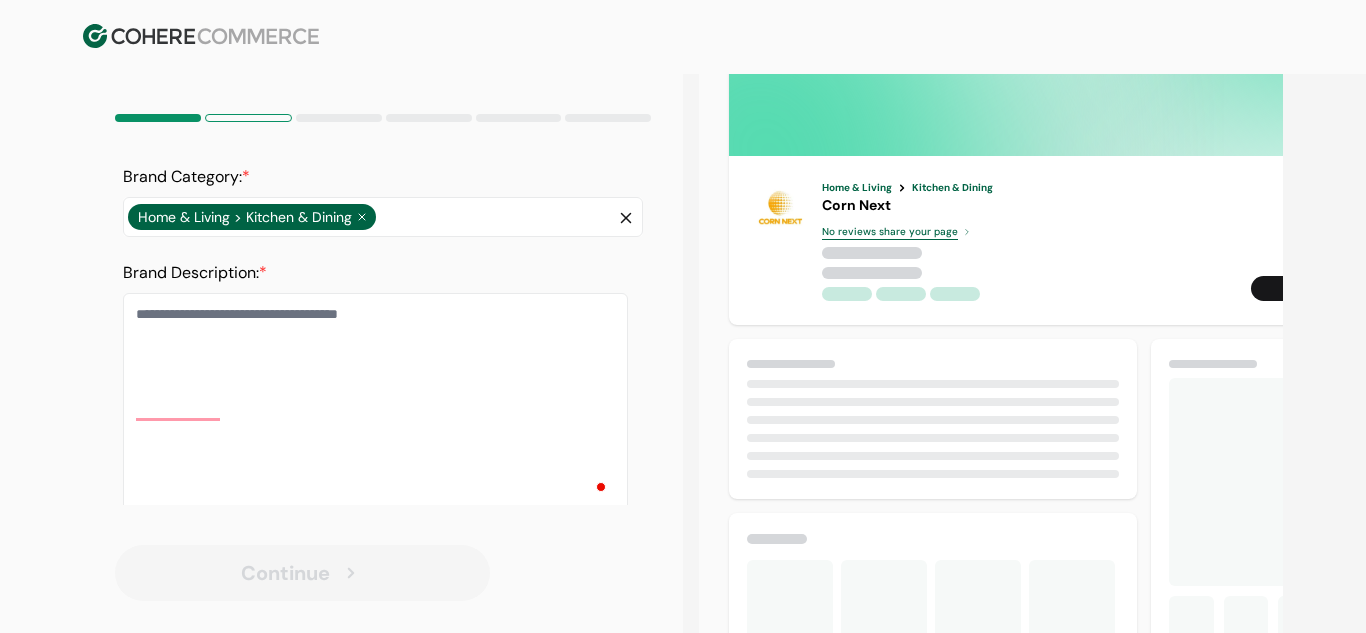 scroll, scrollTop: 288, scrollLeft: 0, axis: vertical 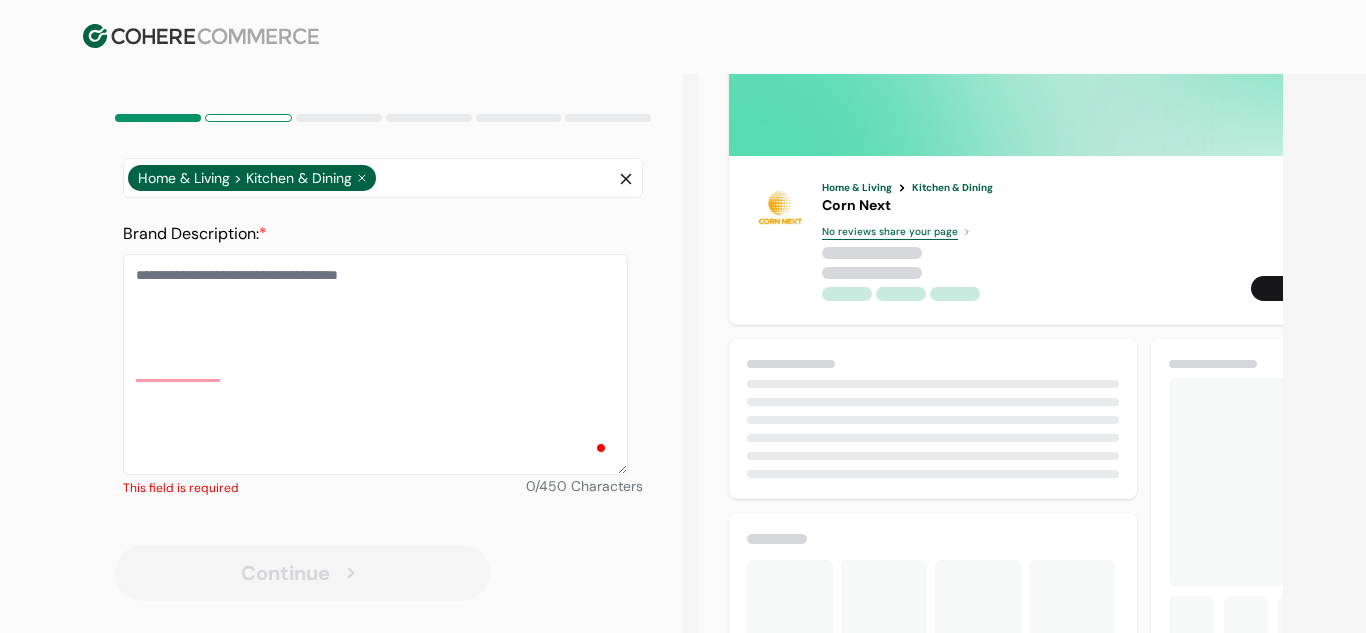 click on "Brand Description:  *" at bounding box center (375, 364) 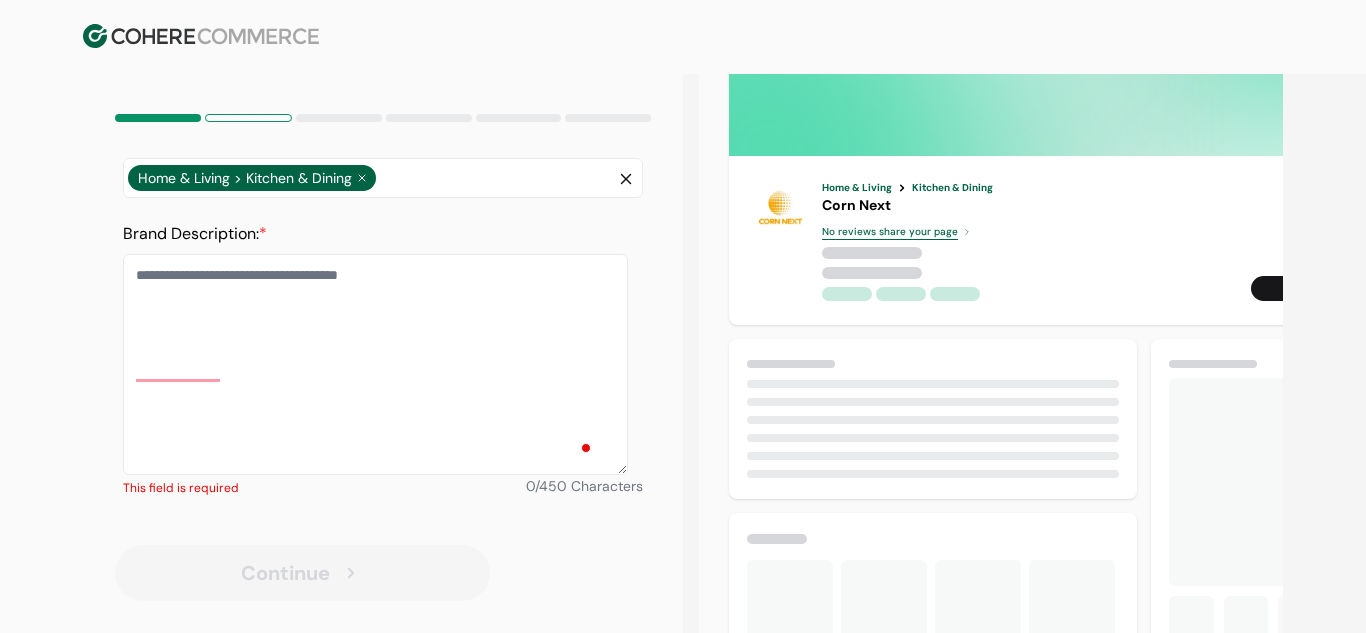 click on "Brand Description:  *" at bounding box center [375, 364] 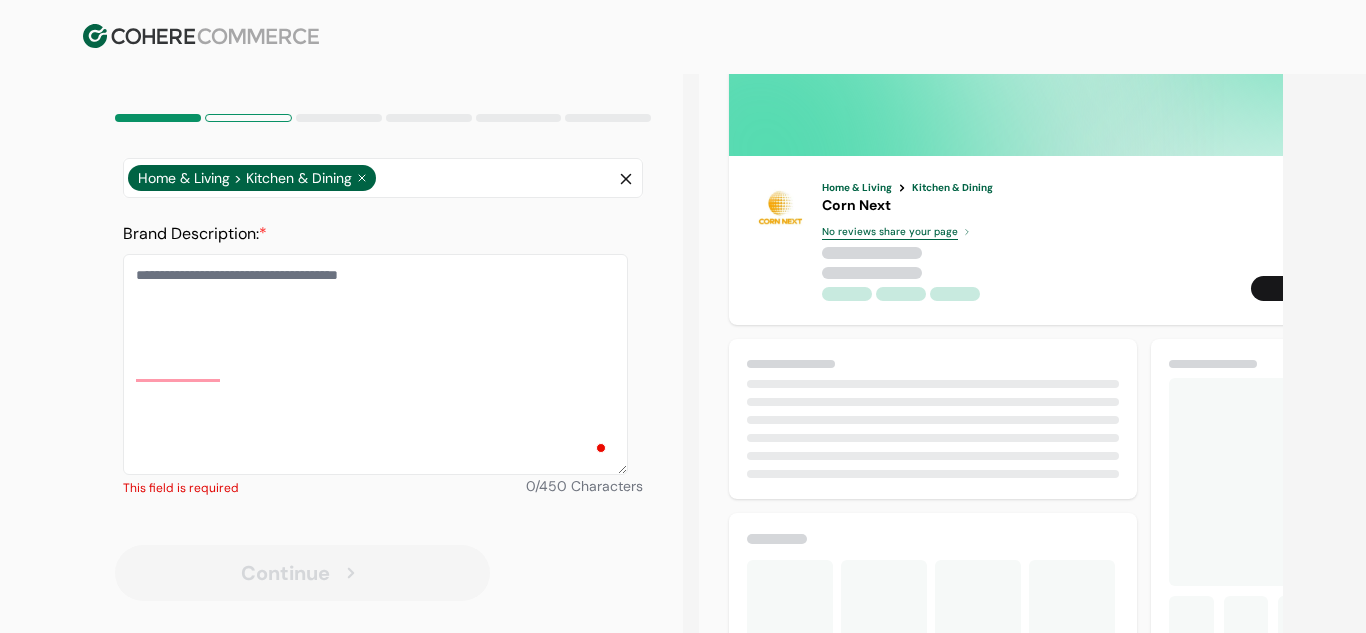 click on "Brand Description:  *" at bounding box center [375, 364] 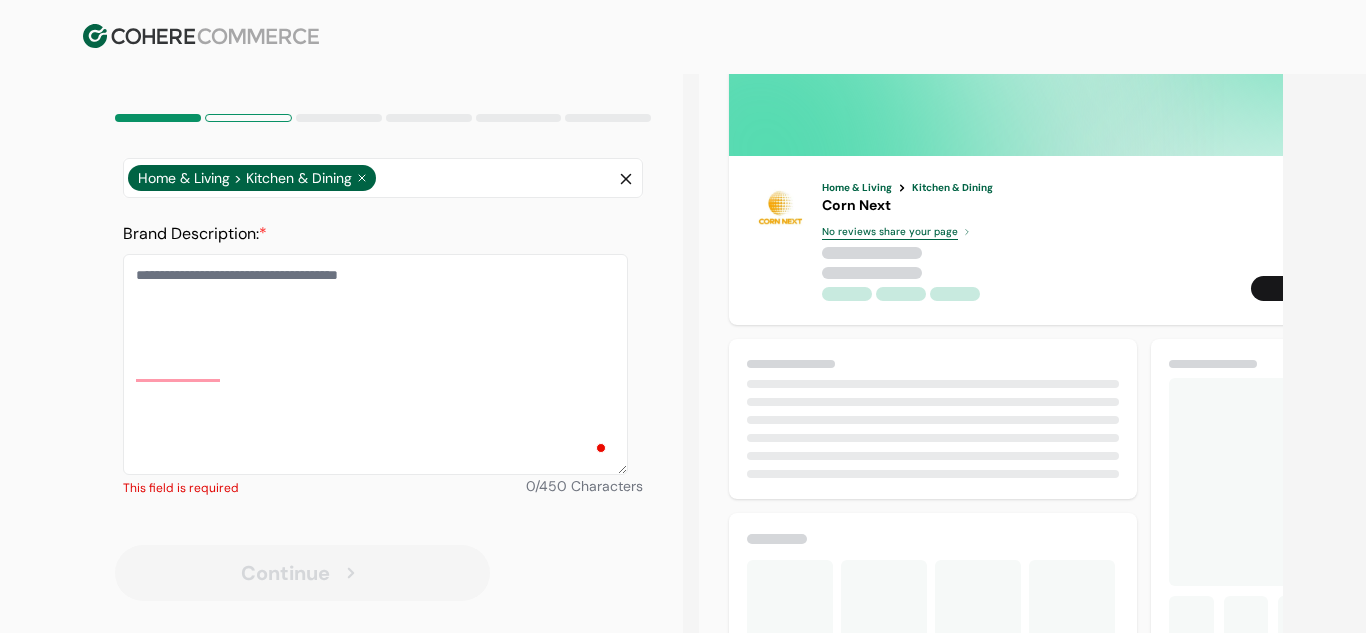 click on "Brand Description:  *" at bounding box center [375, 364] 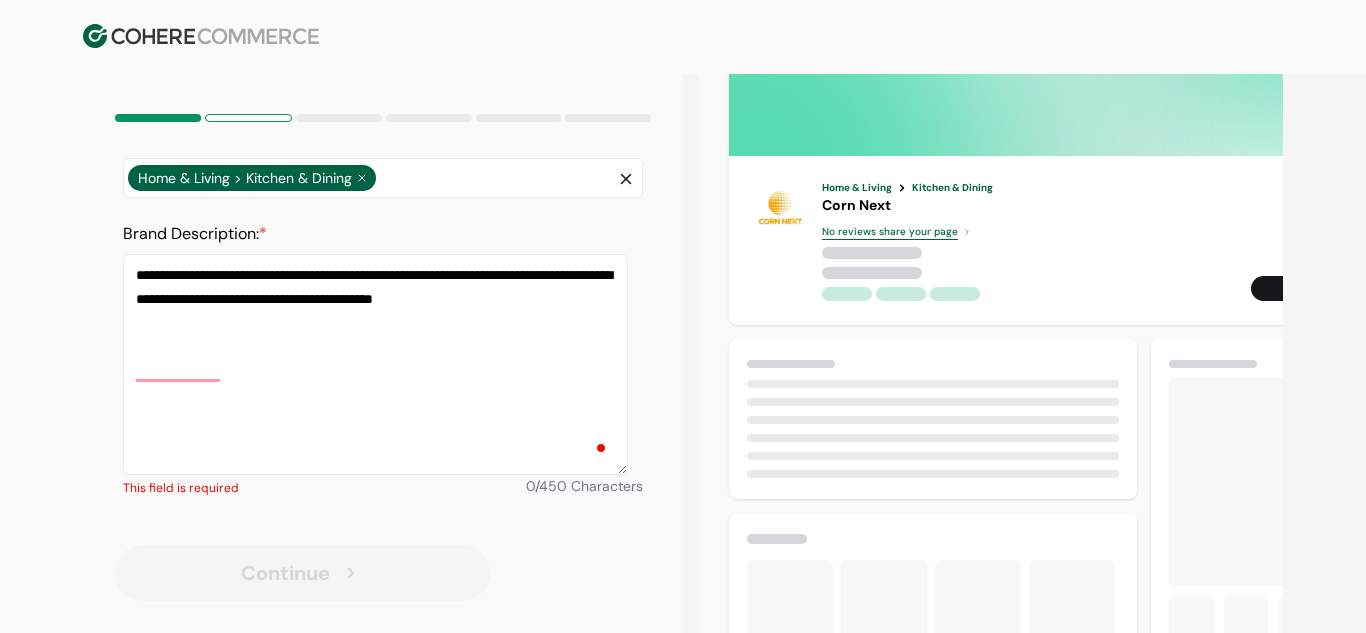 scroll, scrollTop: 297, scrollLeft: 0, axis: vertical 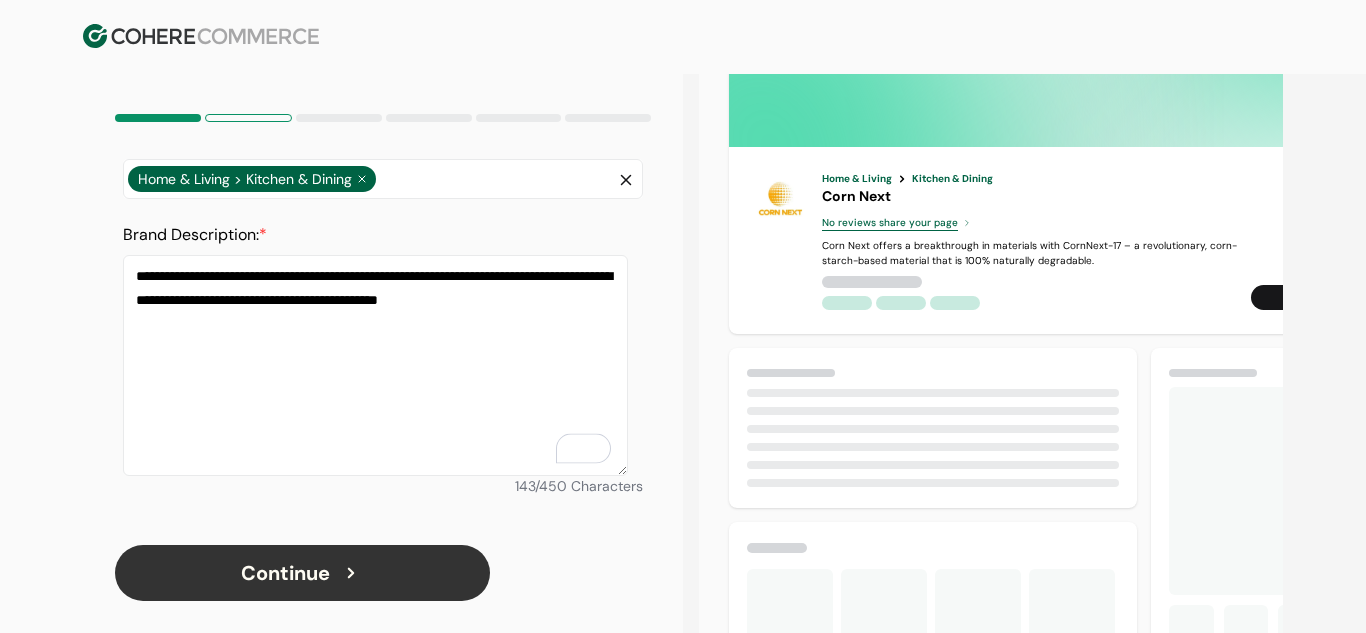 paste on "**********" 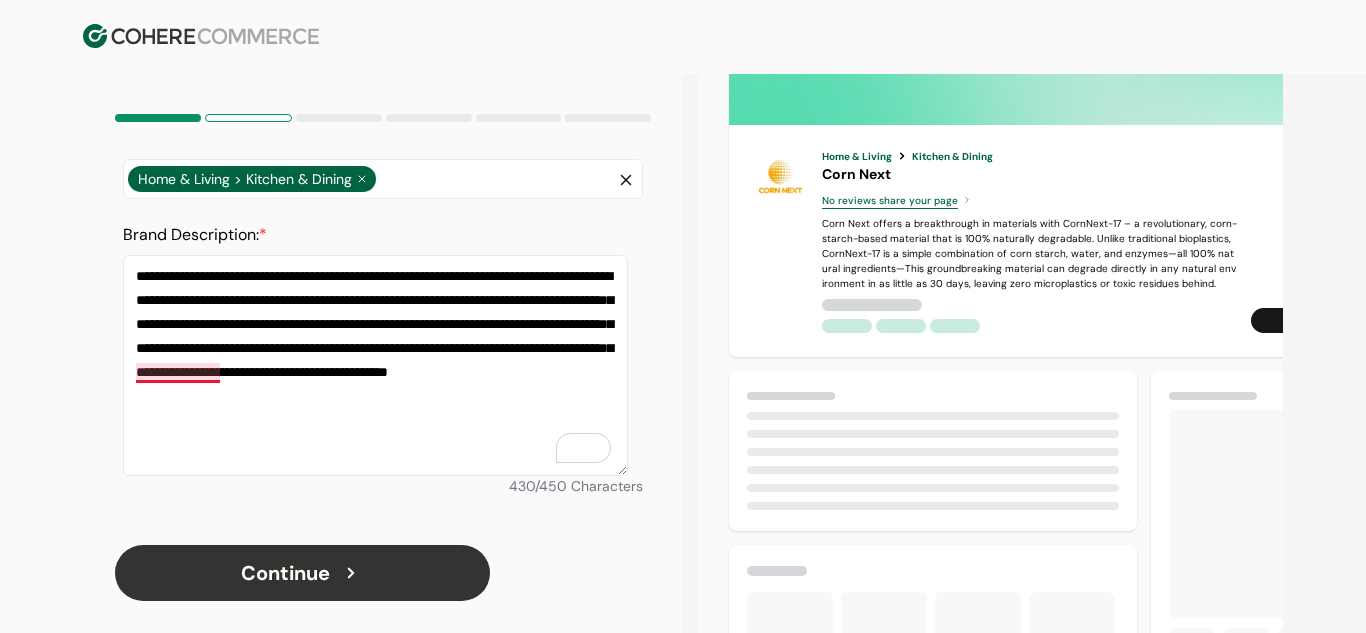 click on "**********" at bounding box center (375, 365) 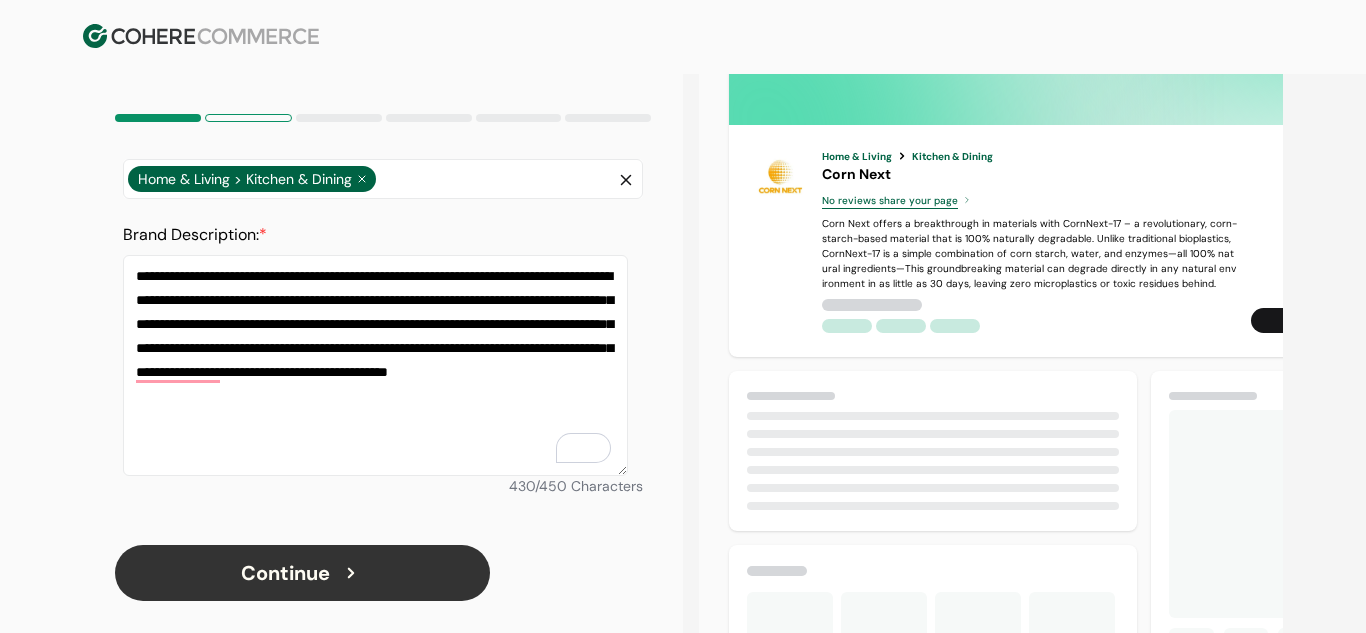 click on "**********" at bounding box center (375, 365) 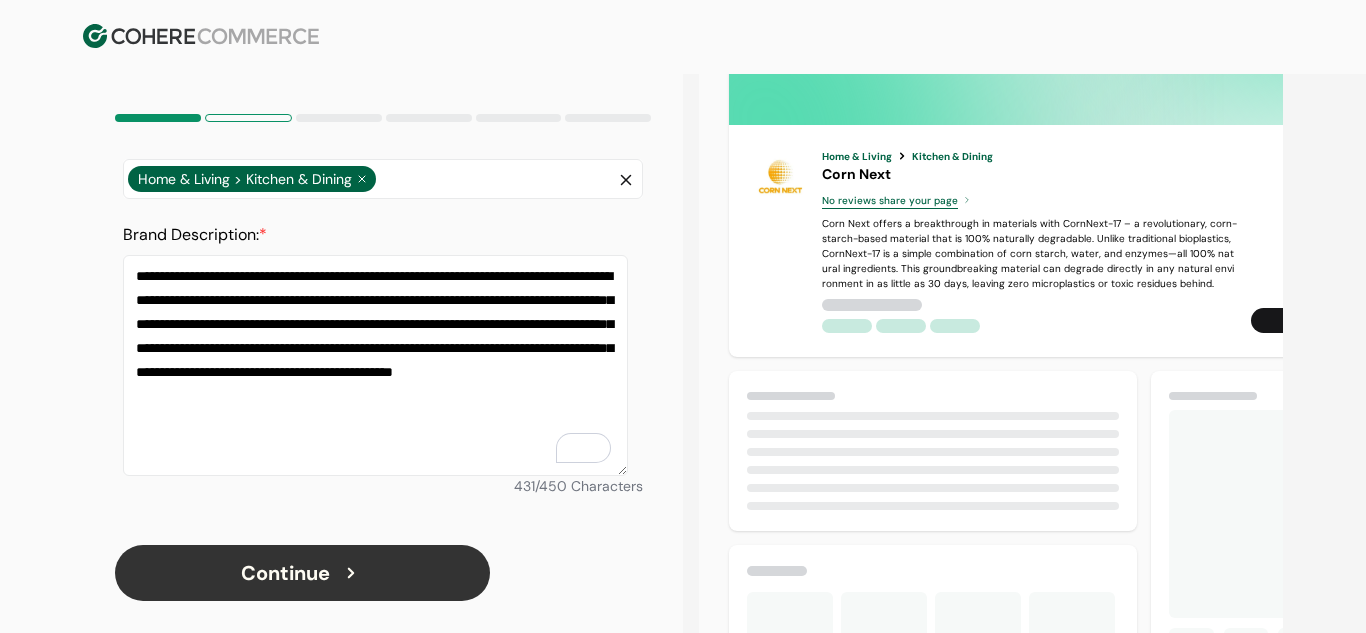 scroll, scrollTop: 231, scrollLeft: 0, axis: vertical 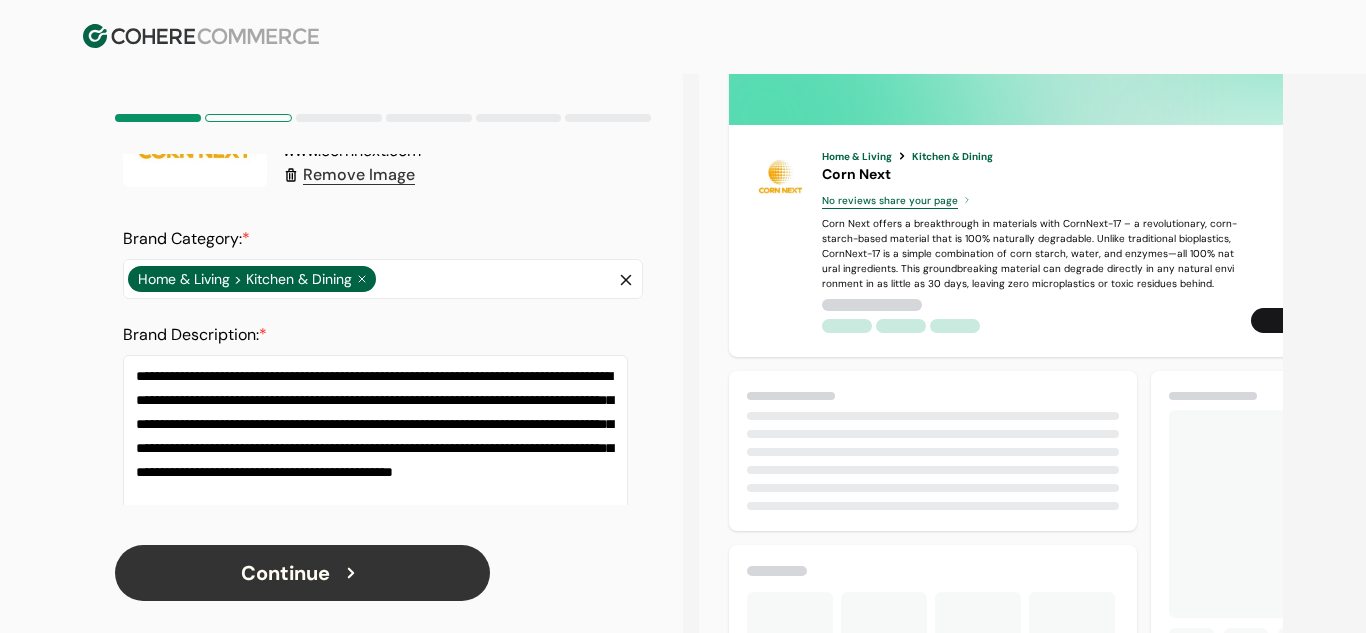 click on "Home & Living > Kitchen & Dining" at bounding box center (371, 279) 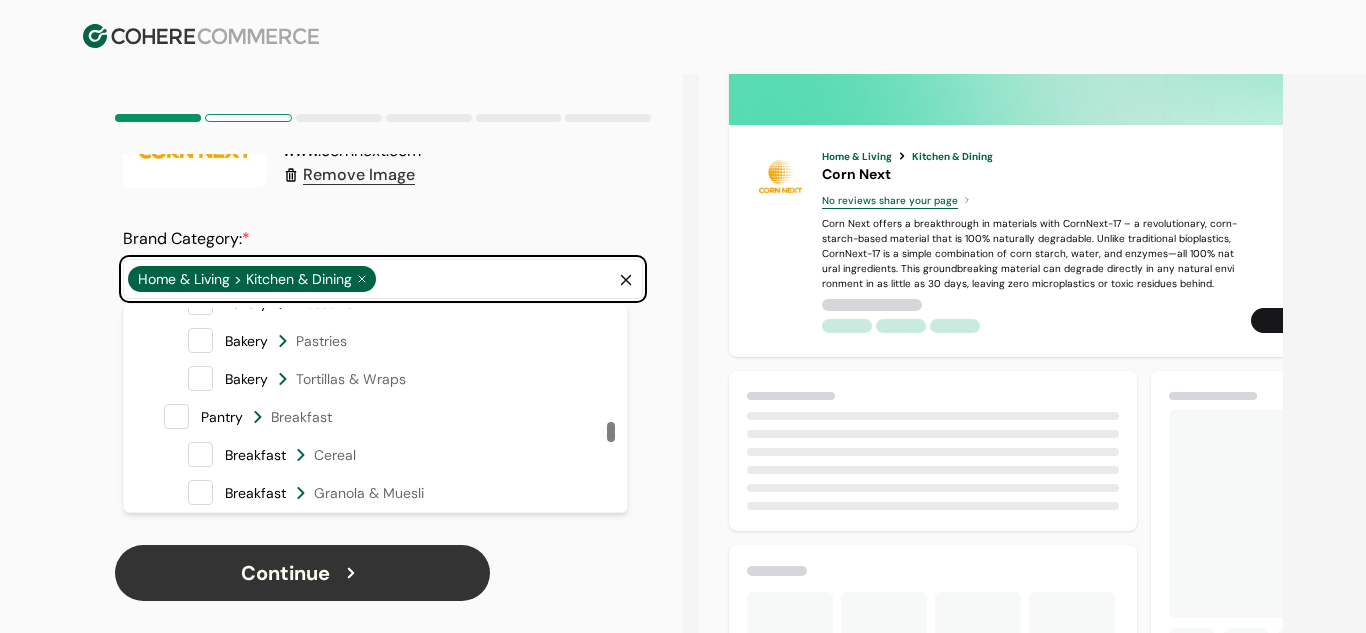 scroll, scrollTop: 2760, scrollLeft: 0, axis: vertical 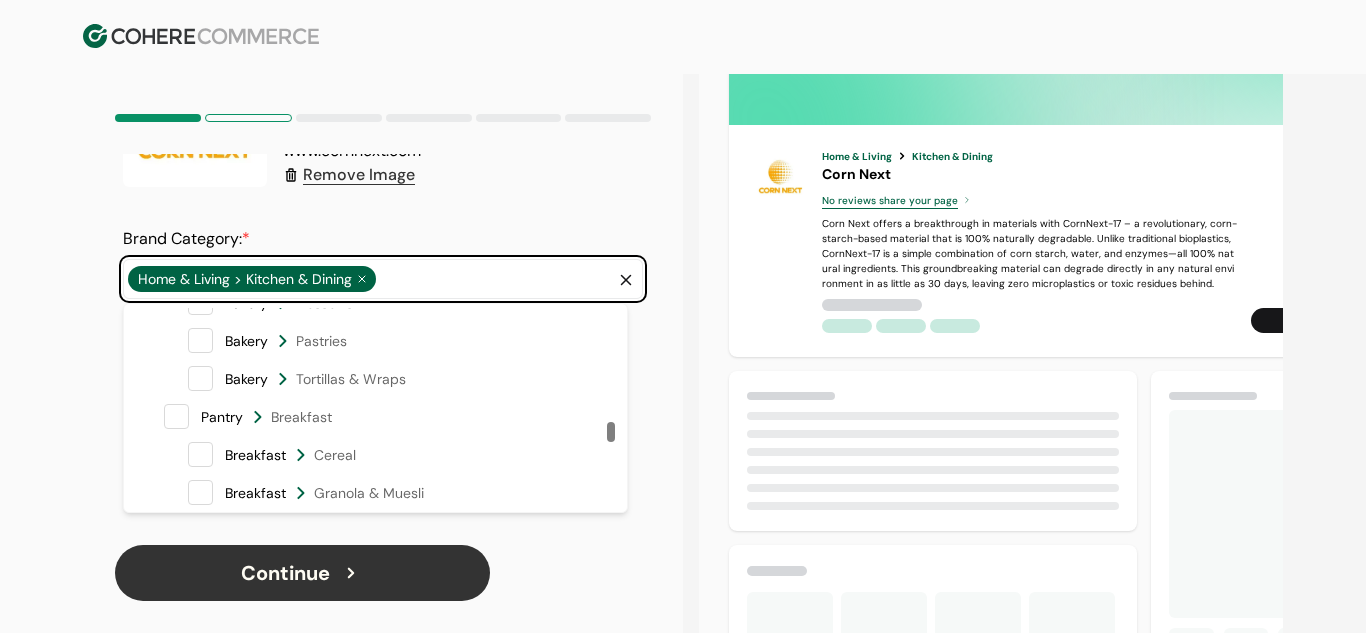 click on "**********" at bounding box center [383, 304] 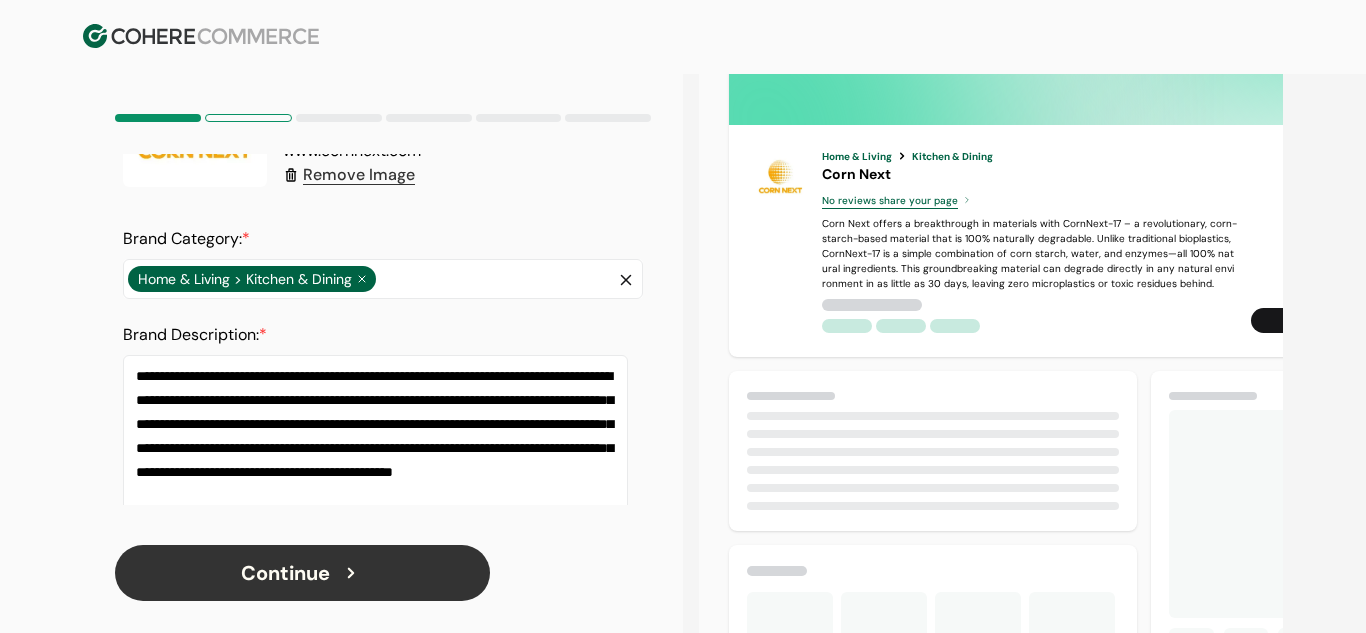 scroll, scrollTop: 297, scrollLeft: 0, axis: vertical 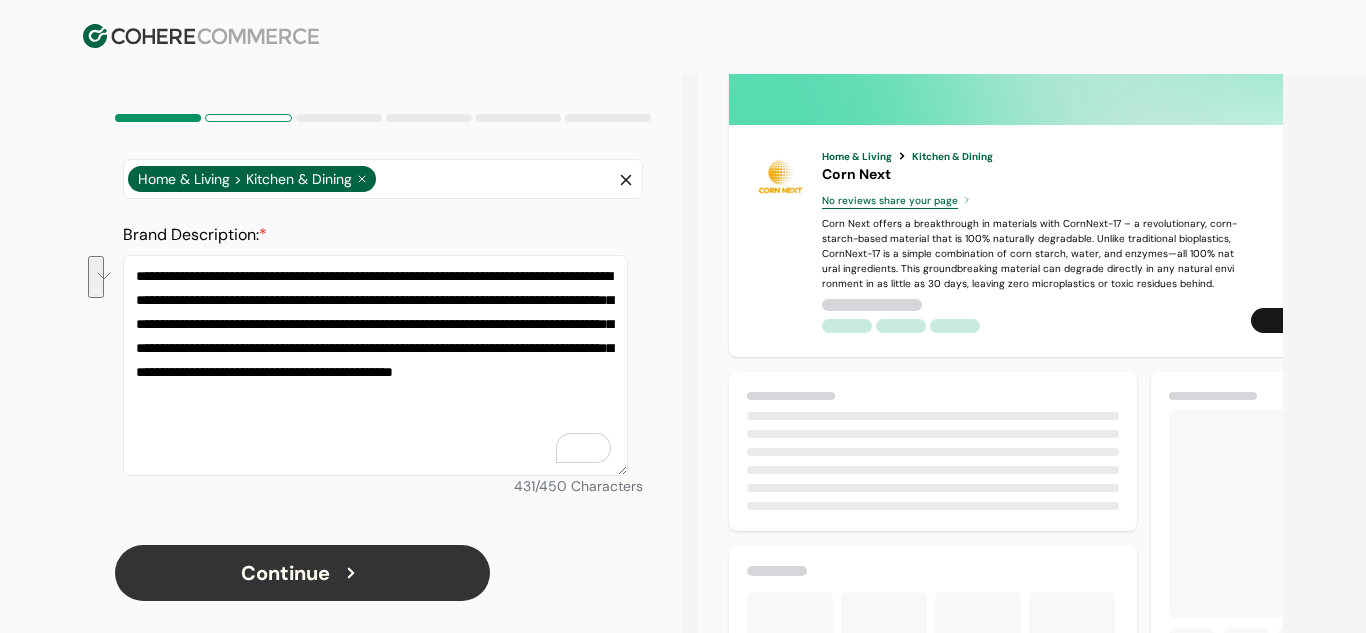 drag, startPoint x: 216, startPoint y: 322, endPoint x: 473, endPoint y: 348, distance: 258.31183 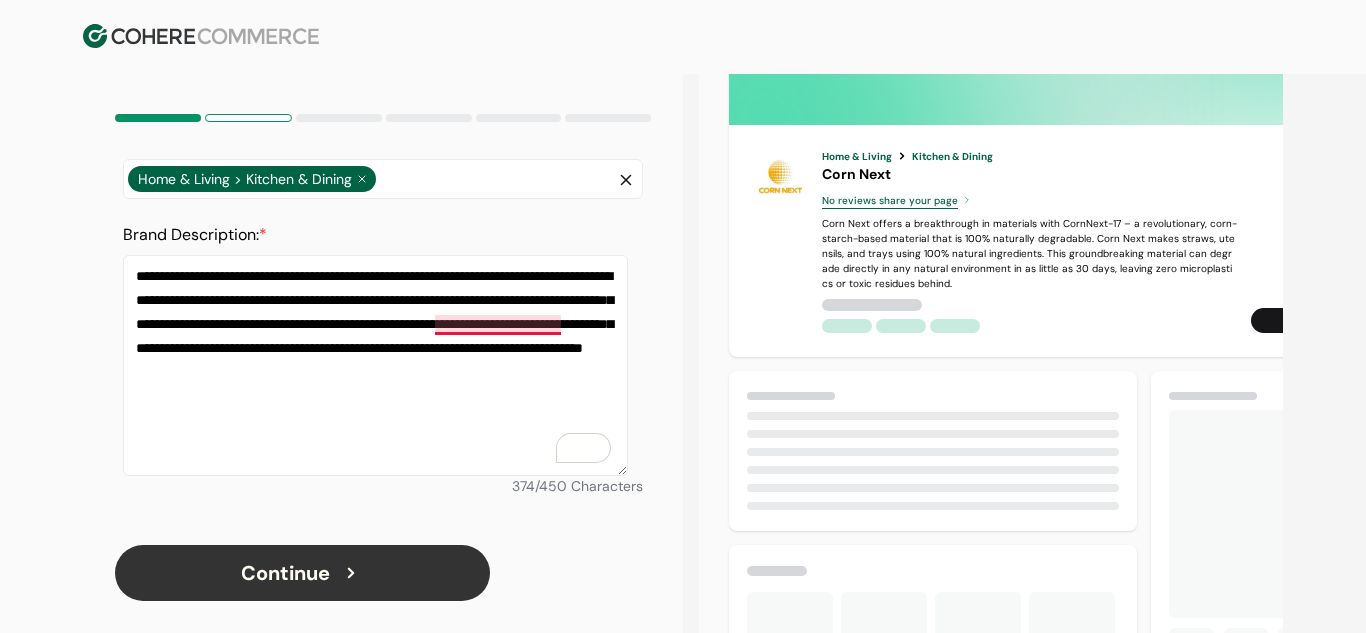 click on "**********" at bounding box center [375, 365] 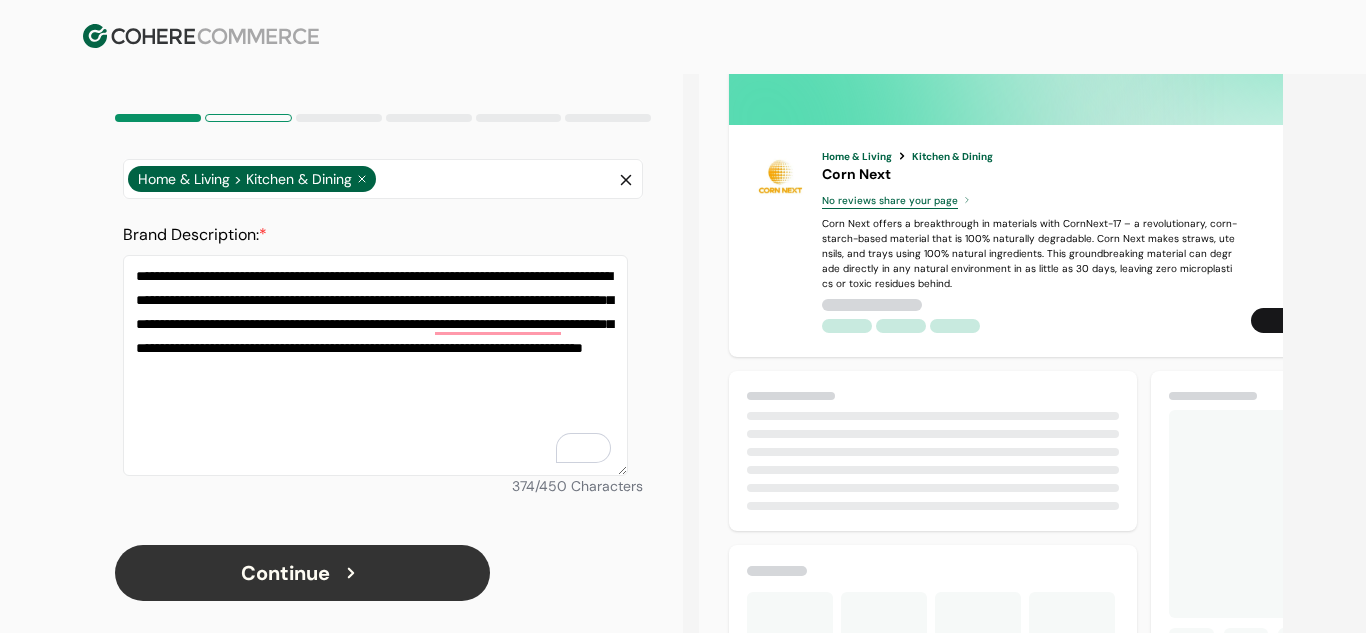 click on "**********" at bounding box center [375, 365] 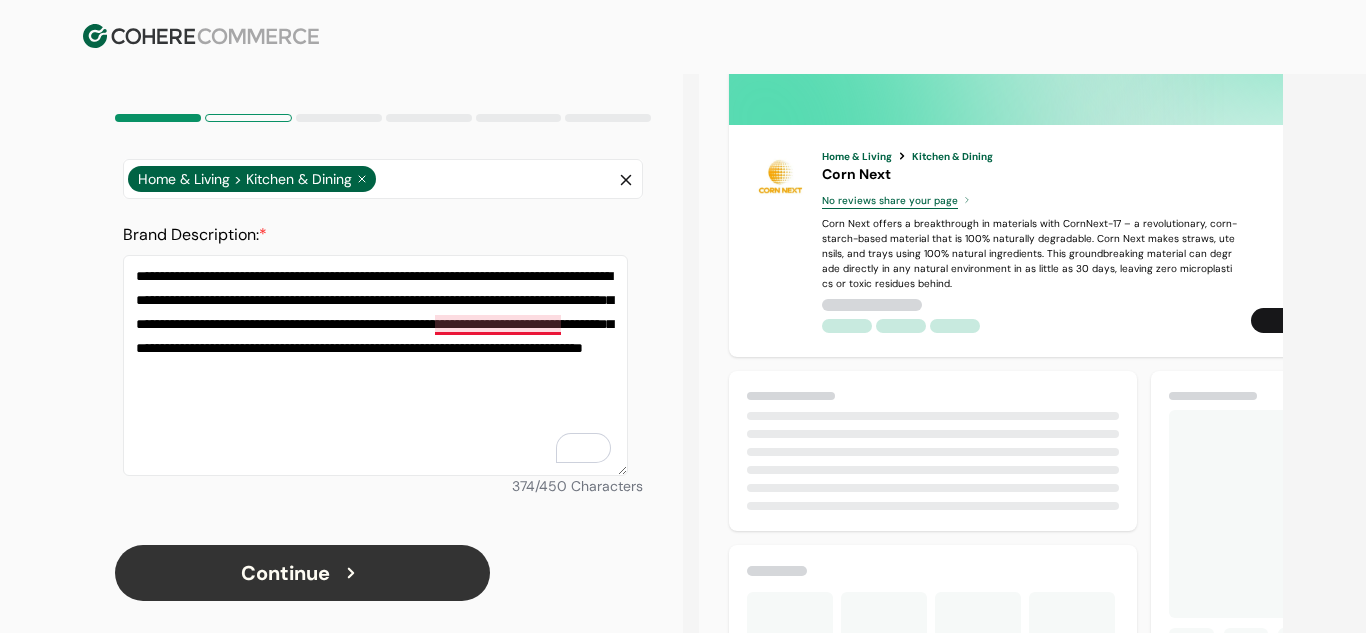 click on "**********" at bounding box center [375, 365] 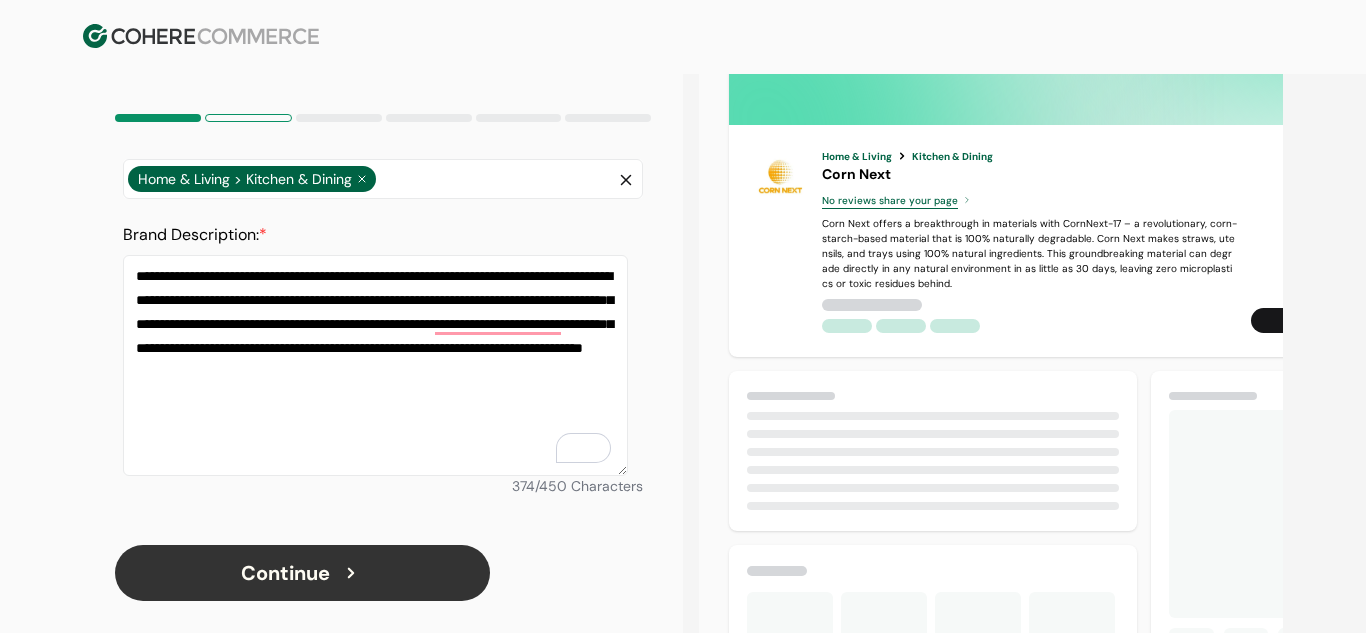 click on "**********" at bounding box center [375, 365] 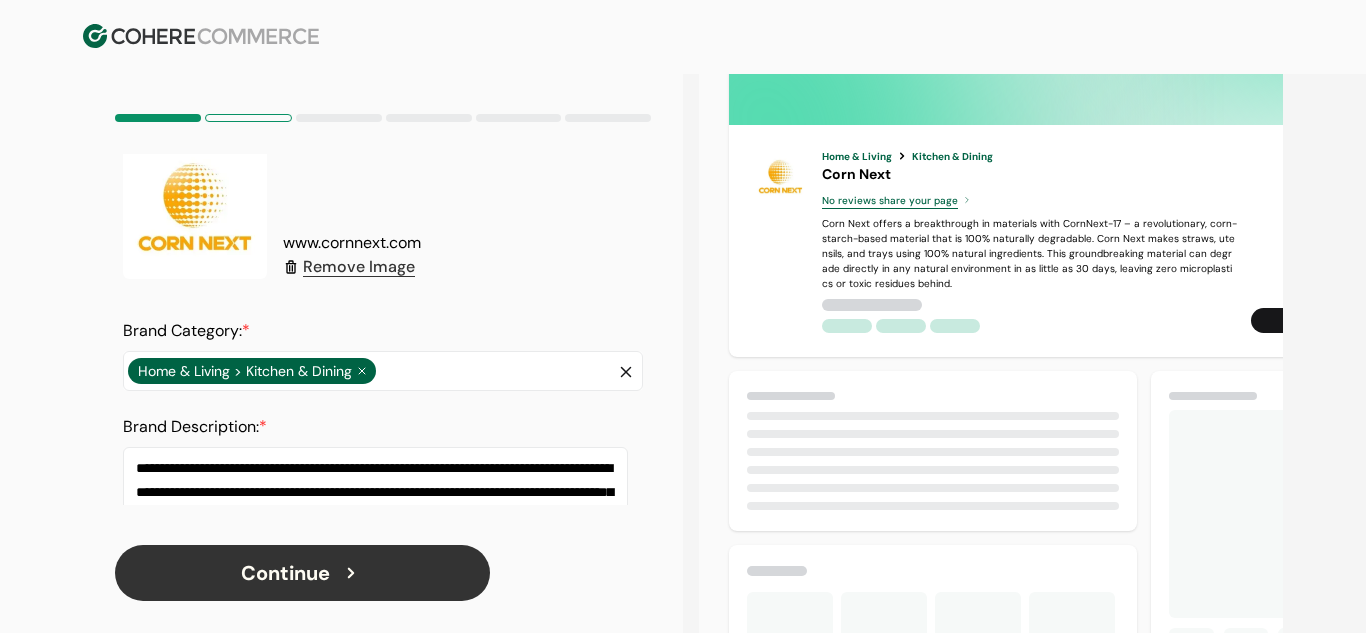 scroll, scrollTop: 220, scrollLeft: 0, axis: vertical 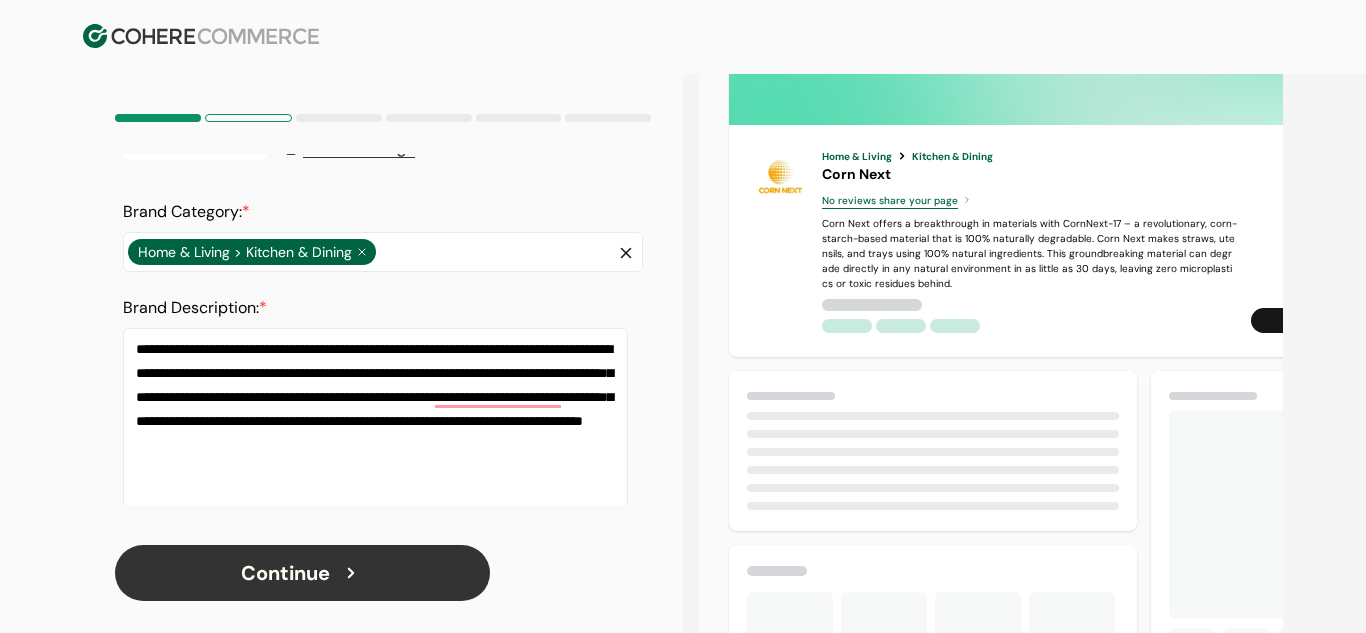click on "**********" at bounding box center (375, 438) 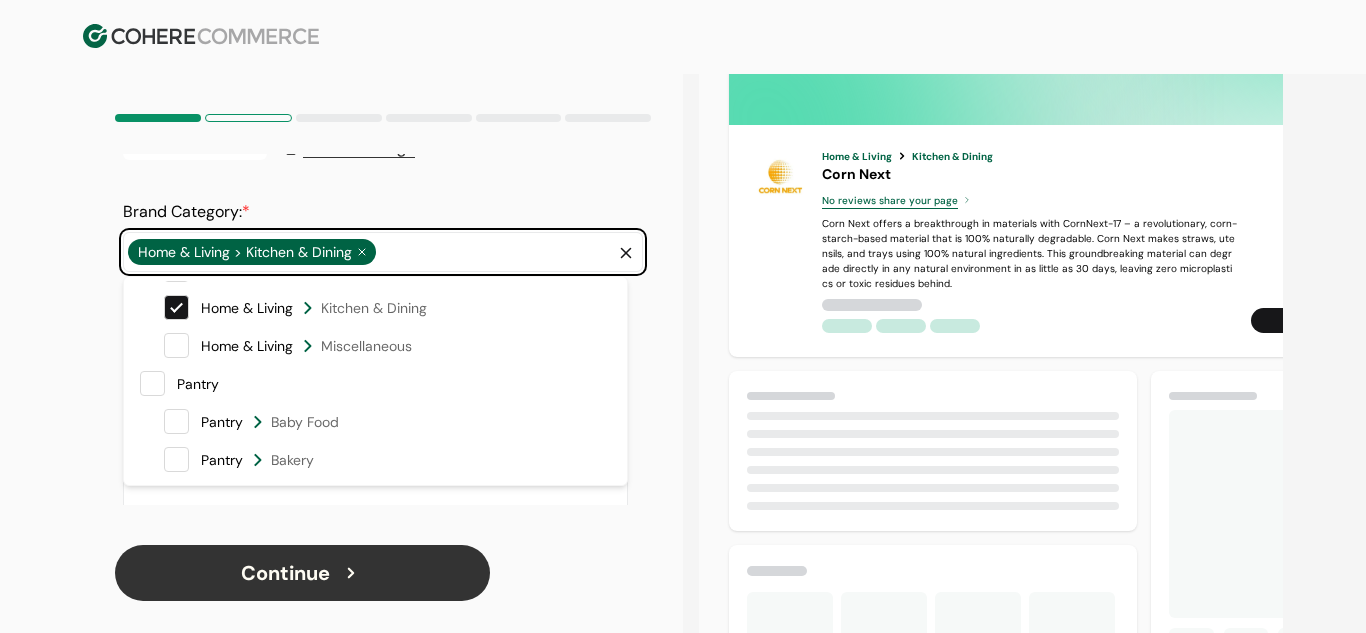 scroll, scrollTop: 2900, scrollLeft: 0, axis: vertical 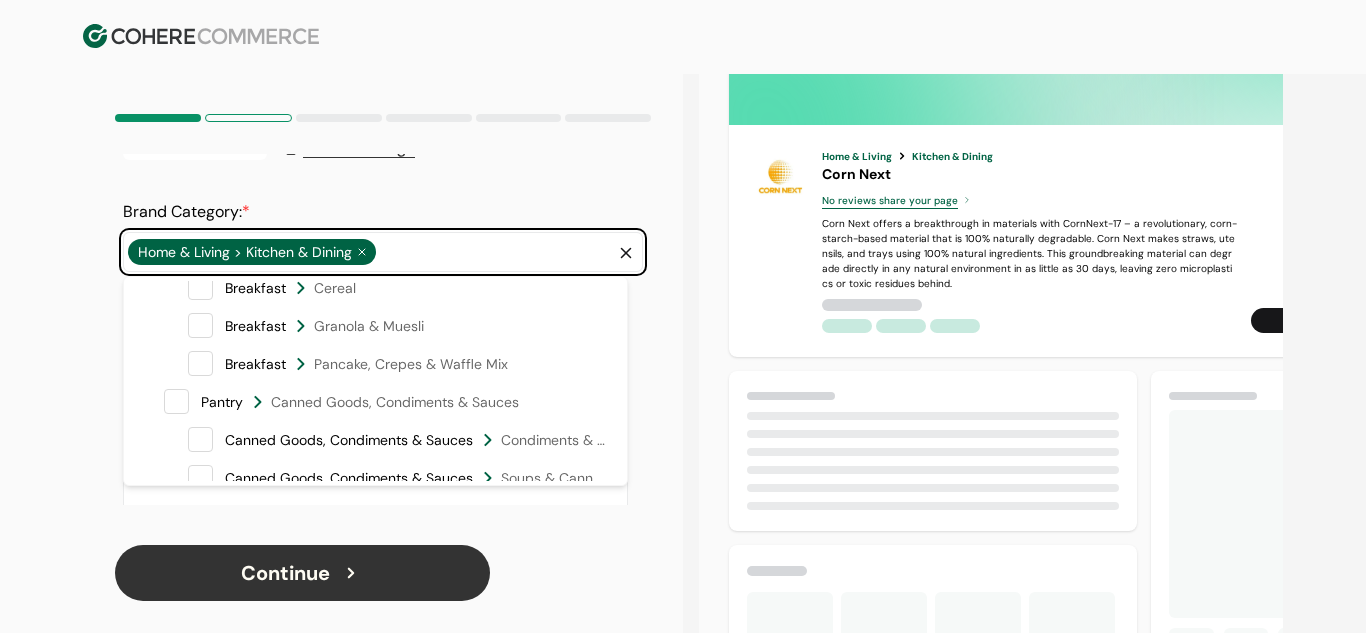 click on "Pancake, Crepes & Waffle Mix" at bounding box center (411, 364) 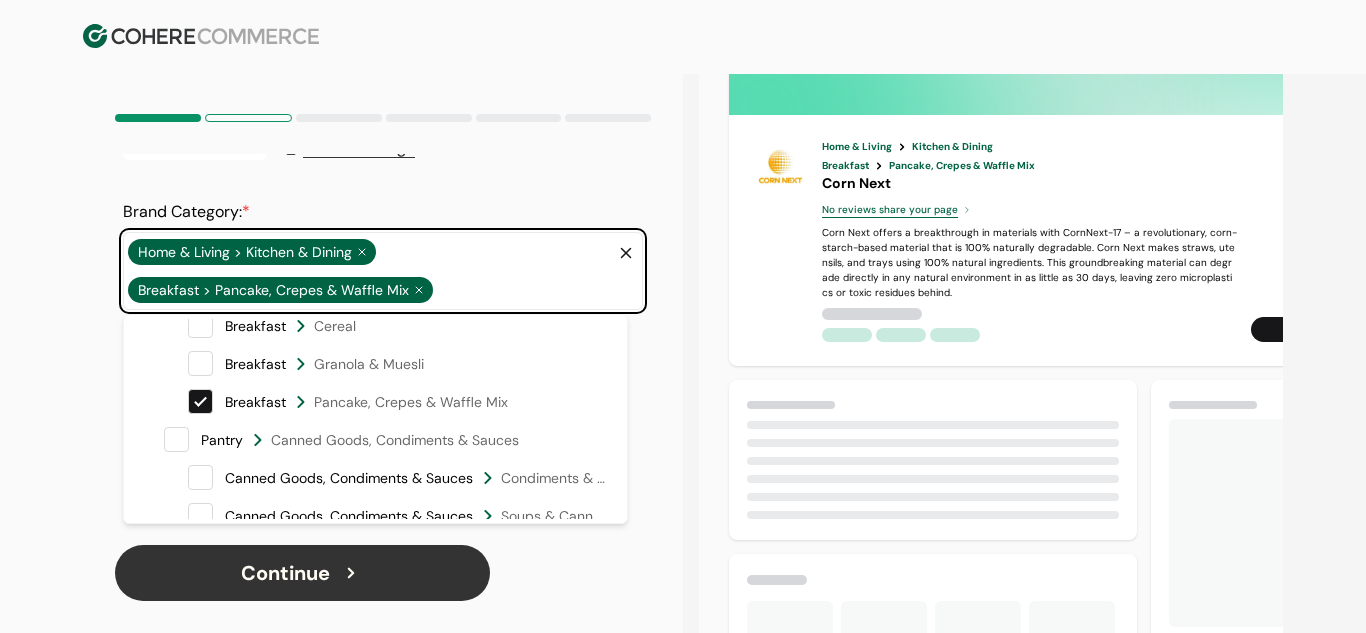 click 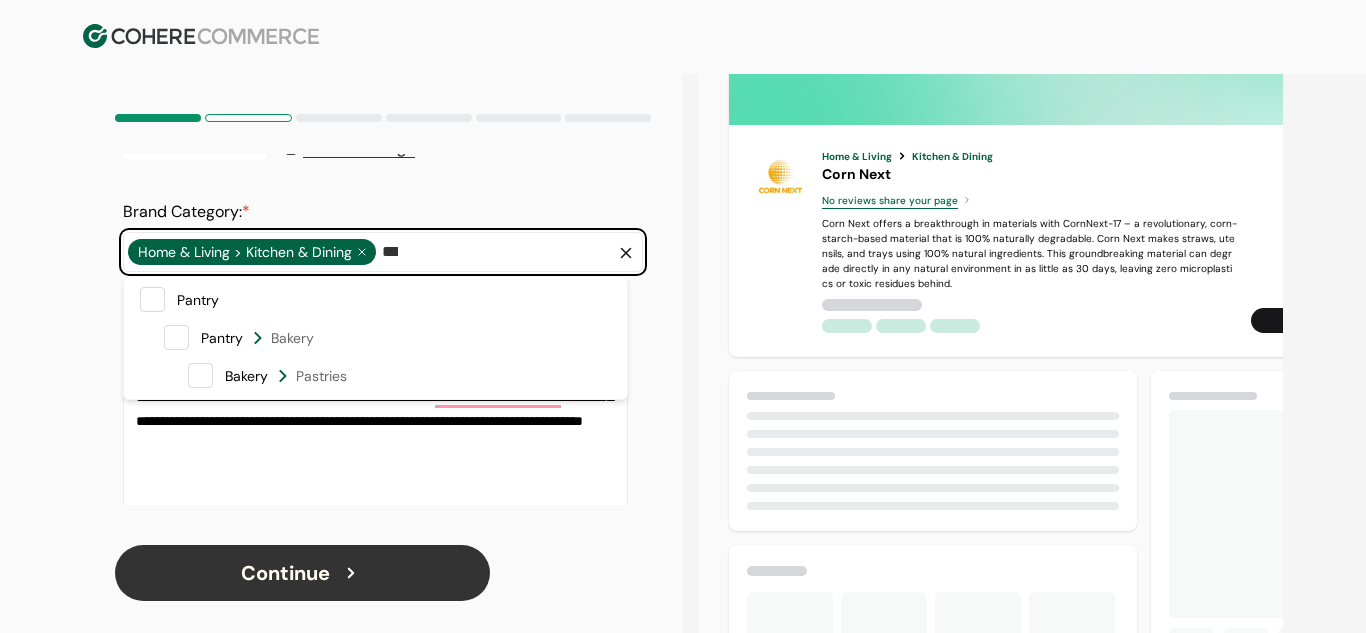scroll, scrollTop: 0, scrollLeft: 0, axis: both 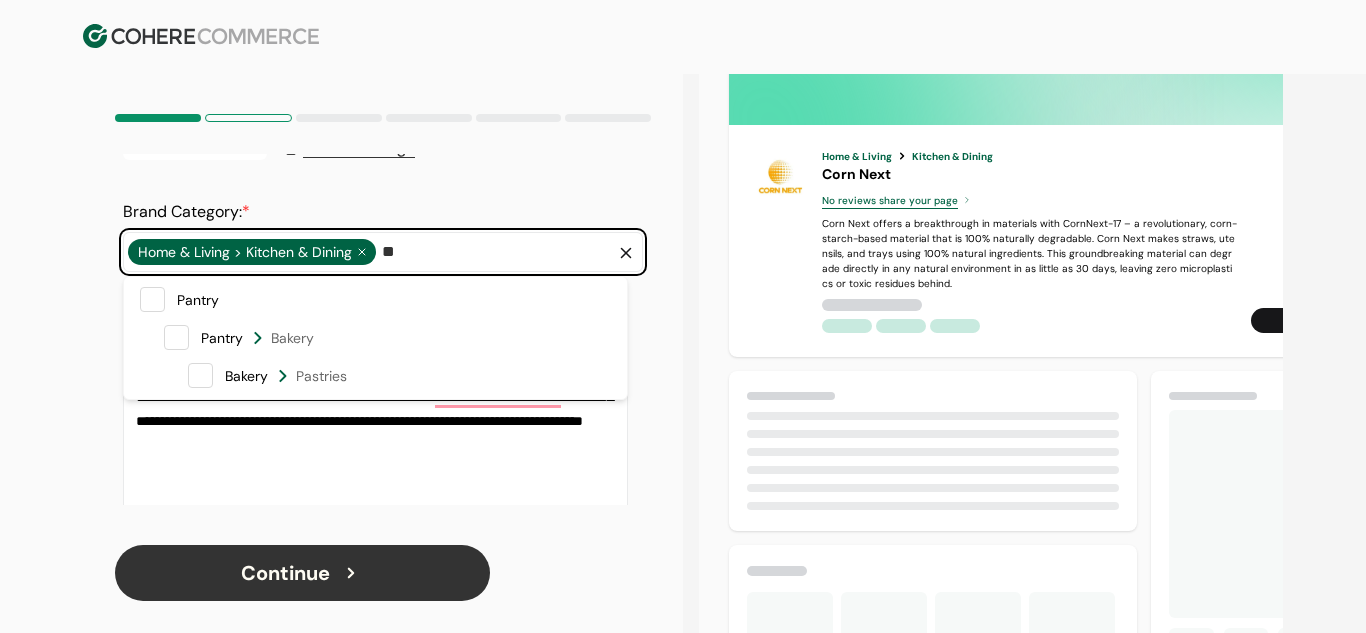type on "*" 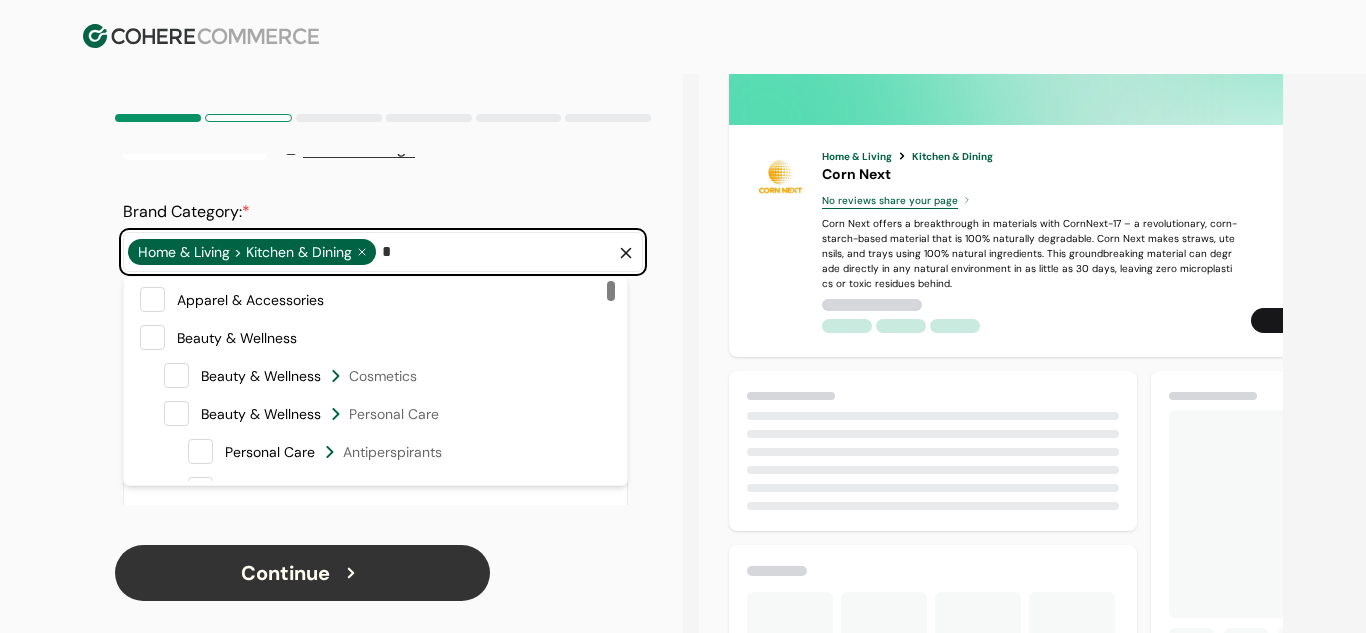 type 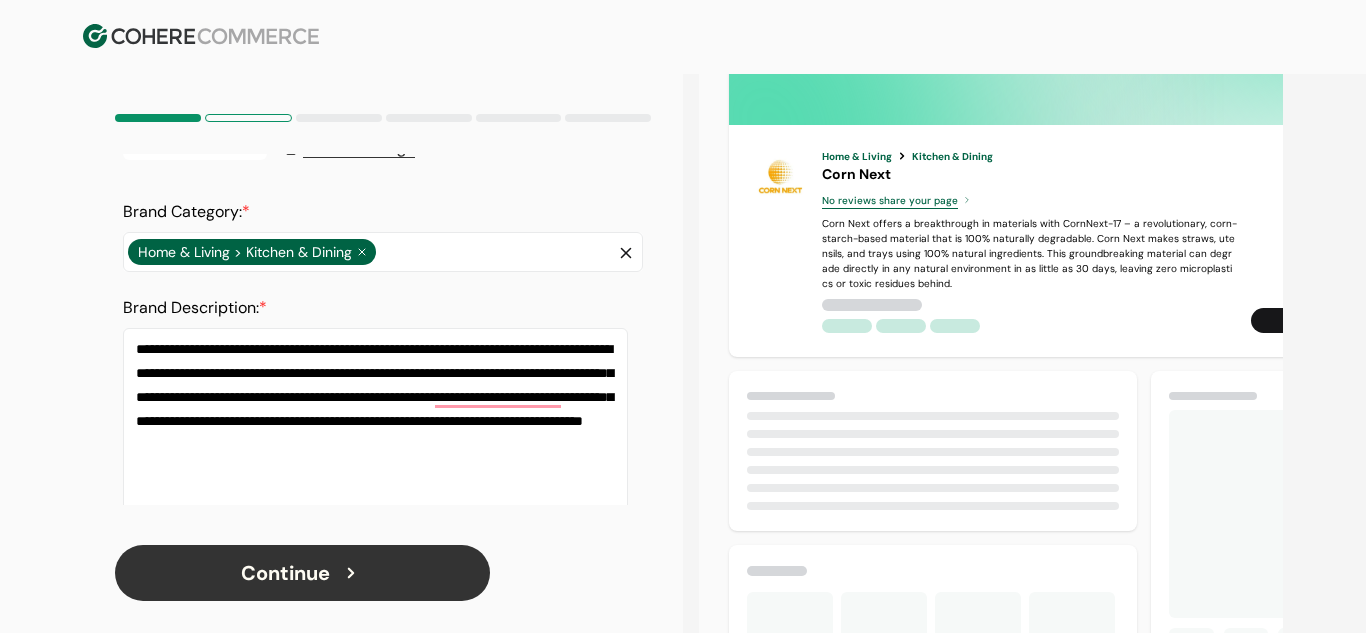 click at bounding box center (195, 88) 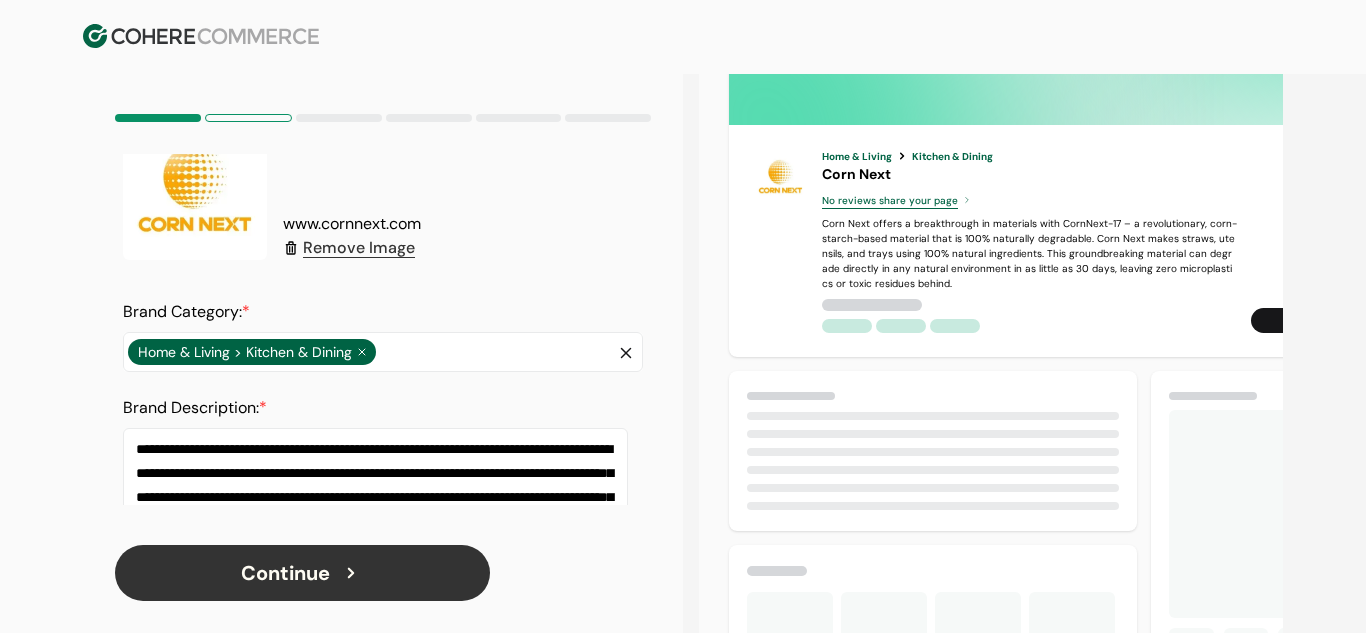 scroll, scrollTop: 109, scrollLeft: 0, axis: vertical 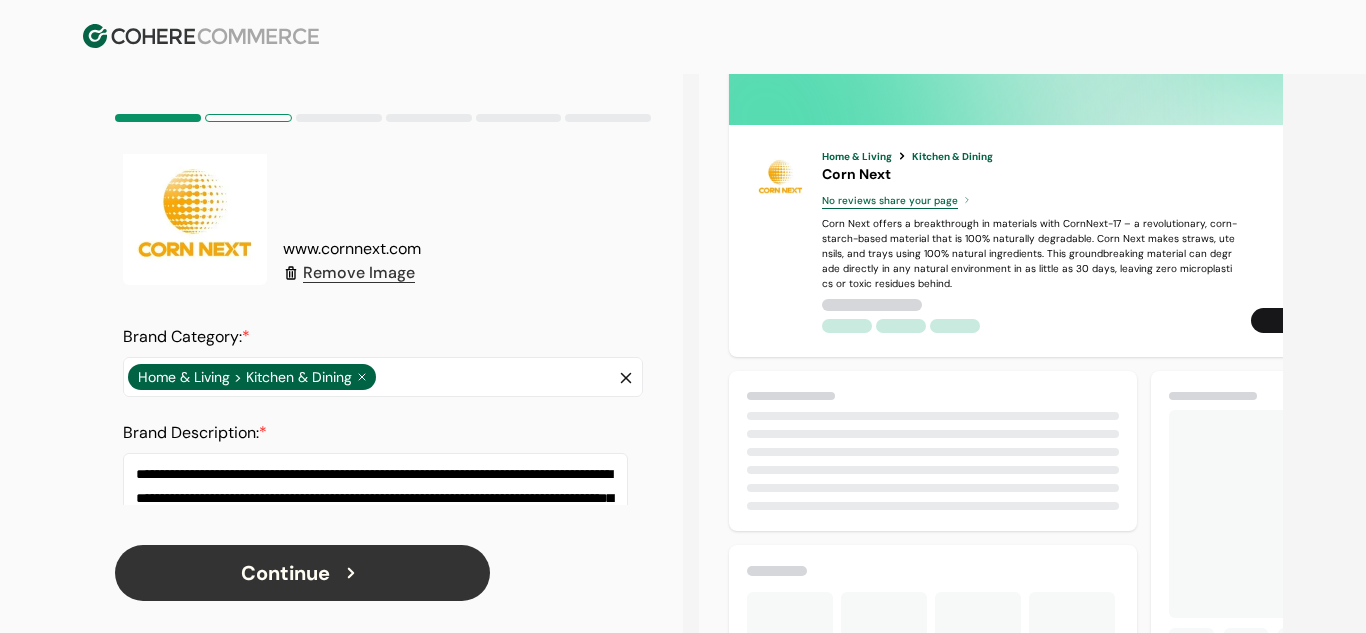 click at bounding box center [195, 213] 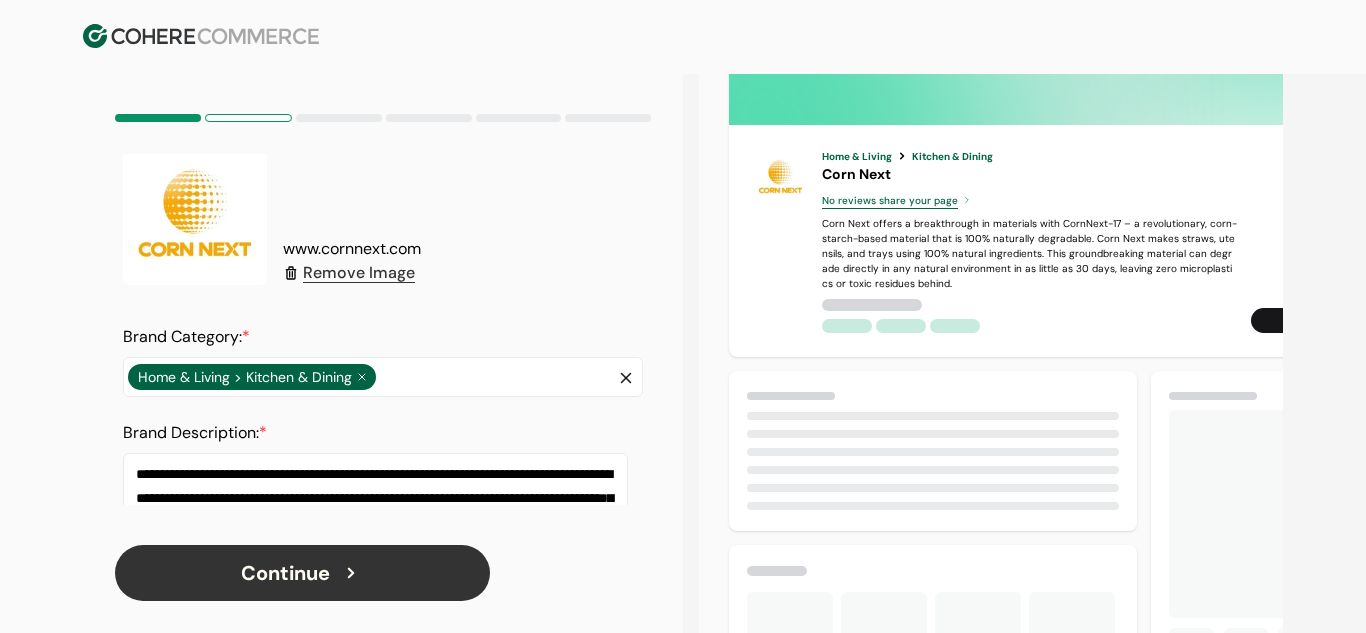 scroll, scrollTop: 255, scrollLeft: 0, axis: vertical 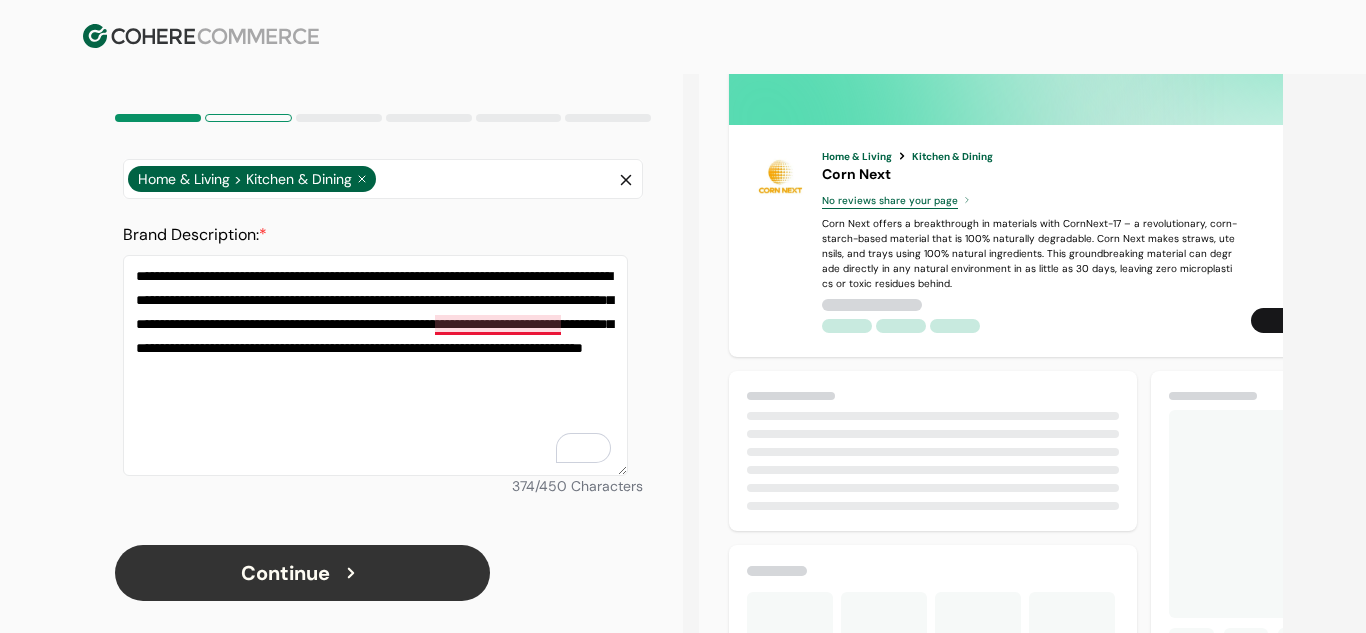 click on "**********" at bounding box center (375, 365) 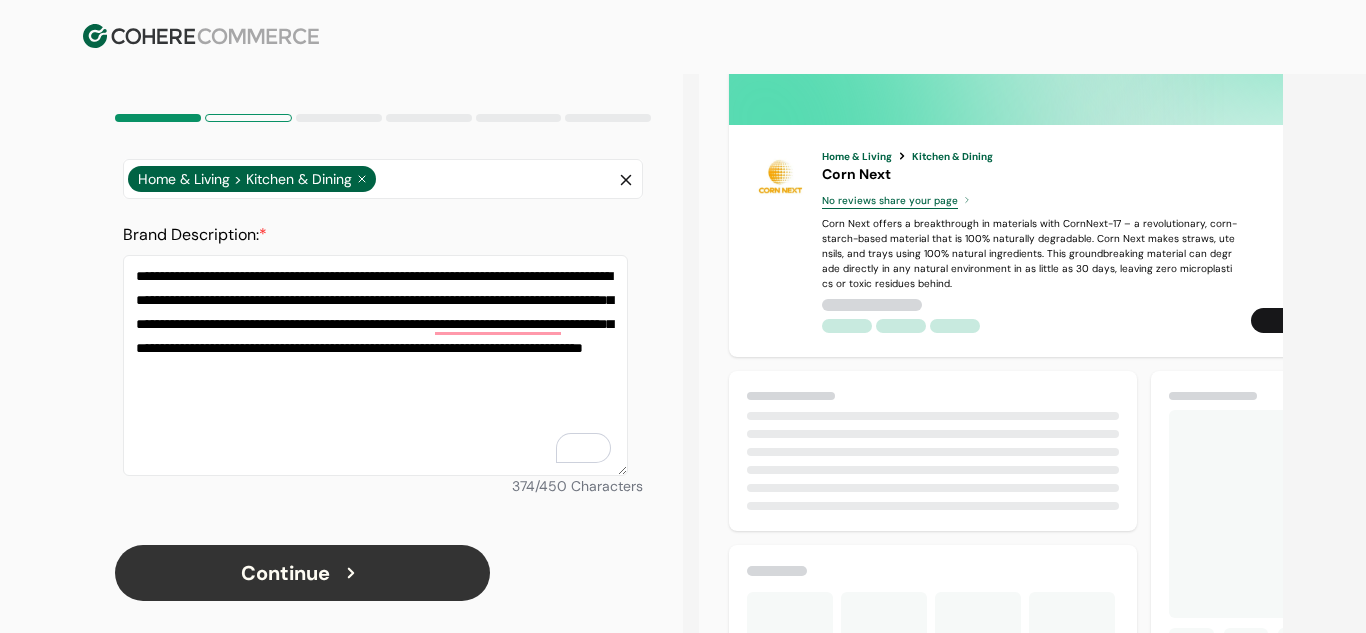 drag, startPoint x: 351, startPoint y: 433, endPoint x: 232, endPoint y: 349, distance: 145.66057 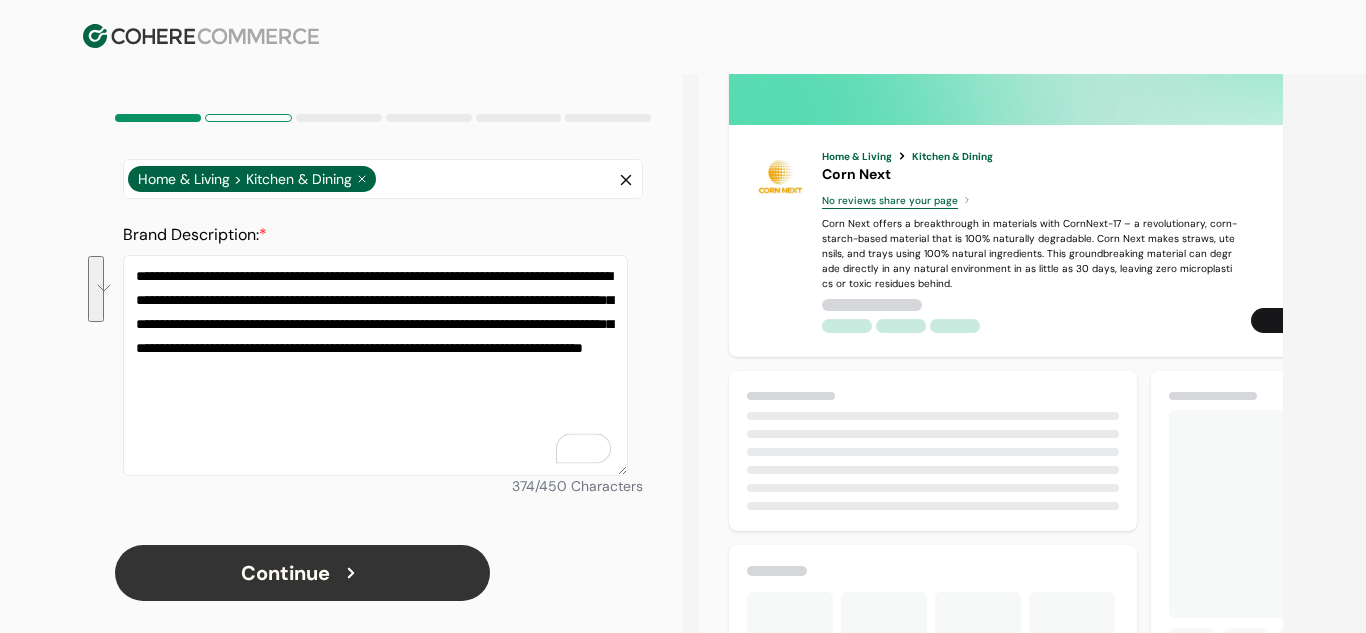 click on "**********" at bounding box center (383, 181) 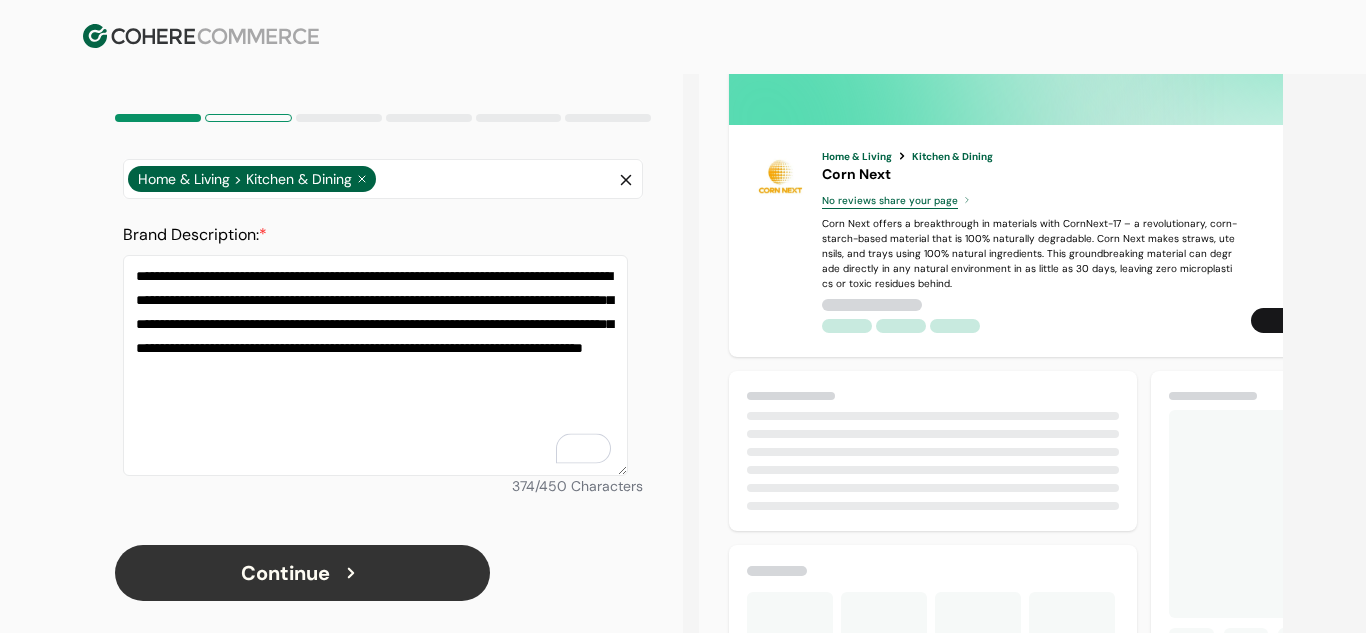 click on "**********" at bounding box center [383, 181] 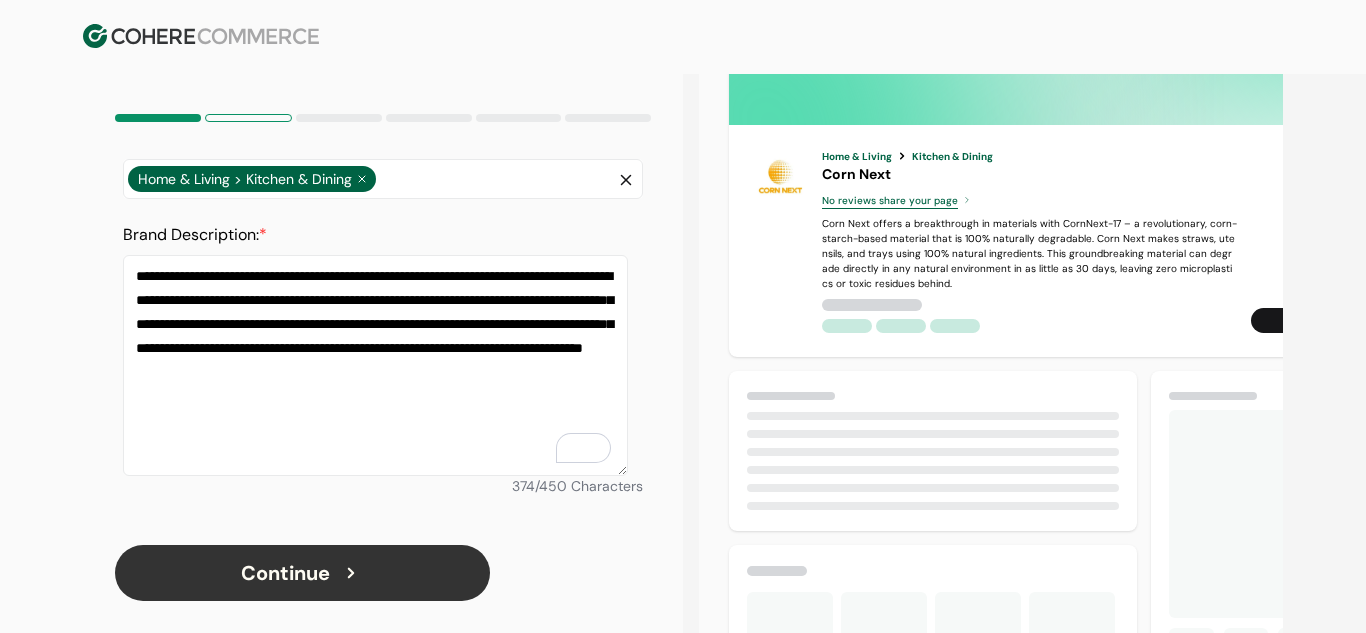 click on "Home & Living > Kitchen & Dining" at bounding box center (371, 179) 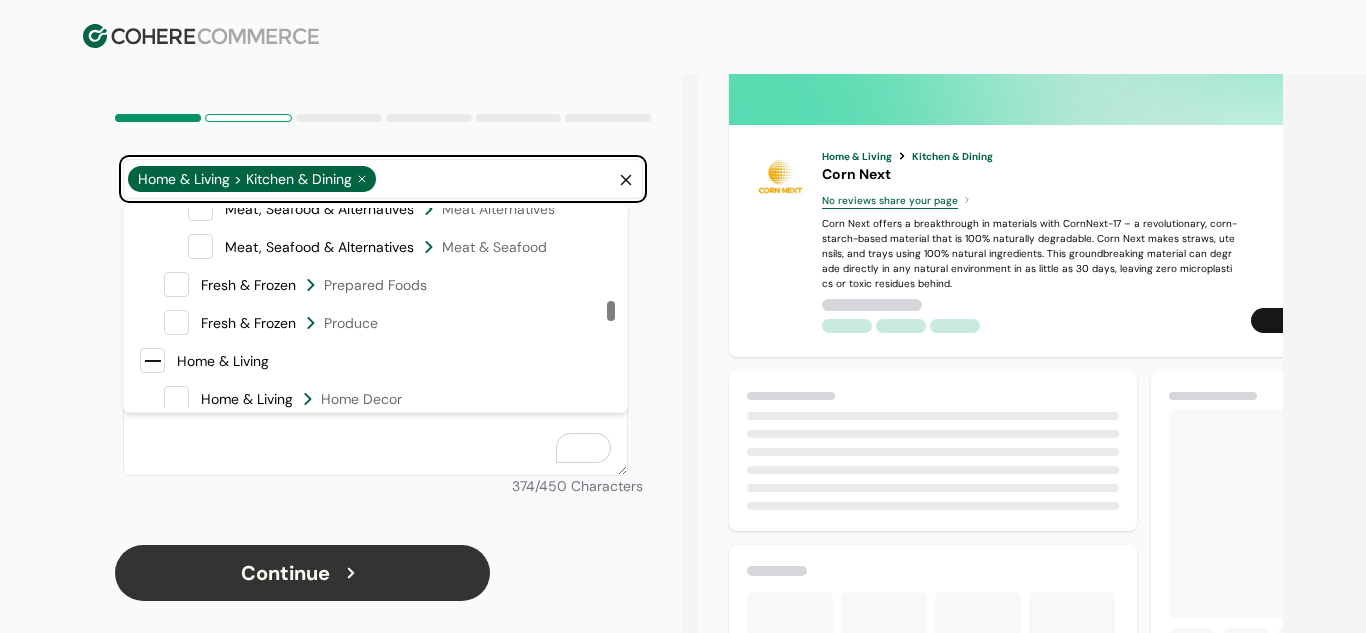 scroll, scrollTop: 2360, scrollLeft: 0, axis: vertical 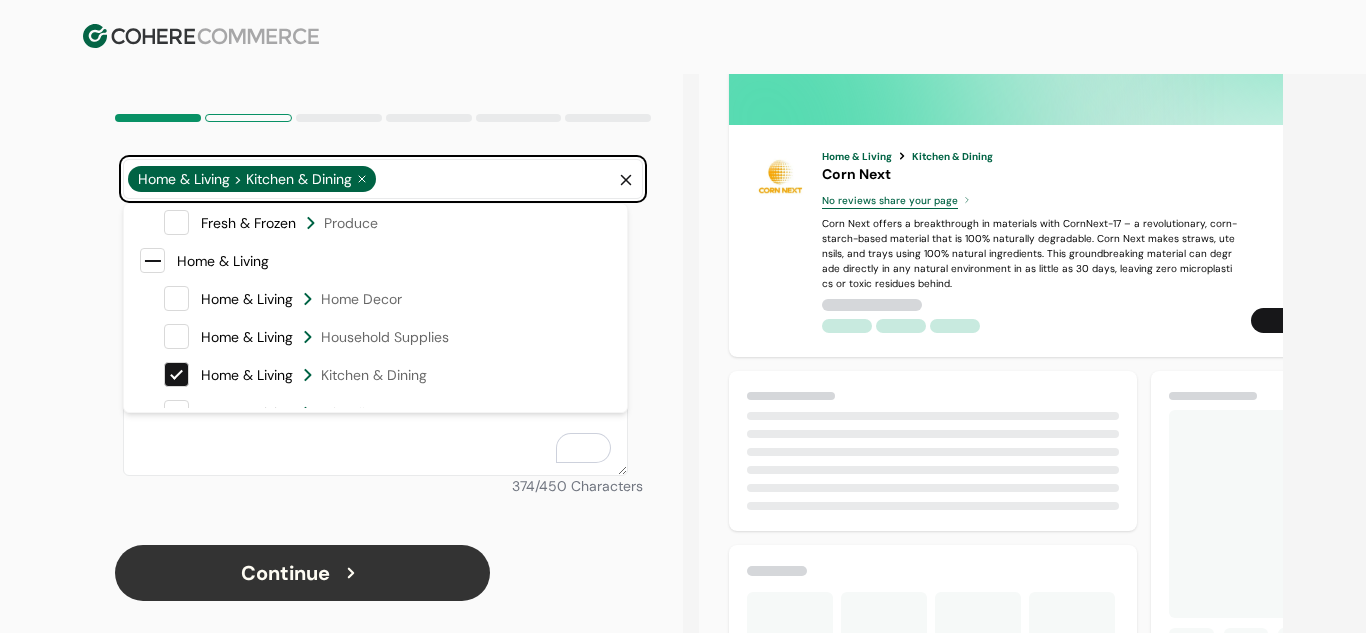 click at bounding box center [176, 336] 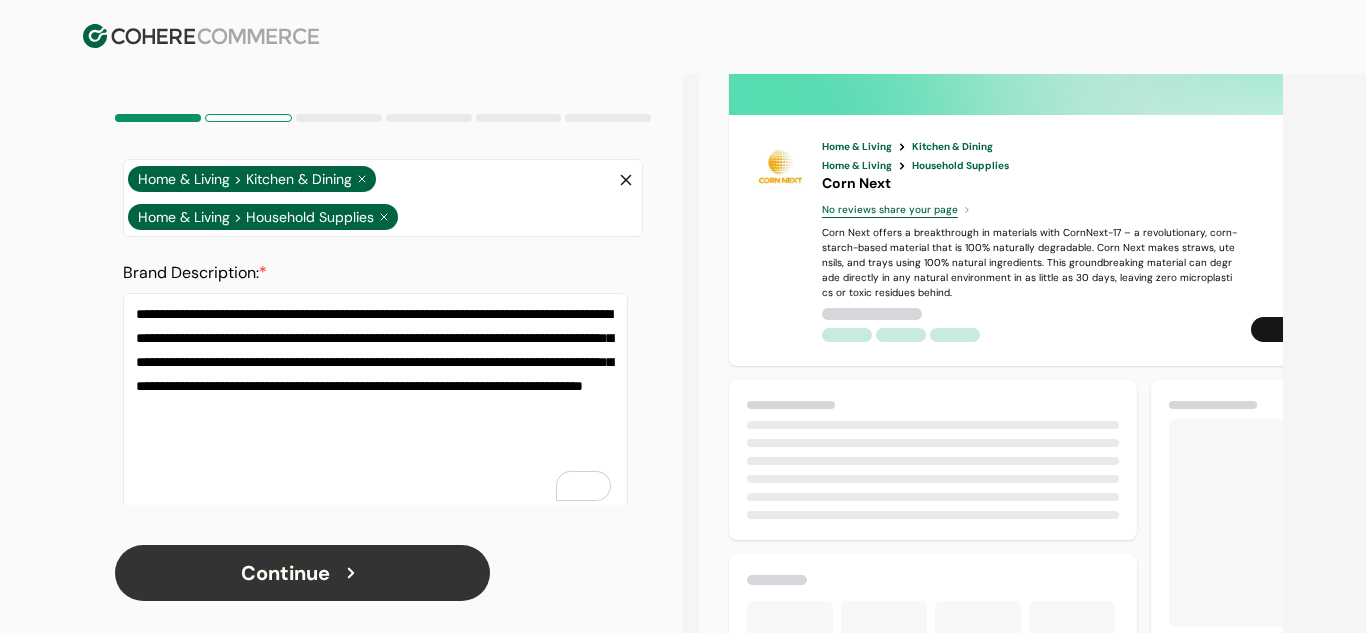 click on "**********" at bounding box center [375, 403] 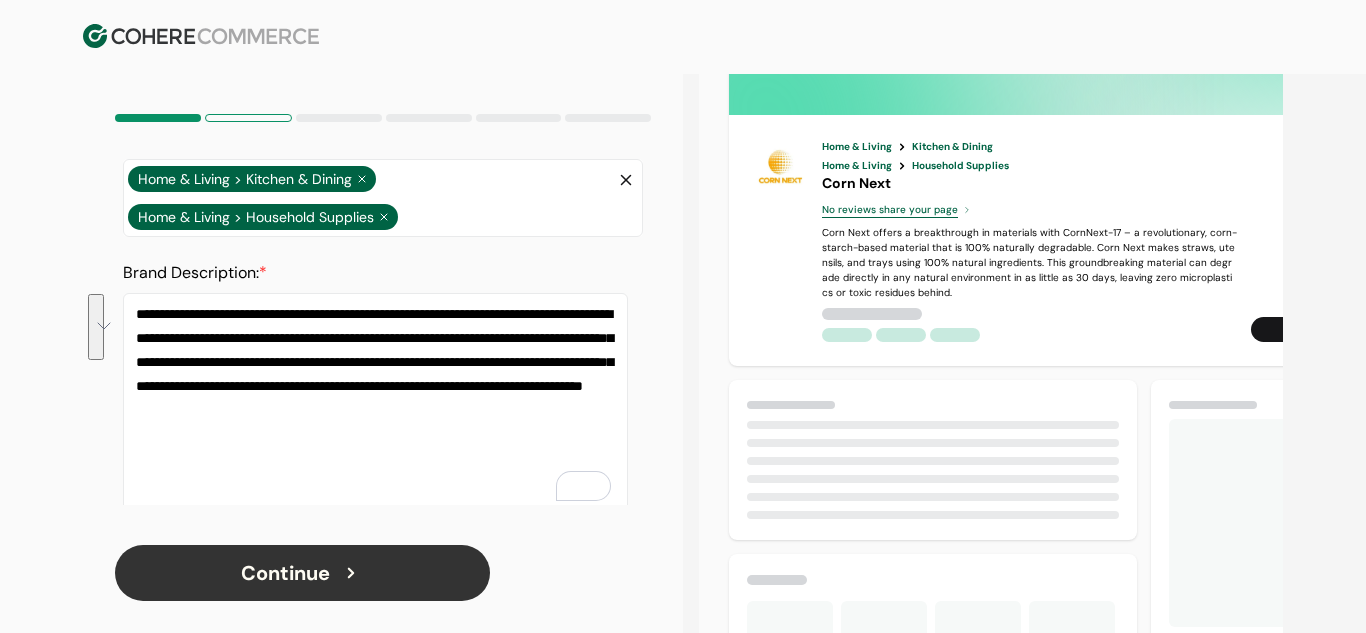 drag, startPoint x: 307, startPoint y: 453, endPoint x: 263, endPoint y: 386, distance: 80.1561 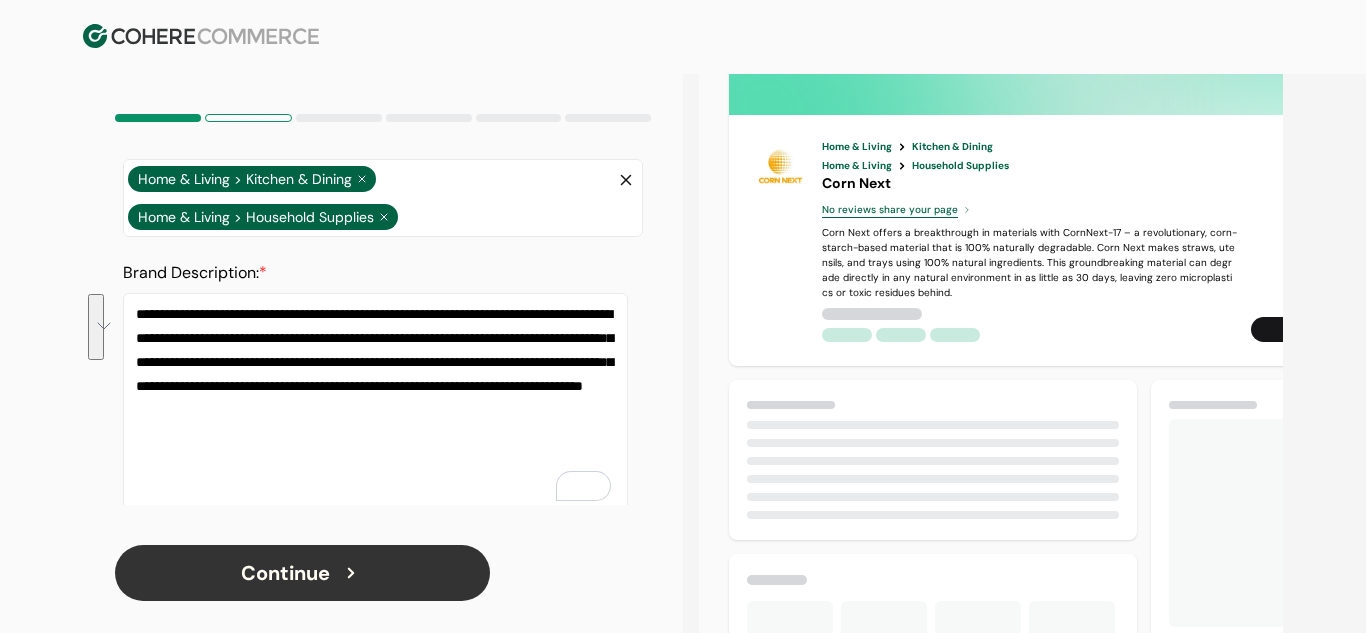 click on "**********" at bounding box center (375, 403) 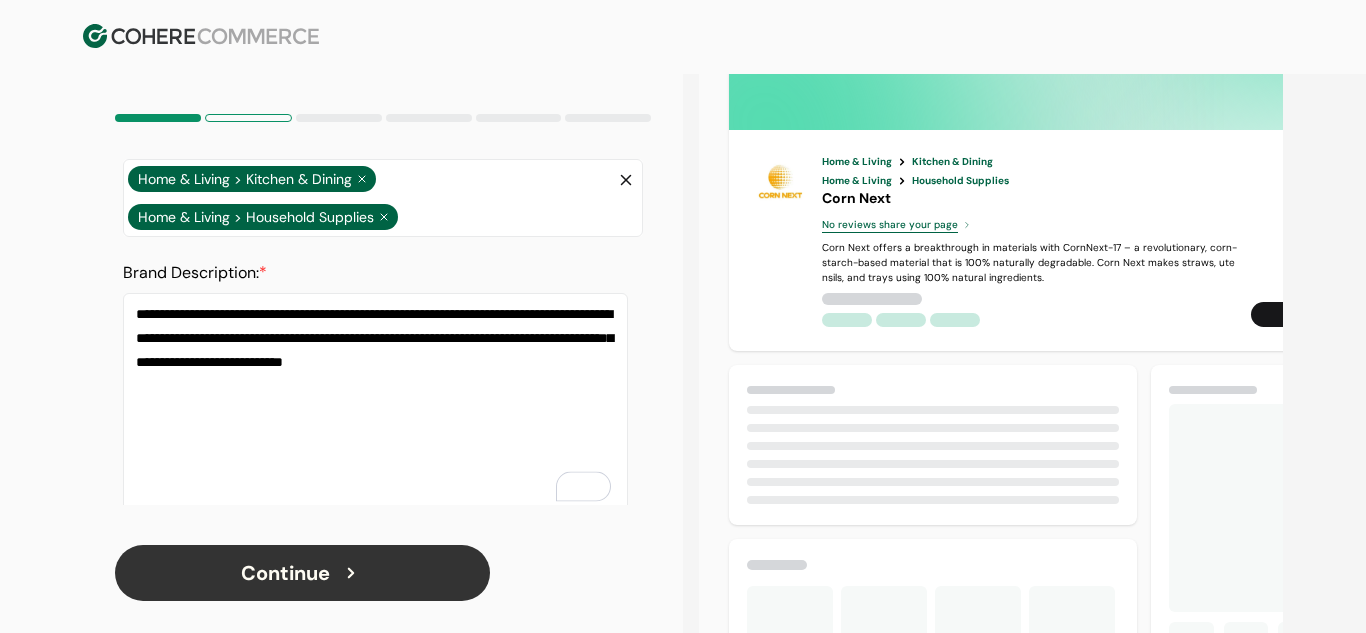 click on "**********" at bounding box center [375, 403] 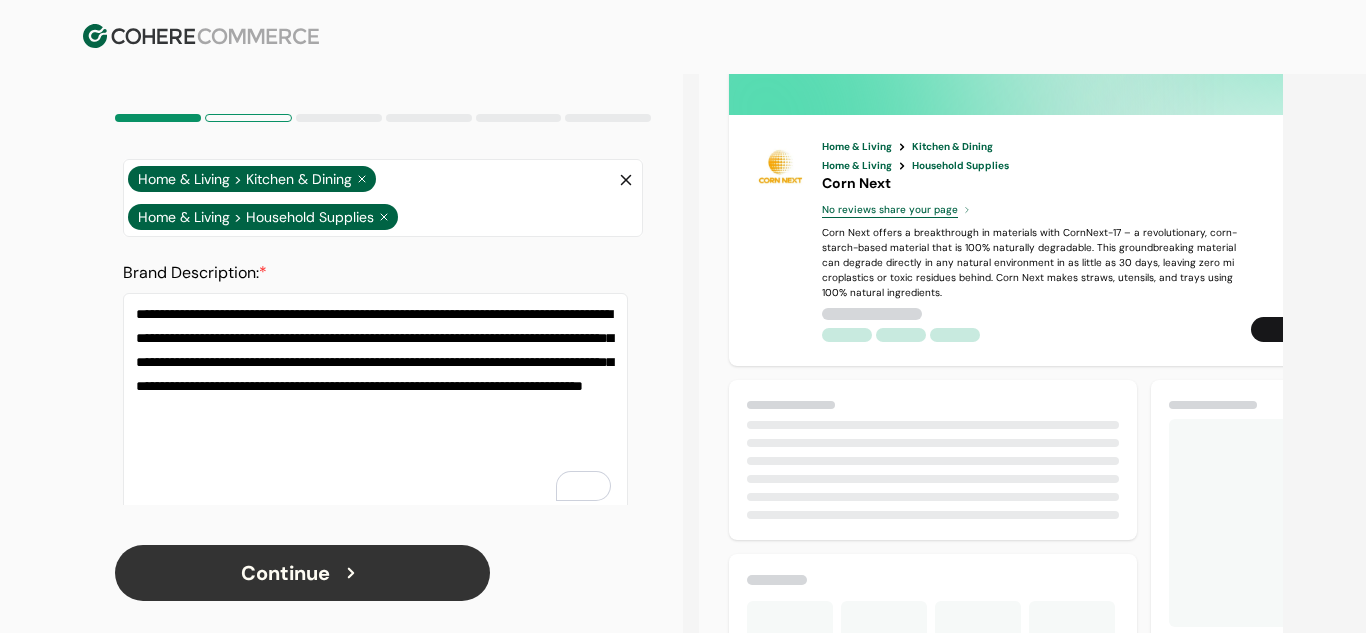 click on "**********" at bounding box center [375, 403] 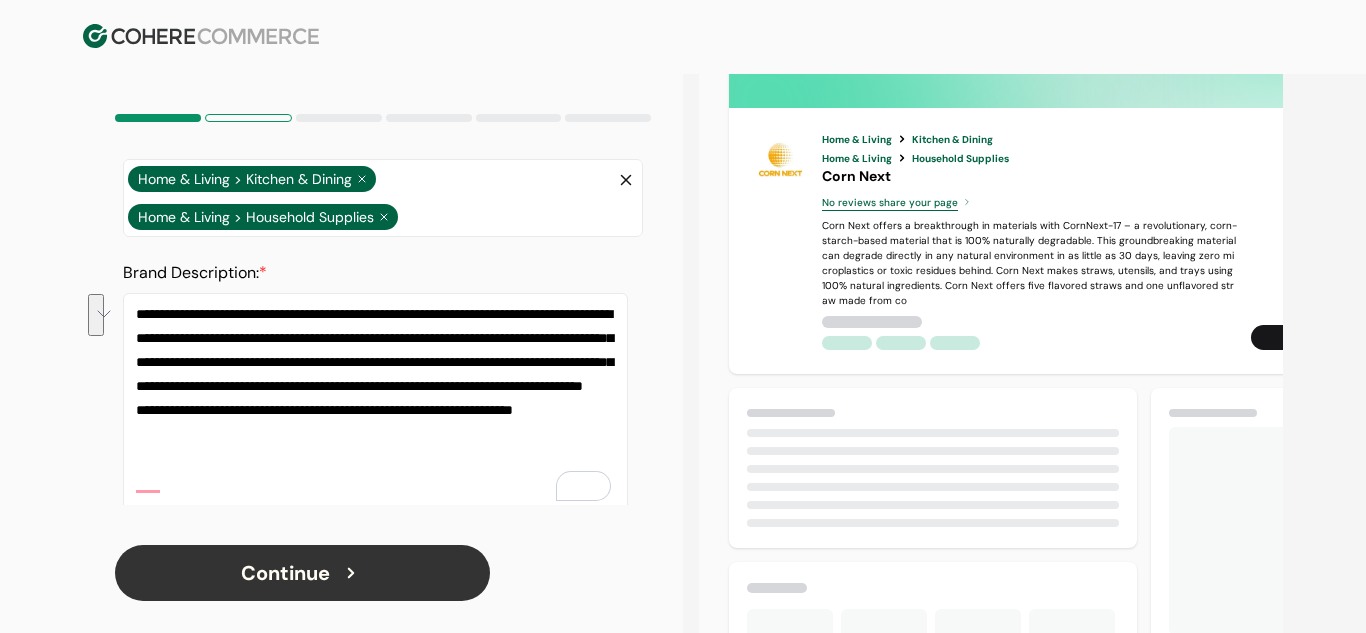 drag, startPoint x: 137, startPoint y: 312, endPoint x: 449, endPoint y: 343, distance: 313.5363 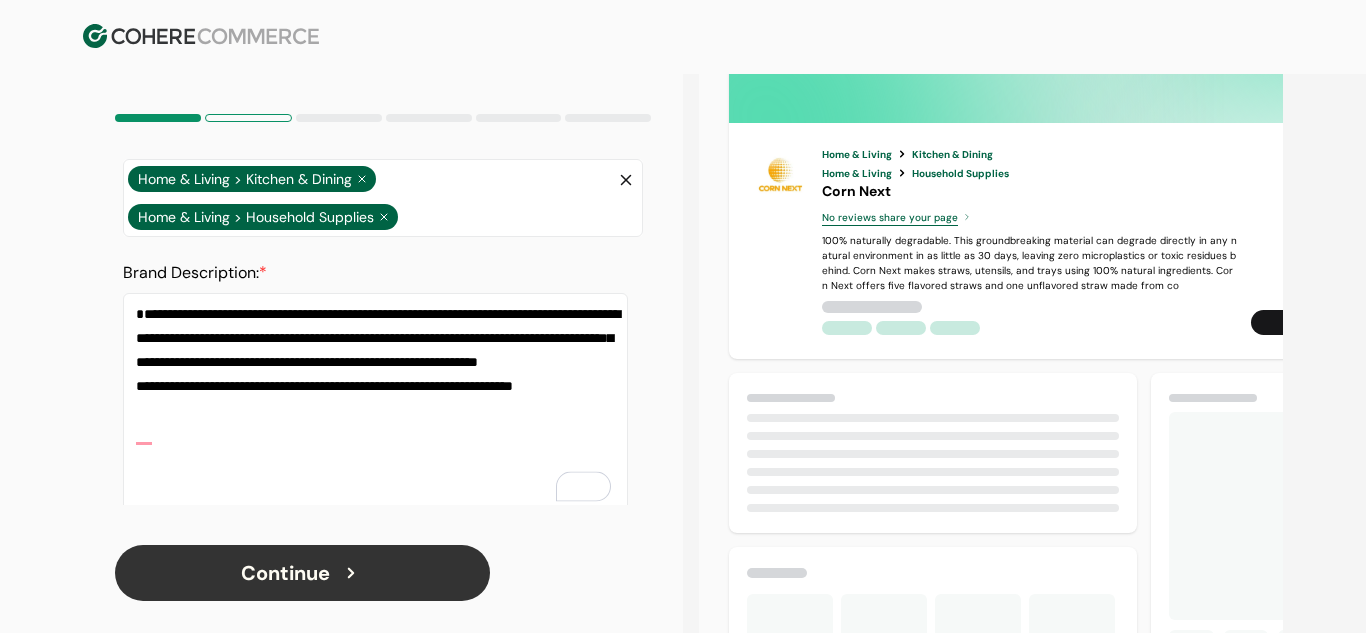 scroll, scrollTop: 335, scrollLeft: 0, axis: vertical 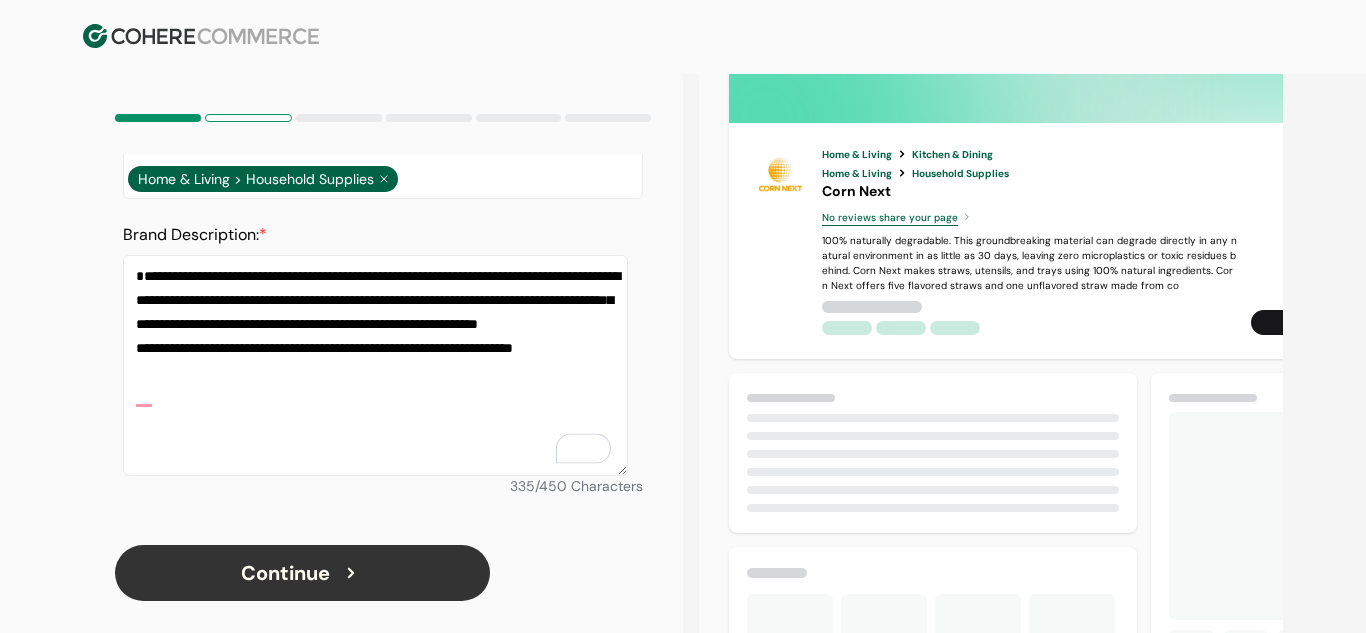 click on "**********" at bounding box center [375, 365] 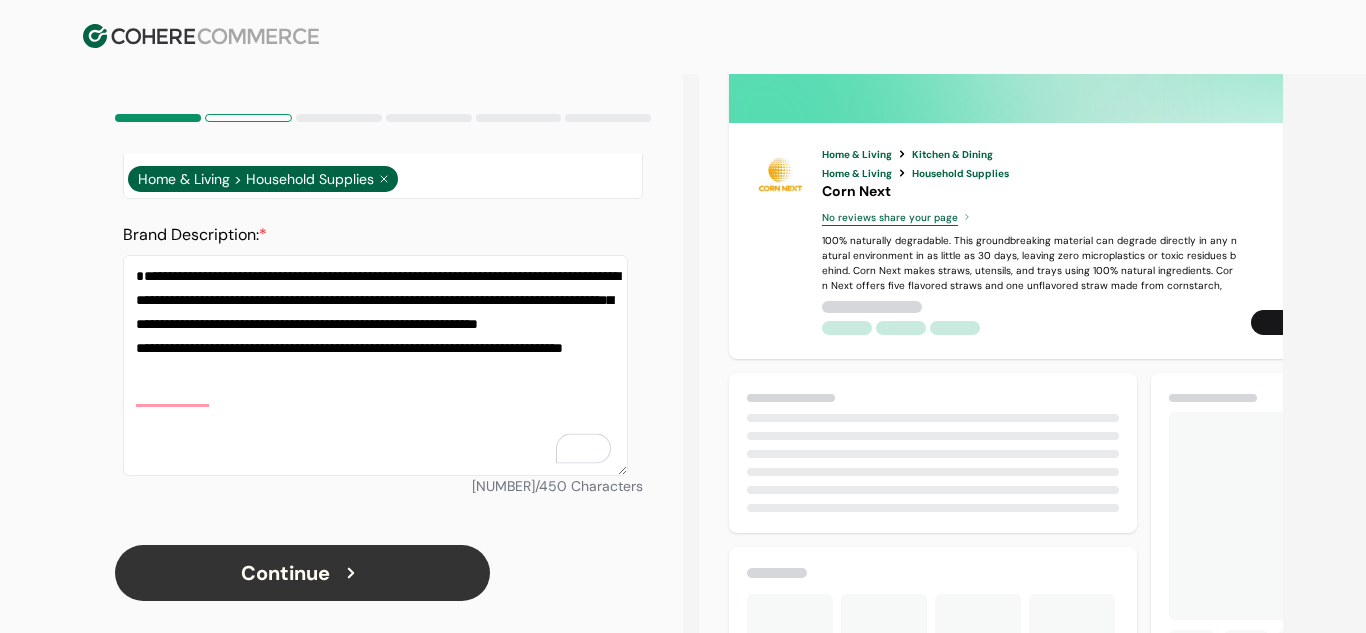 click on "**********" at bounding box center [375, 365] 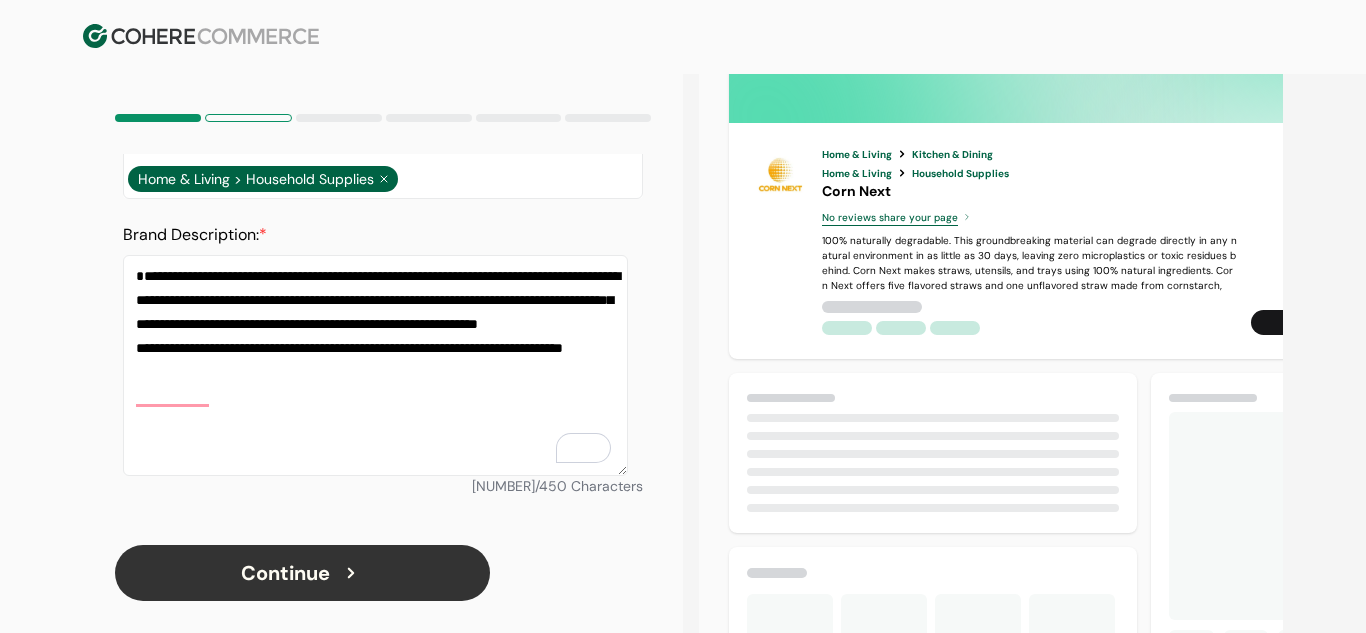 click on "**********" at bounding box center (375, 365) 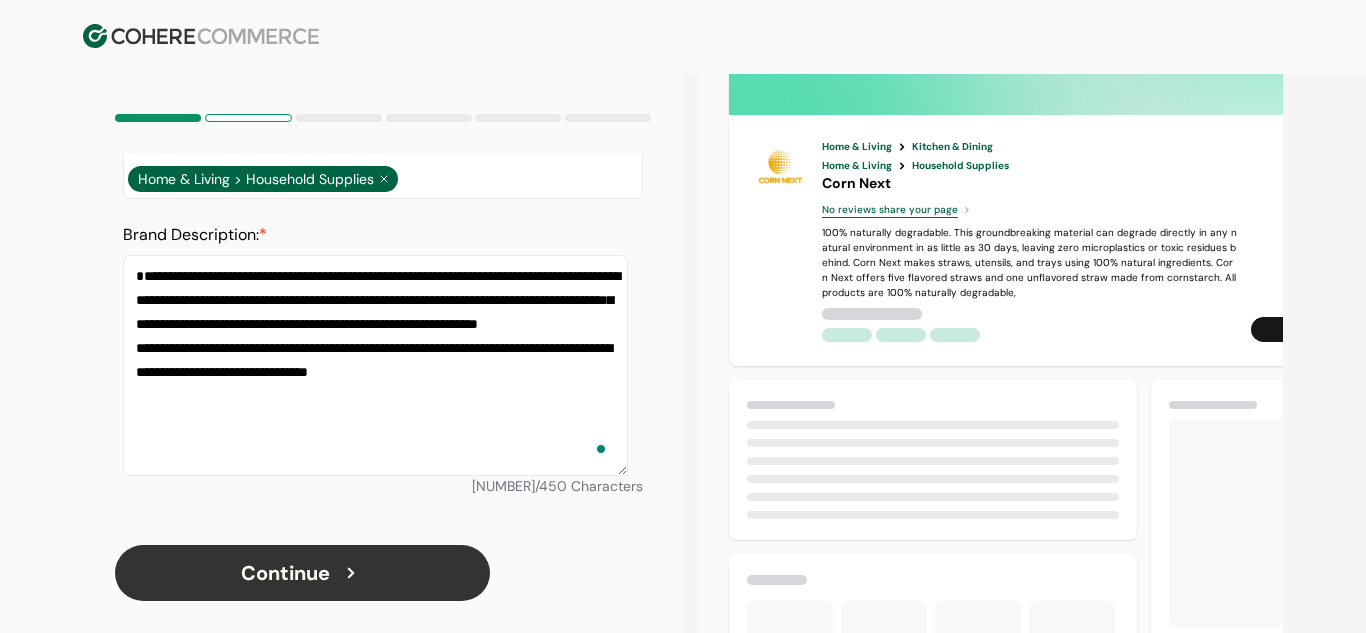 scroll, scrollTop: 310, scrollLeft: 0, axis: vertical 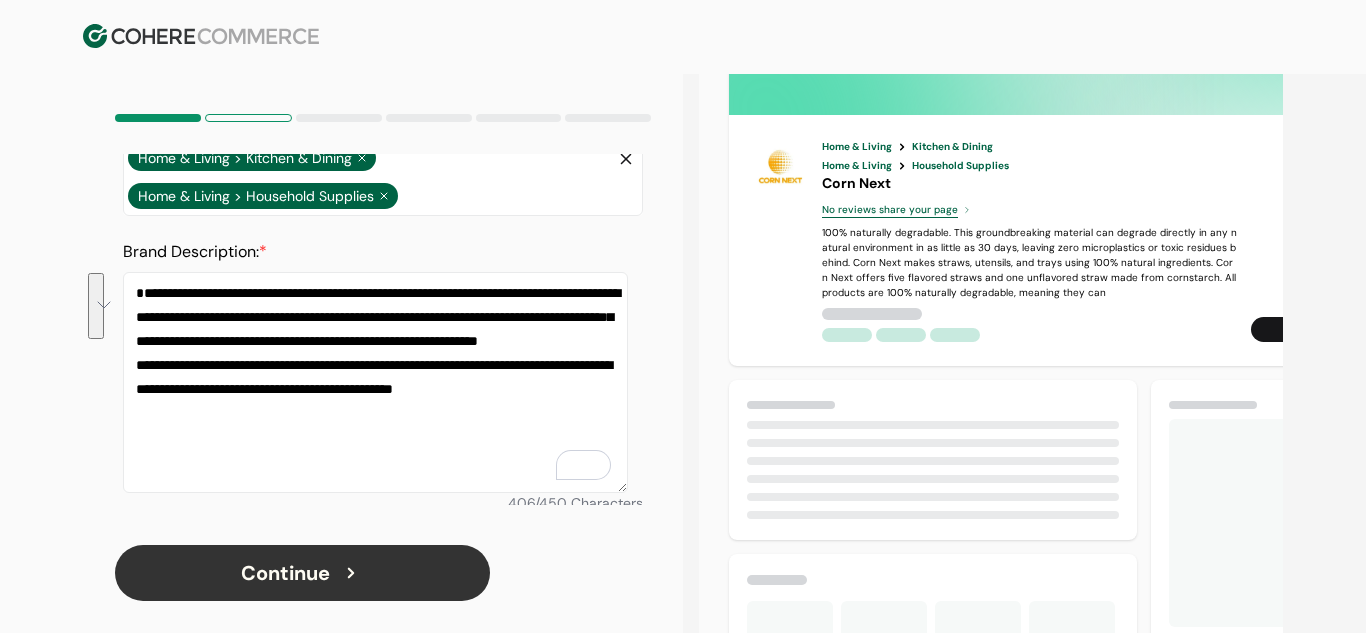 drag, startPoint x: 535, startPoint y: 288, endPoint x: 385, endPoint y: 348, distance: 161.55495 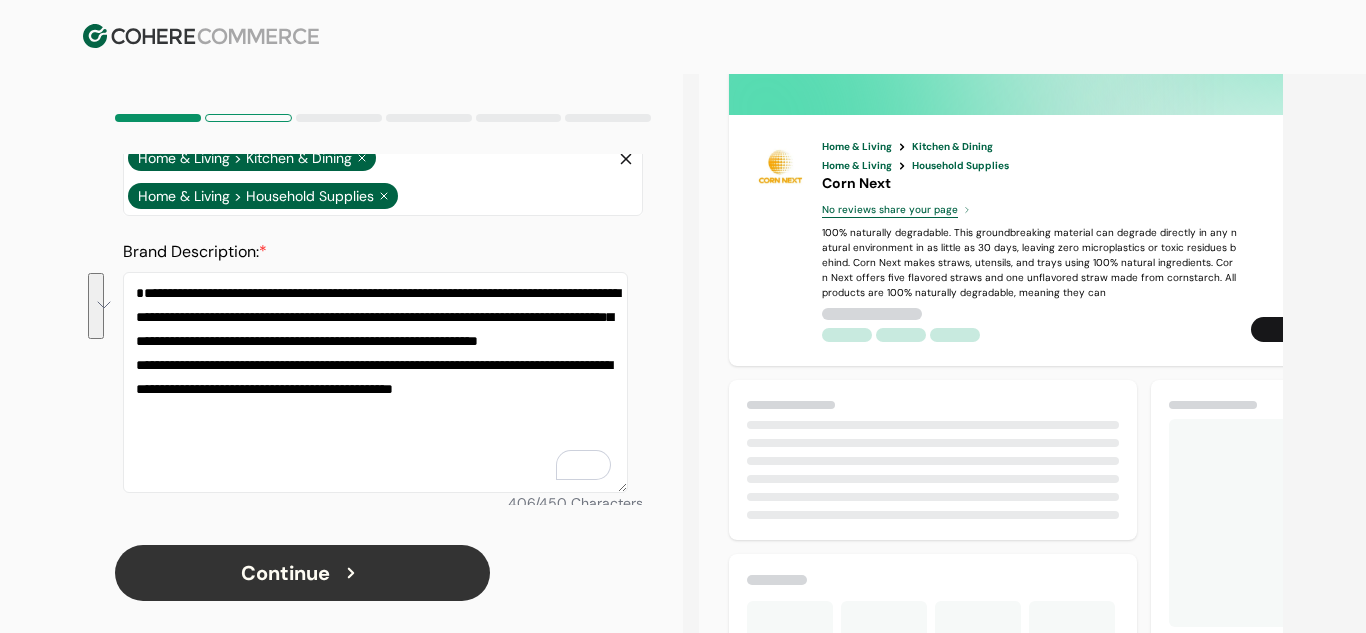 click on "**********" at bounding box center [375, 382] 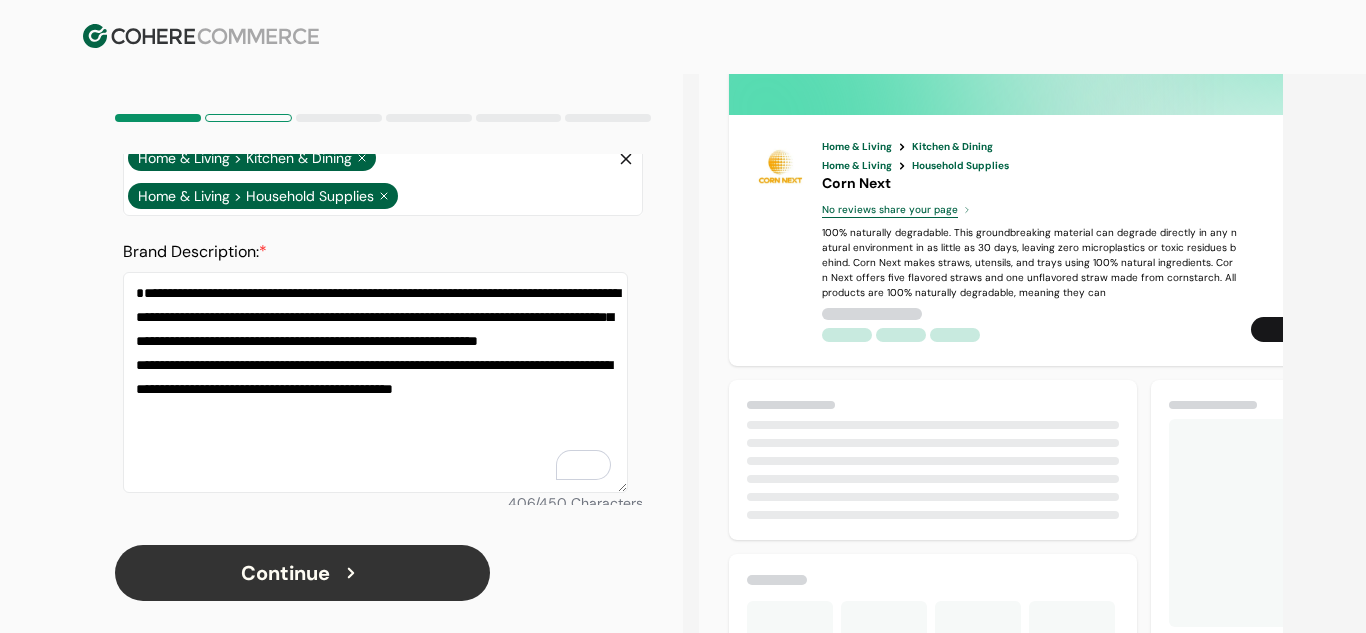 paste 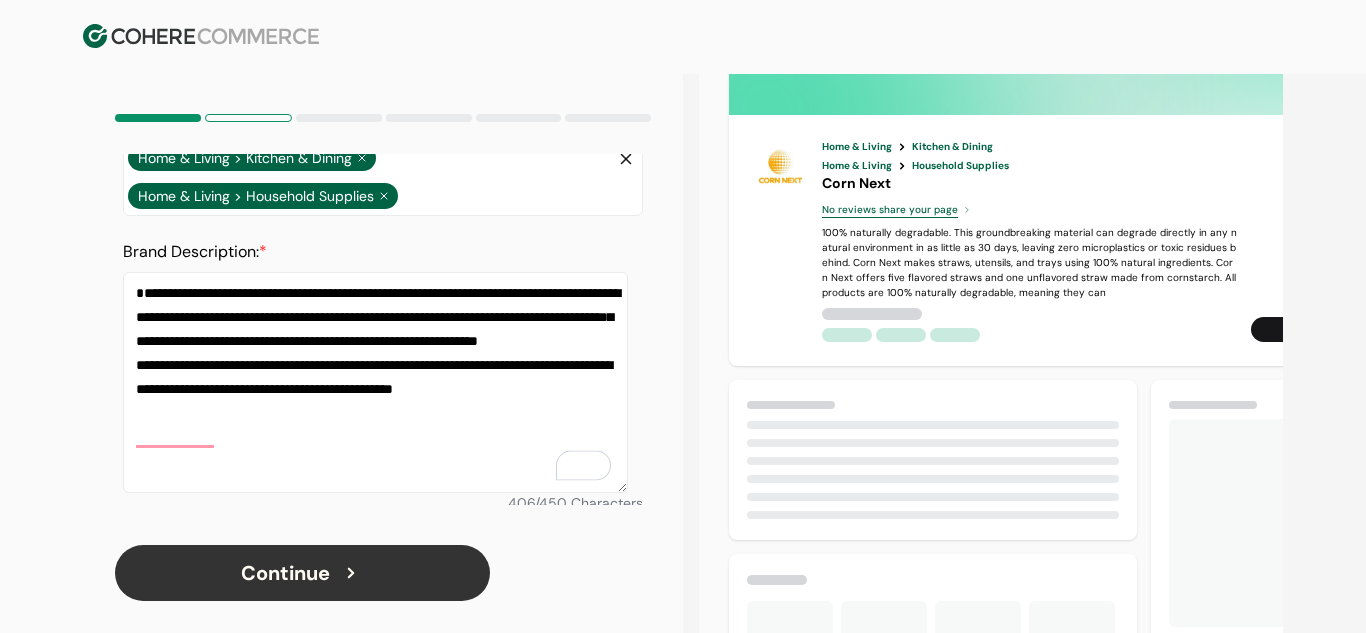 scroll, scrollTop: 335, scrollLeft: 0, axis: vertical 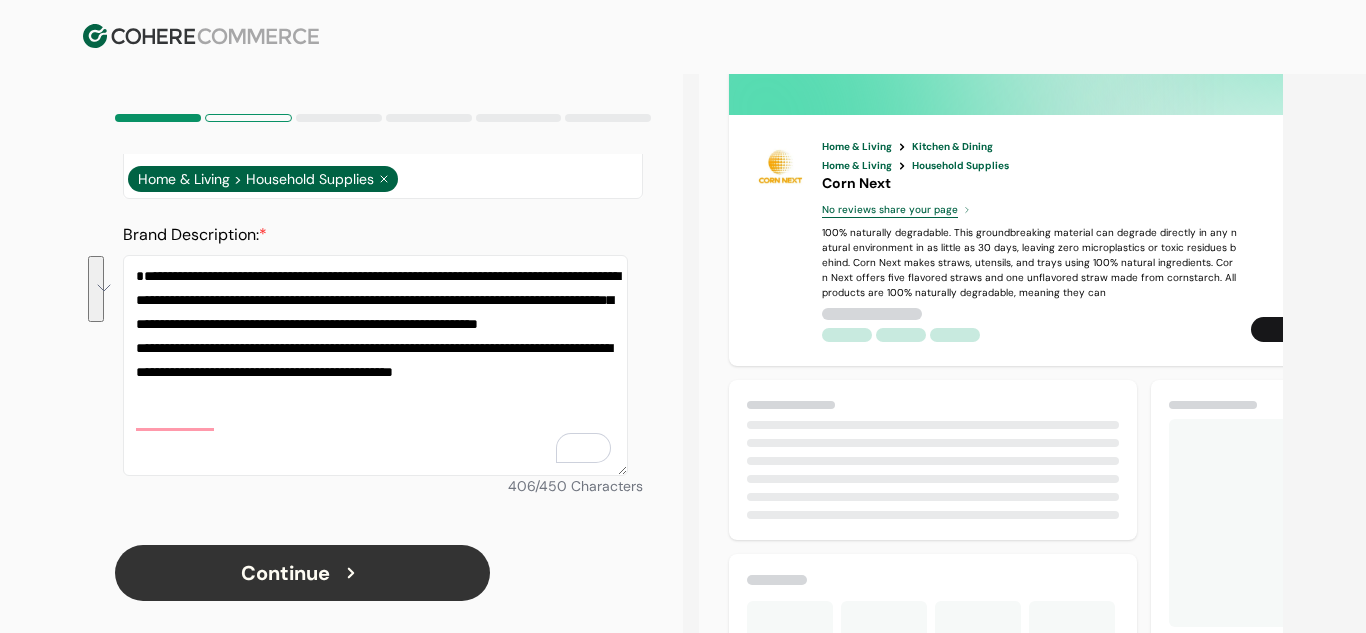 drag, startPoint x: 139, startPoint y: 275, endPoint x: 390, endPoint y: 327, distance: 256.32986 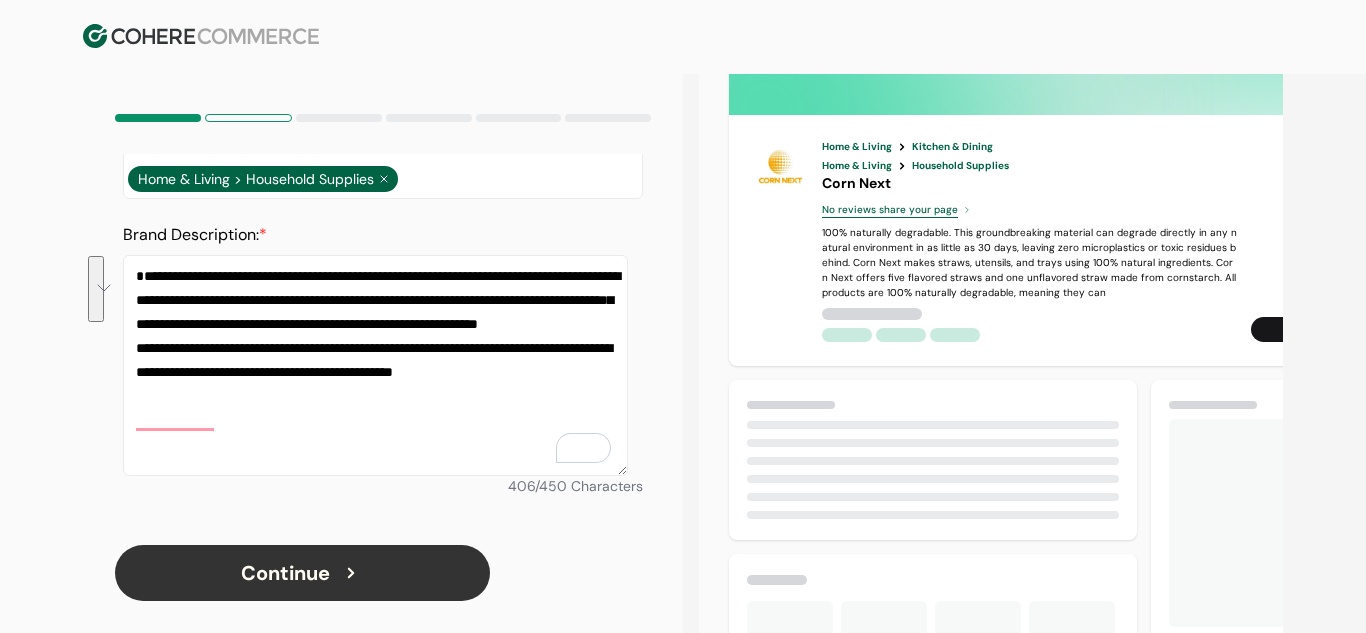 click on "**********" at bounding box center (375, 365) 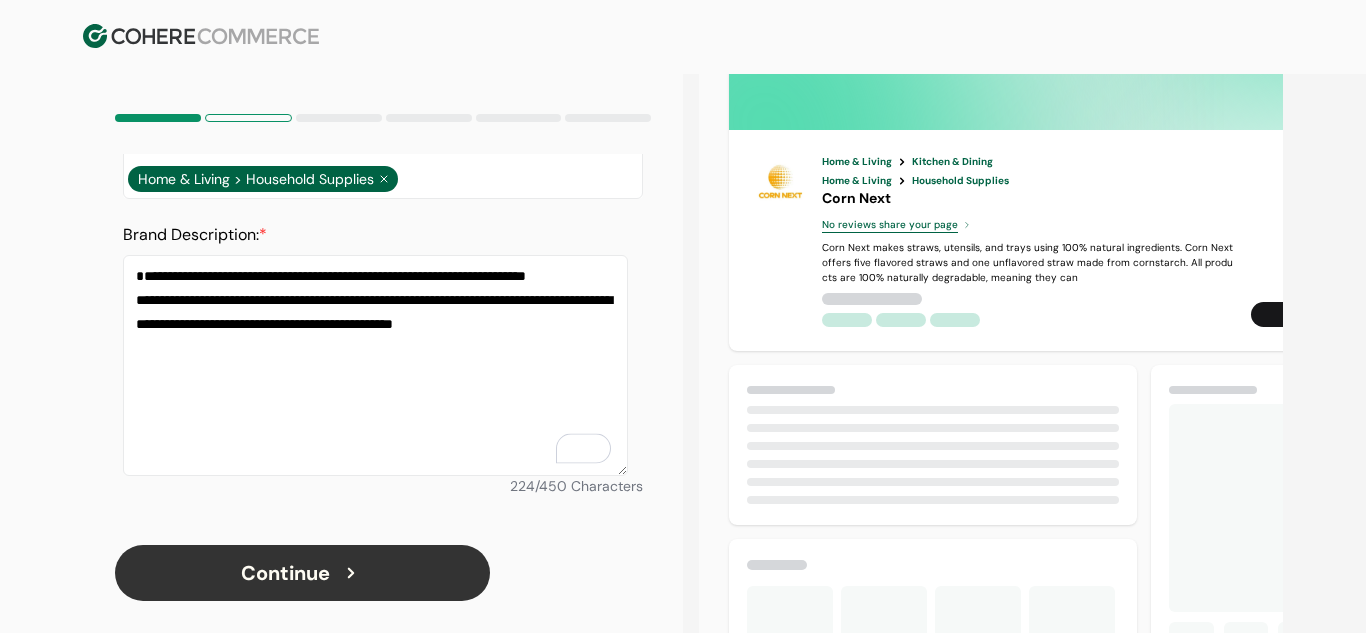 click on "**********" at bounding box center (375, 365) 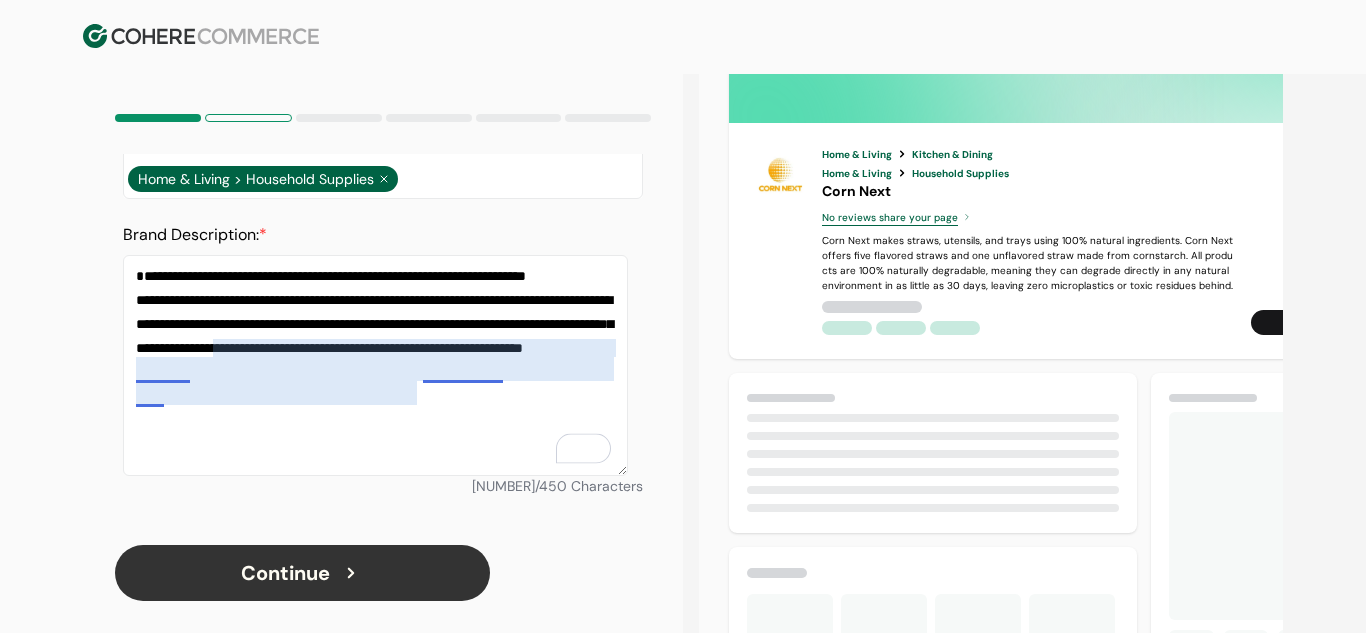 click on "**********" at bounding box center (375, 365) 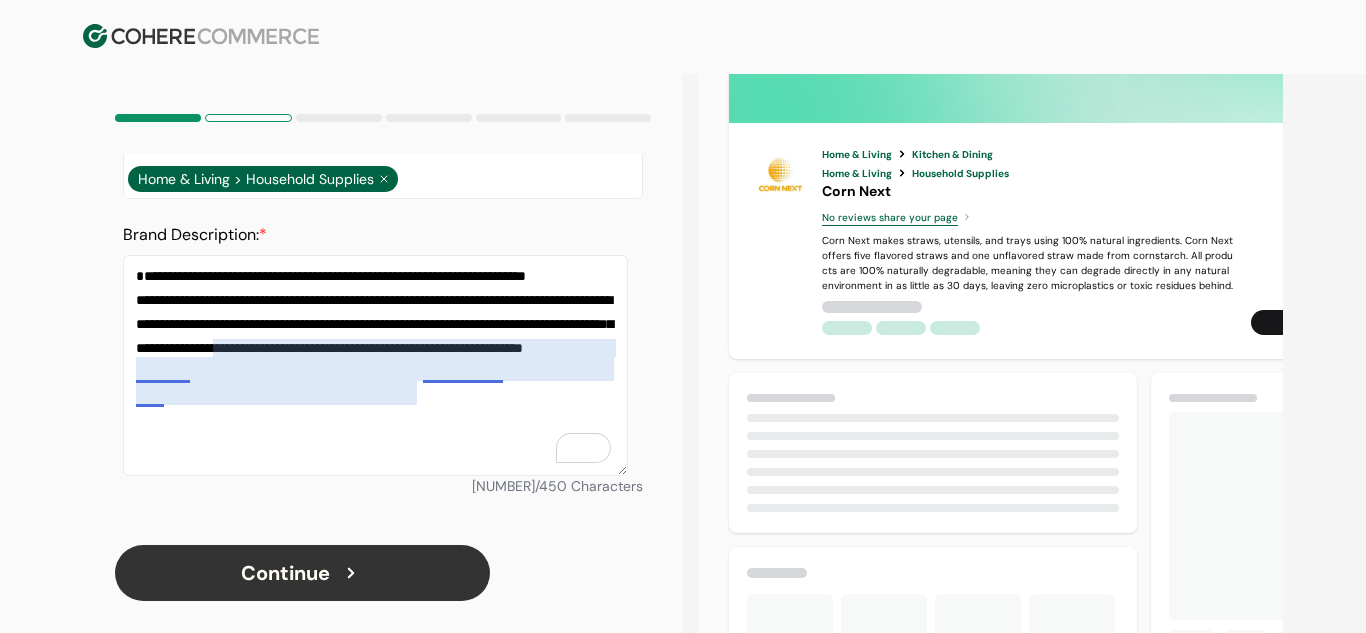 click on "**********" at bounding box center [375, 365] 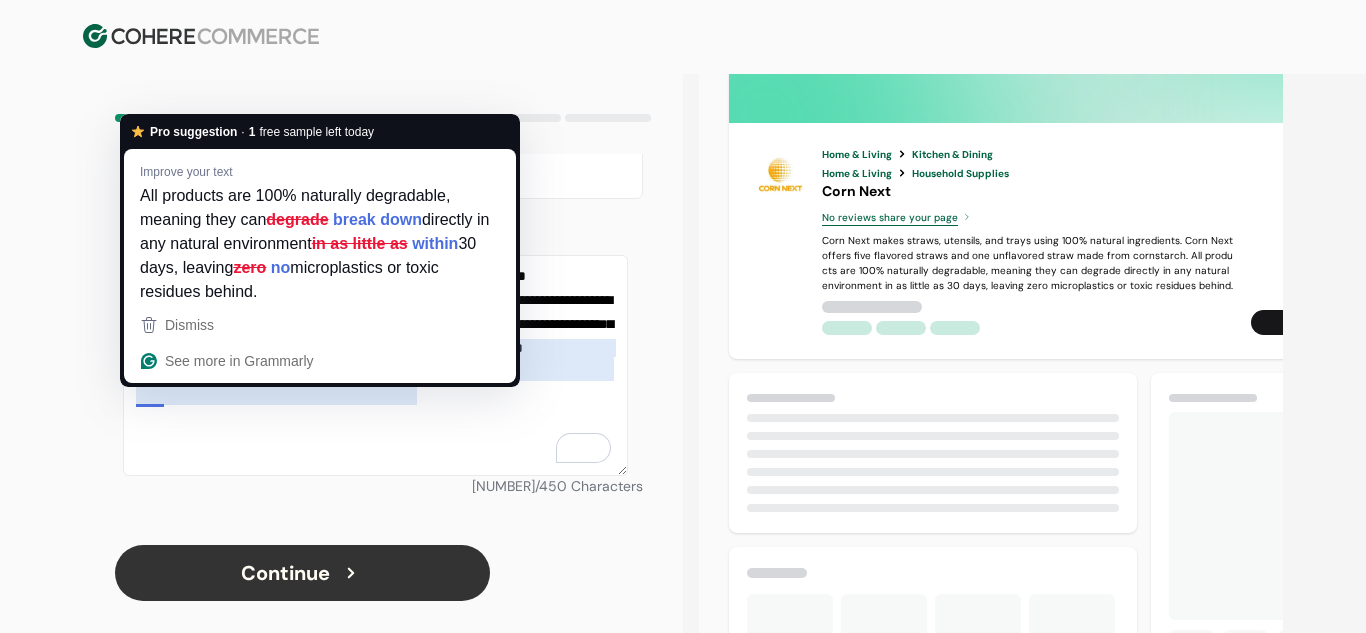 click on "**********" at bounding box center (375, 365) 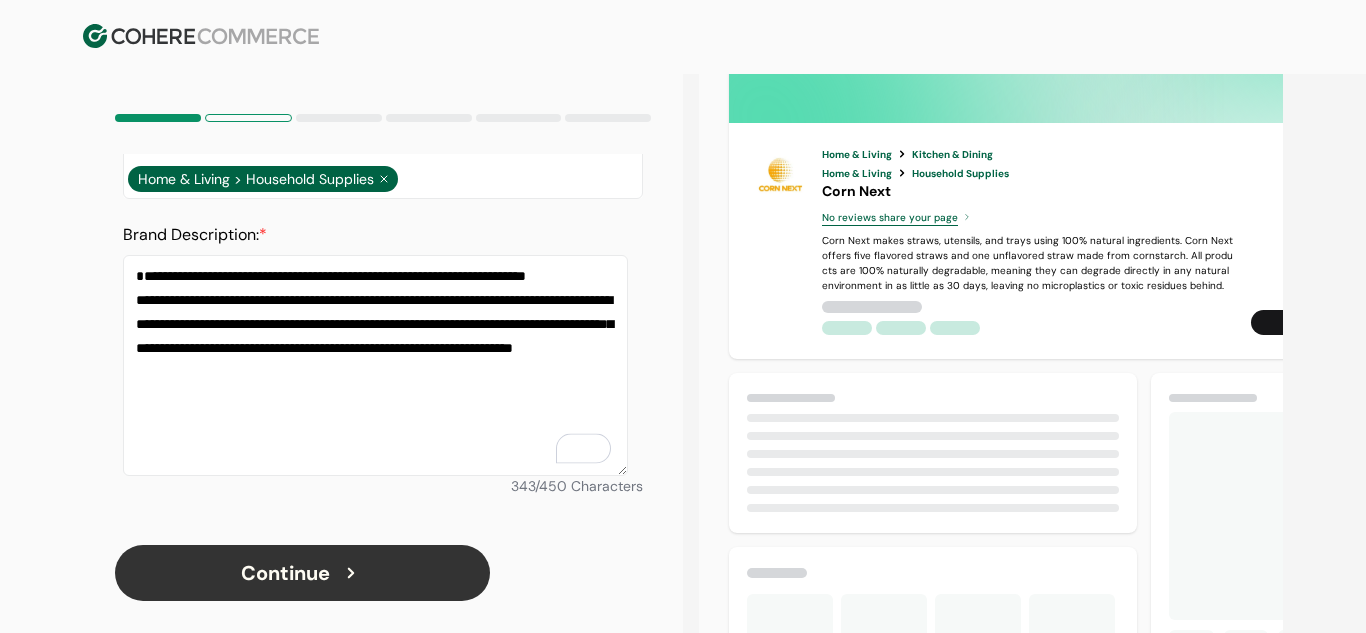 click on "**********" at bounding box center [375, 365] 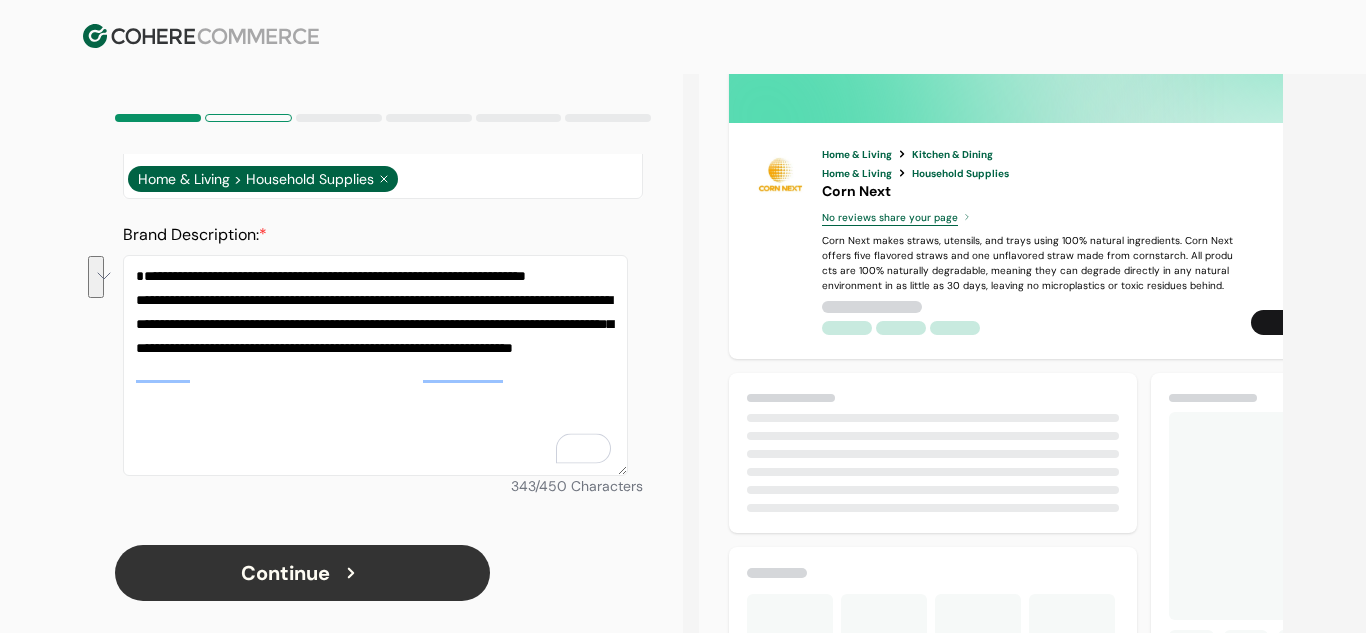 drag, startPoint x: 258, startPoint y: 303, endPoint x: 133, endPoint y: 272, distance: 128.78665 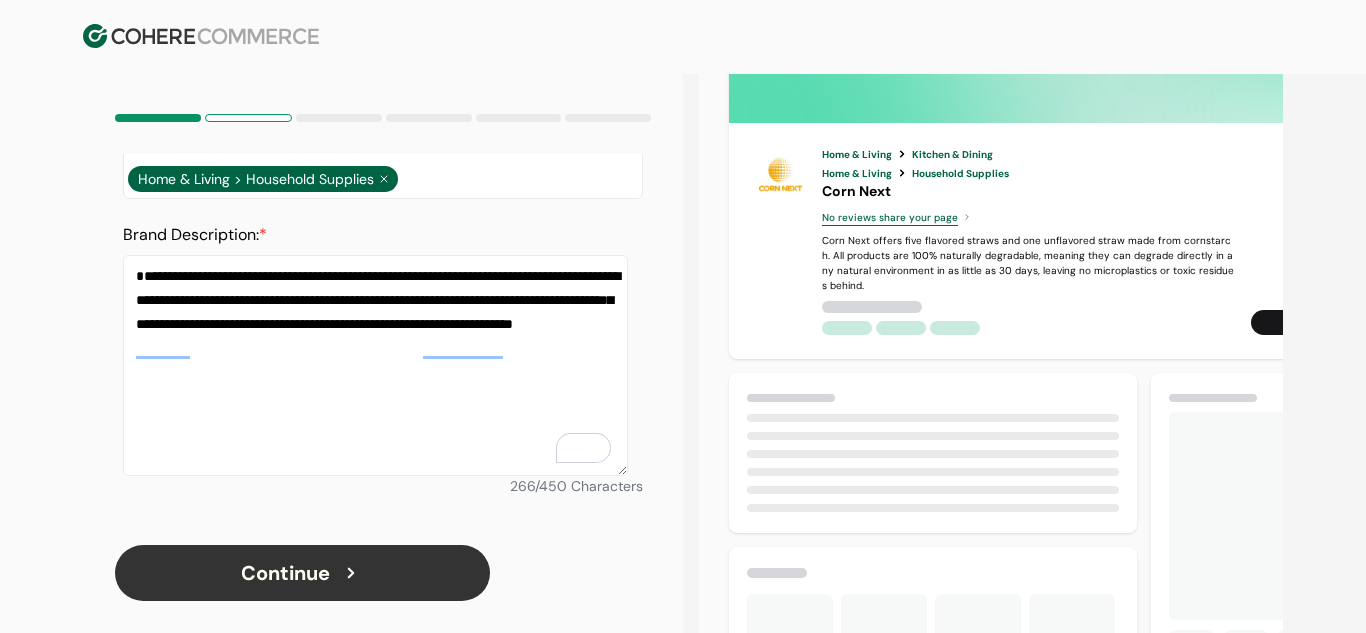 click on "**********" at bounding box center (375, 365) 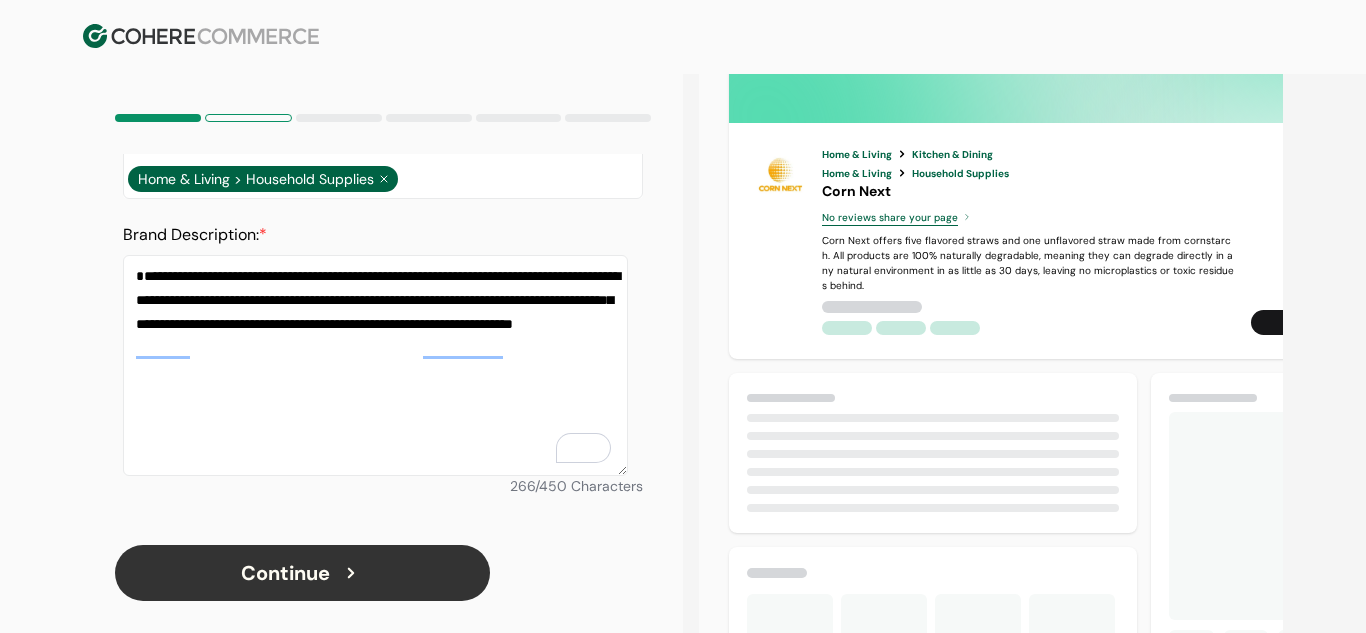 scroll, scrollTop: 160, scrollLeft: 0, axis: vertical 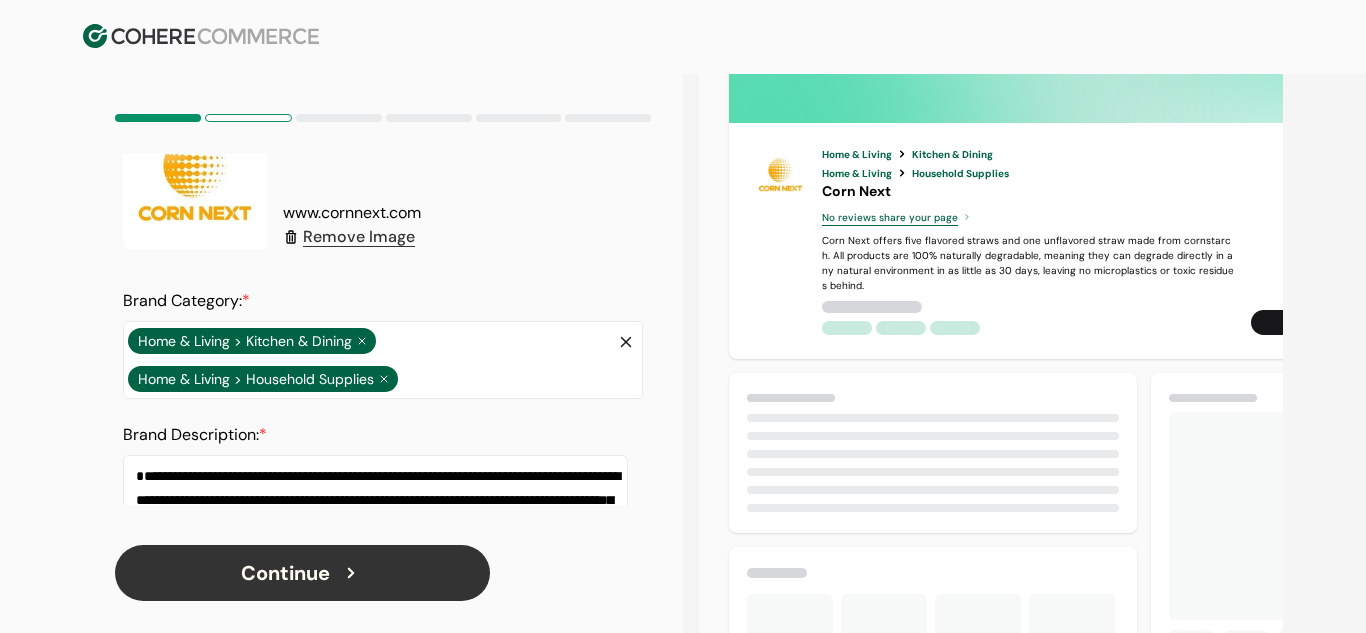 type on "**********" 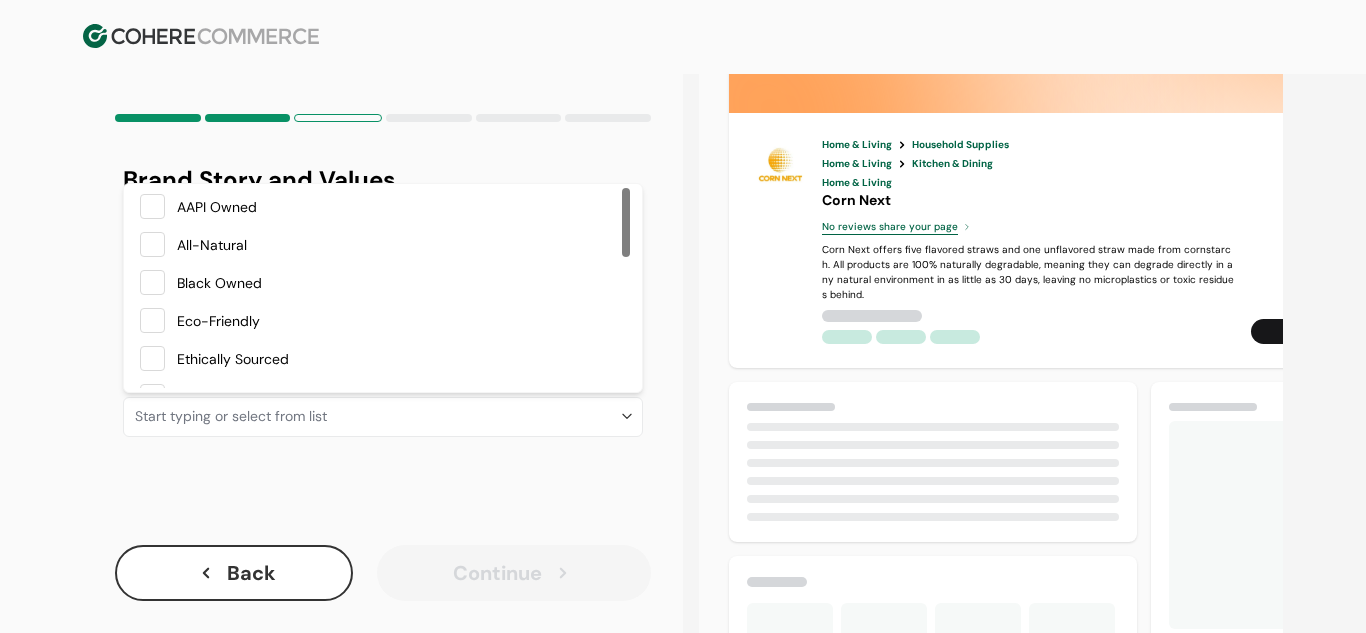 click on "Start typing or select from list" at bounding box center [377, 416] 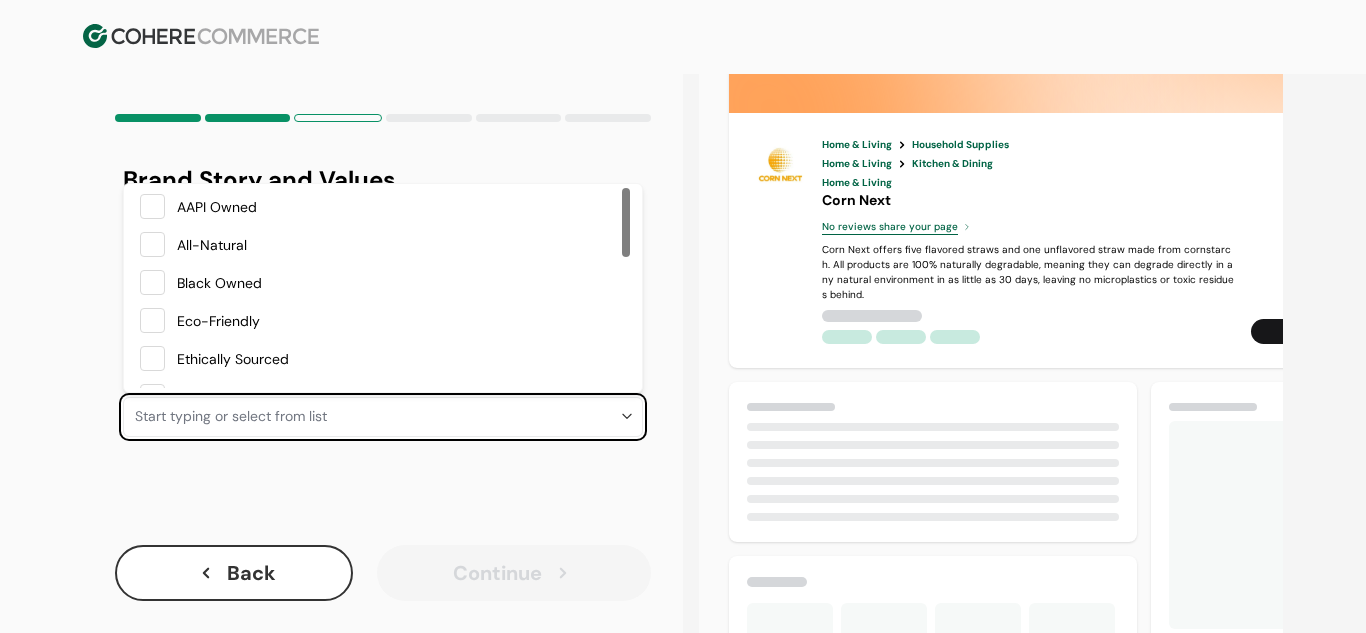 click on "Eco-Friendly" at bounding box center [399, 321] 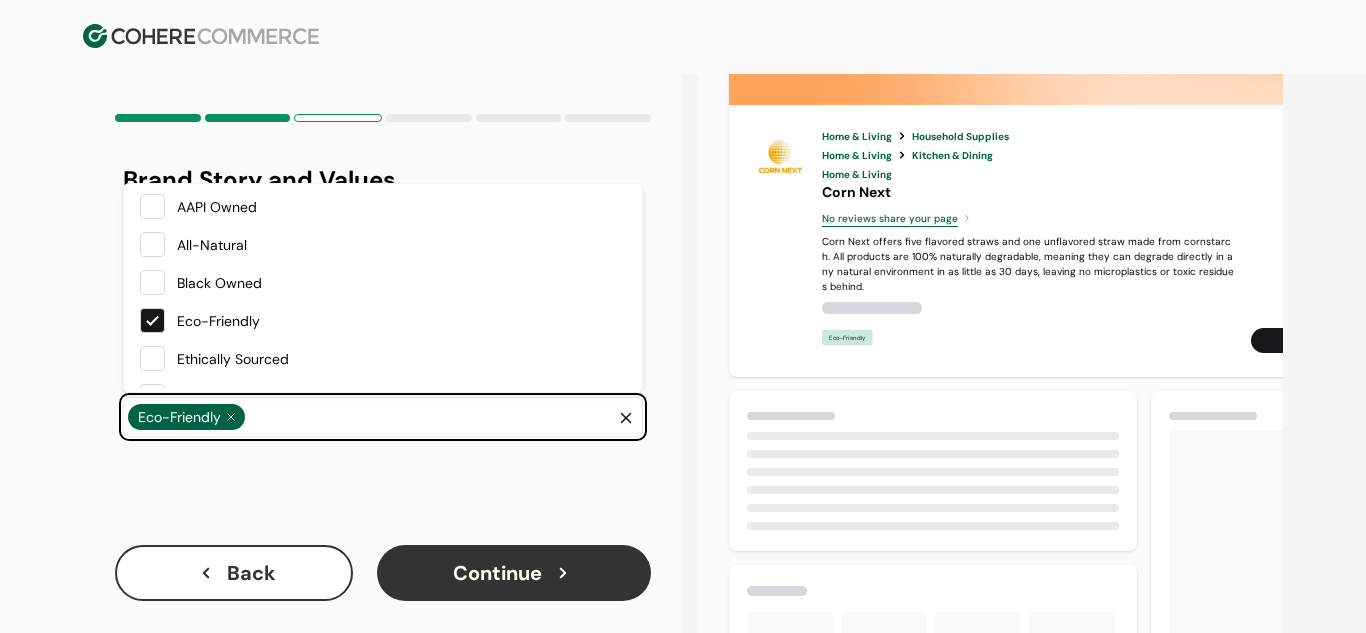 click on "All-Natural" at bounding box center [399, 245] 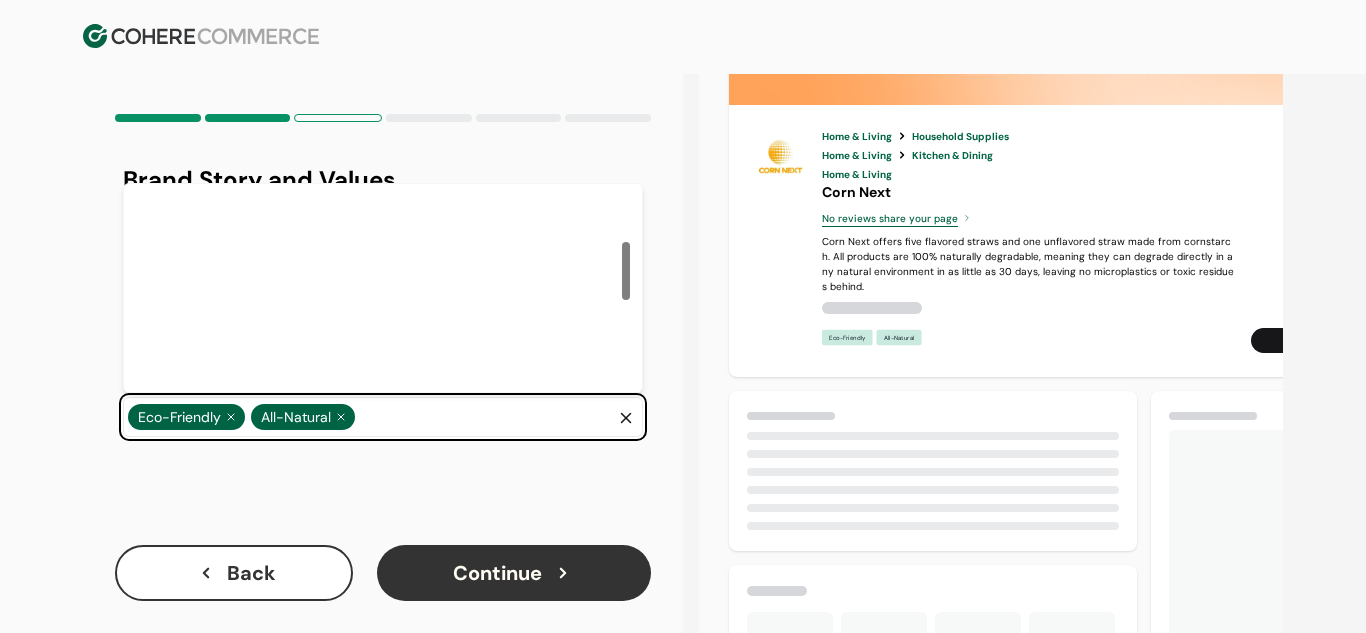 scroll, scrollTop: 0, scrollLeft: 0, axis: both 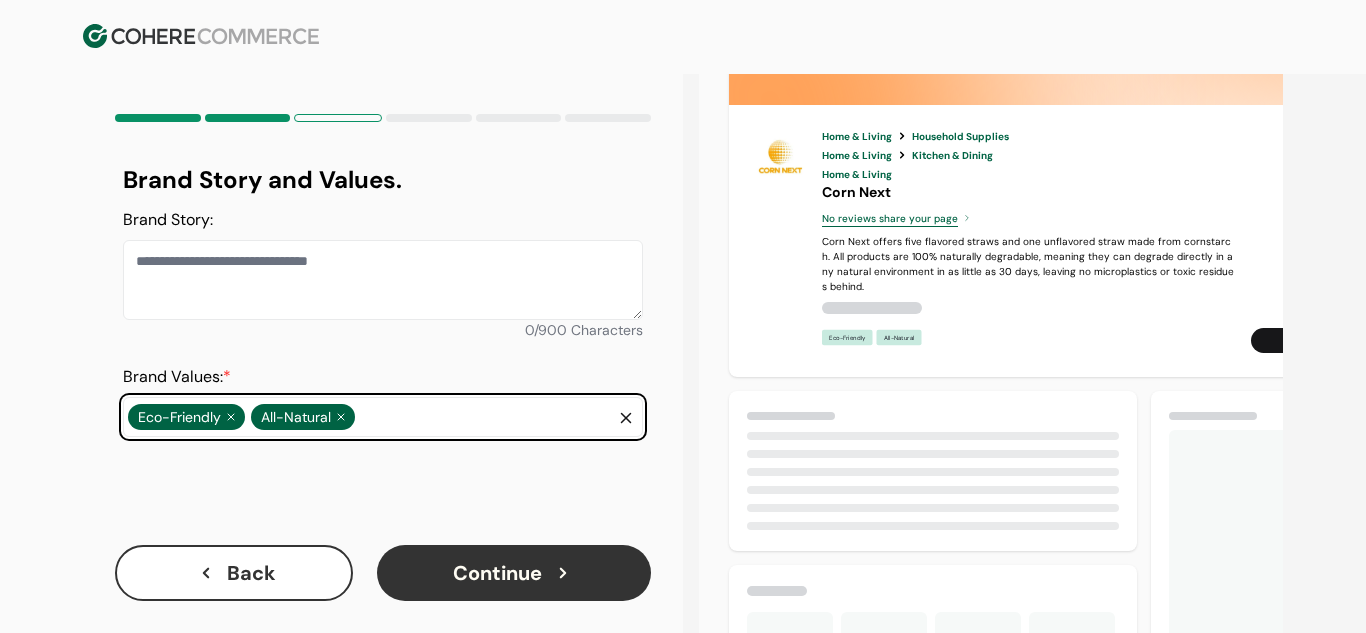 click on "Brand Story:" at bounding box center (383, 280) 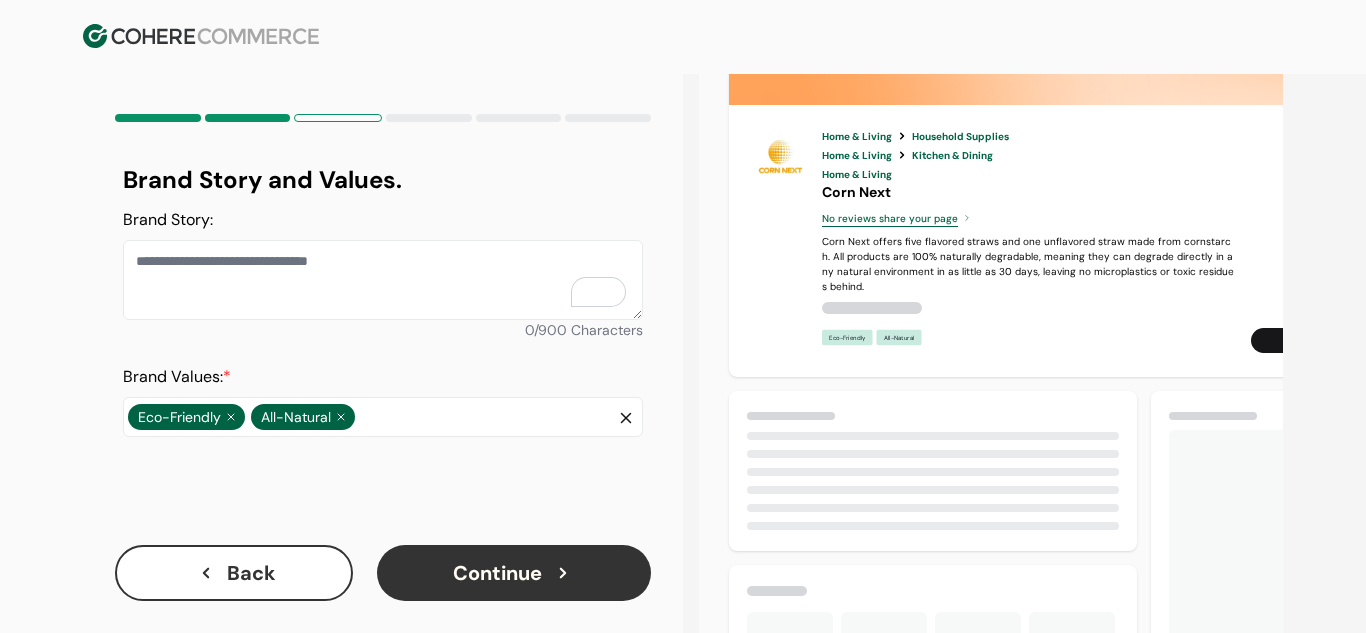 click on "Brand Story:" at bounding box center (383, 280) 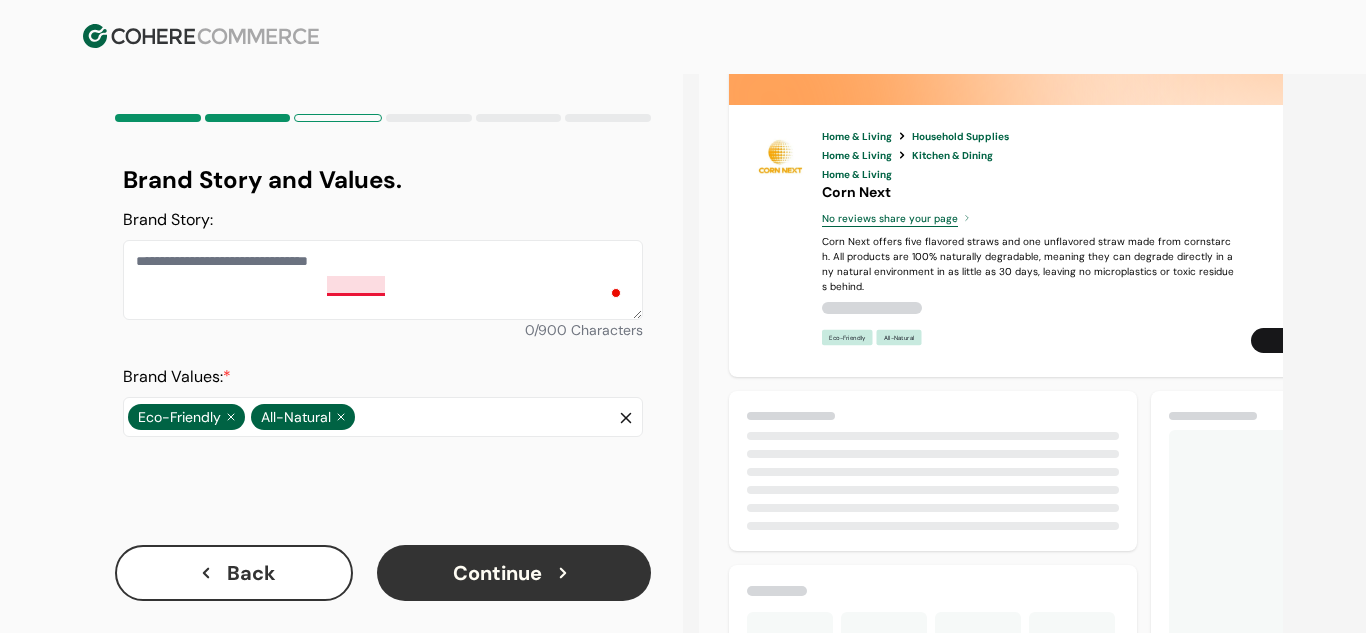 click on "Brand Story:" at bounding box center (383, 280) 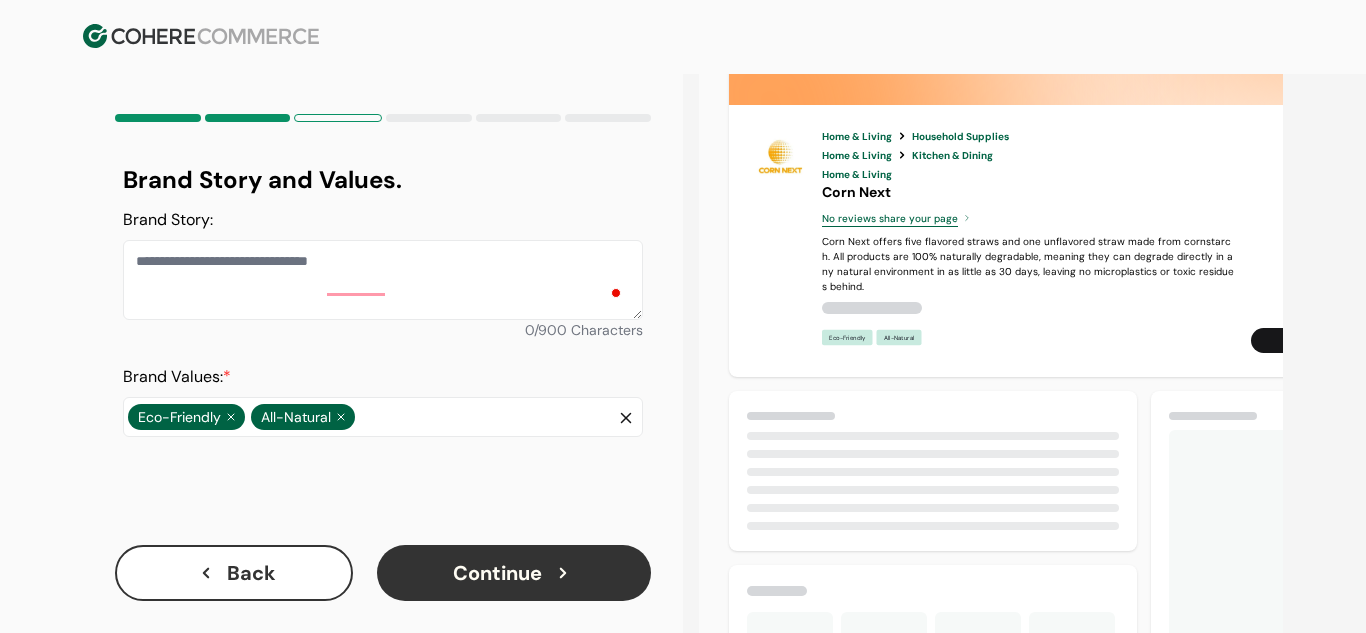 paste on "**********" 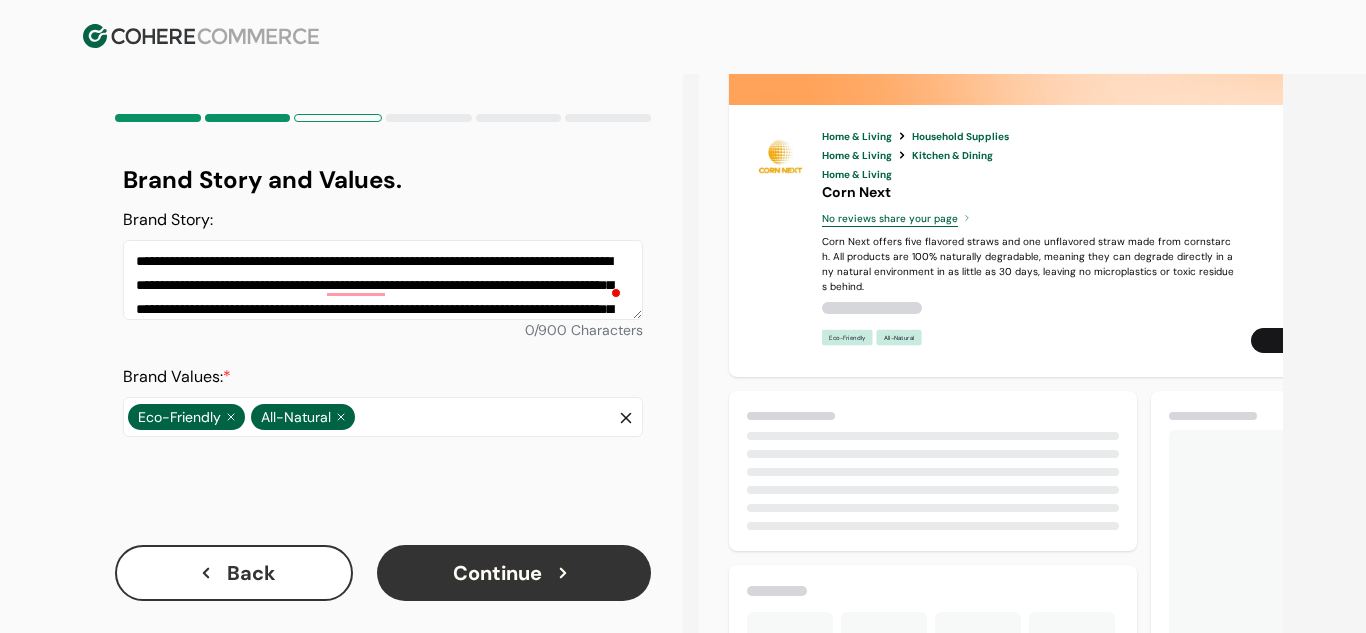 scroll, scrollTop: 119, scrollLeft: 0, axis: vertical 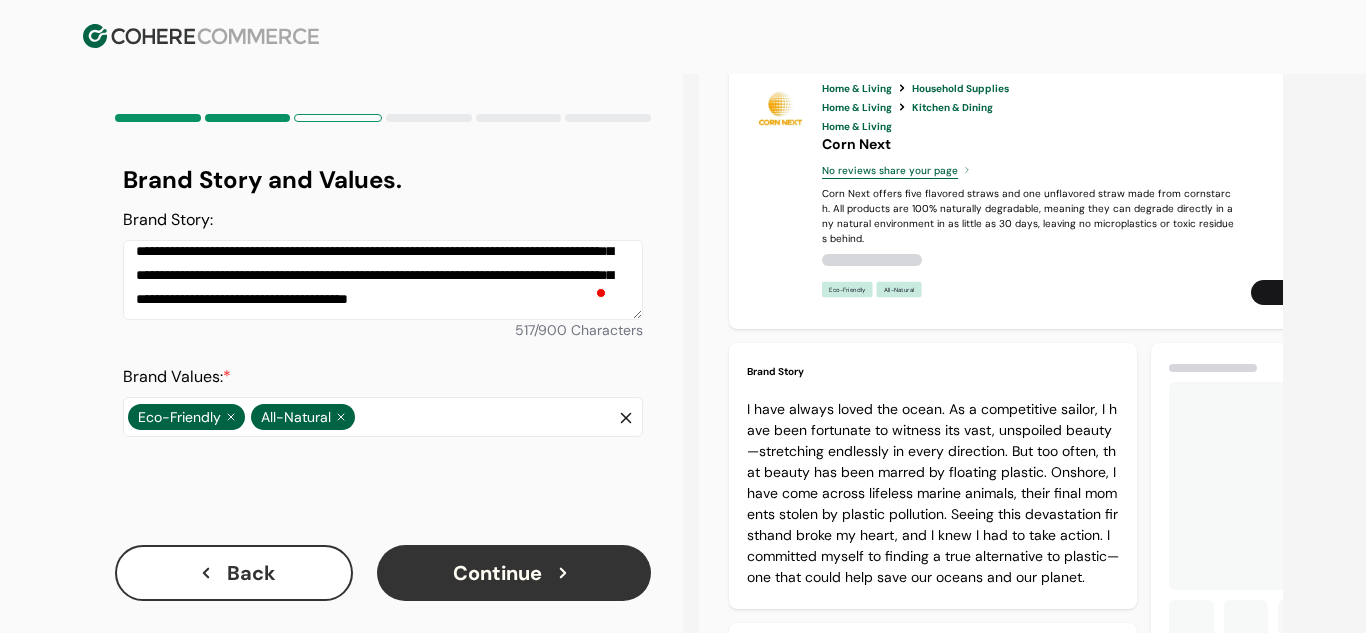 click on "**********" at bounding box center (383, 280) 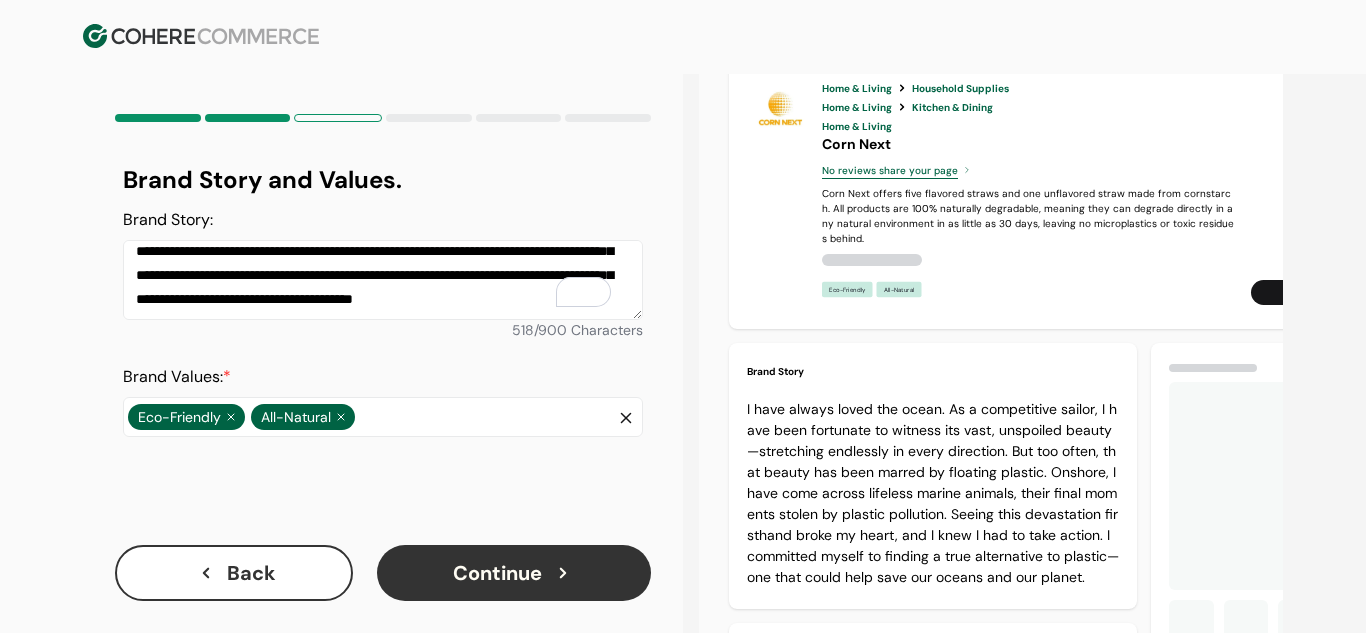 paste 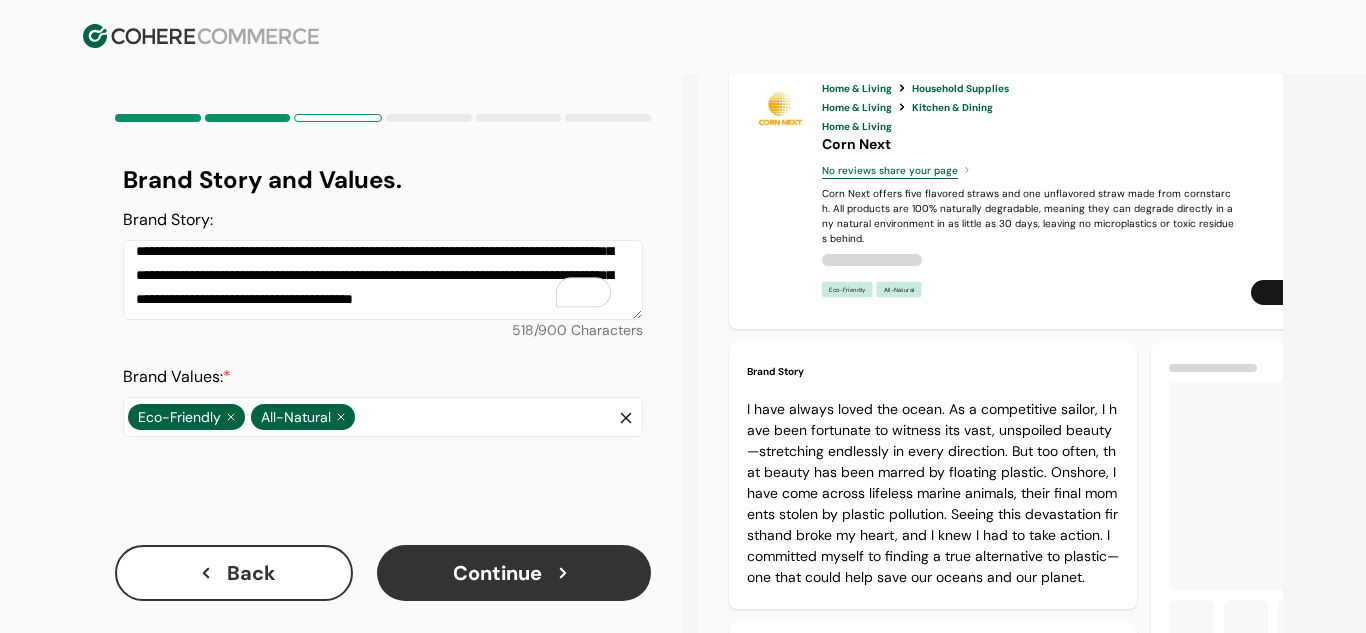 click on "**********" at bounding box center [383, 280] 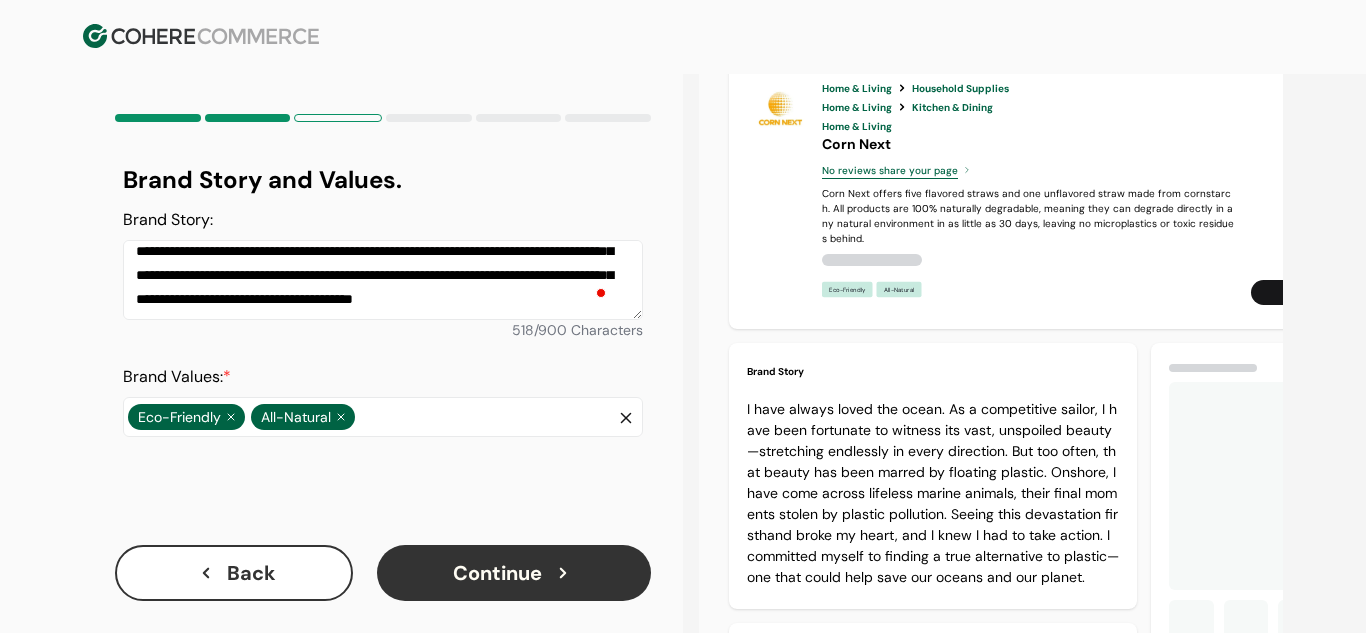 click on "**********" at bounding box center (383, 280) 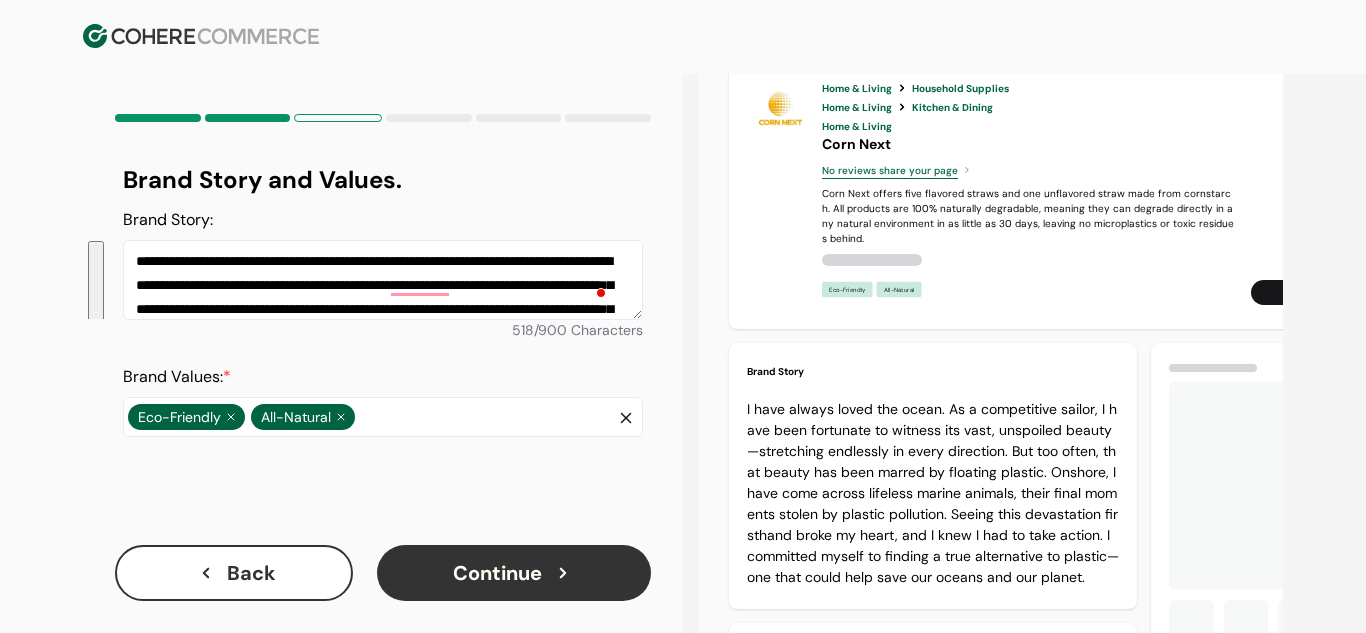 drag, startPoint x: 249, startPoint y: 303, endPoint x: 123, endPoint y: 210, distance: 156.6046 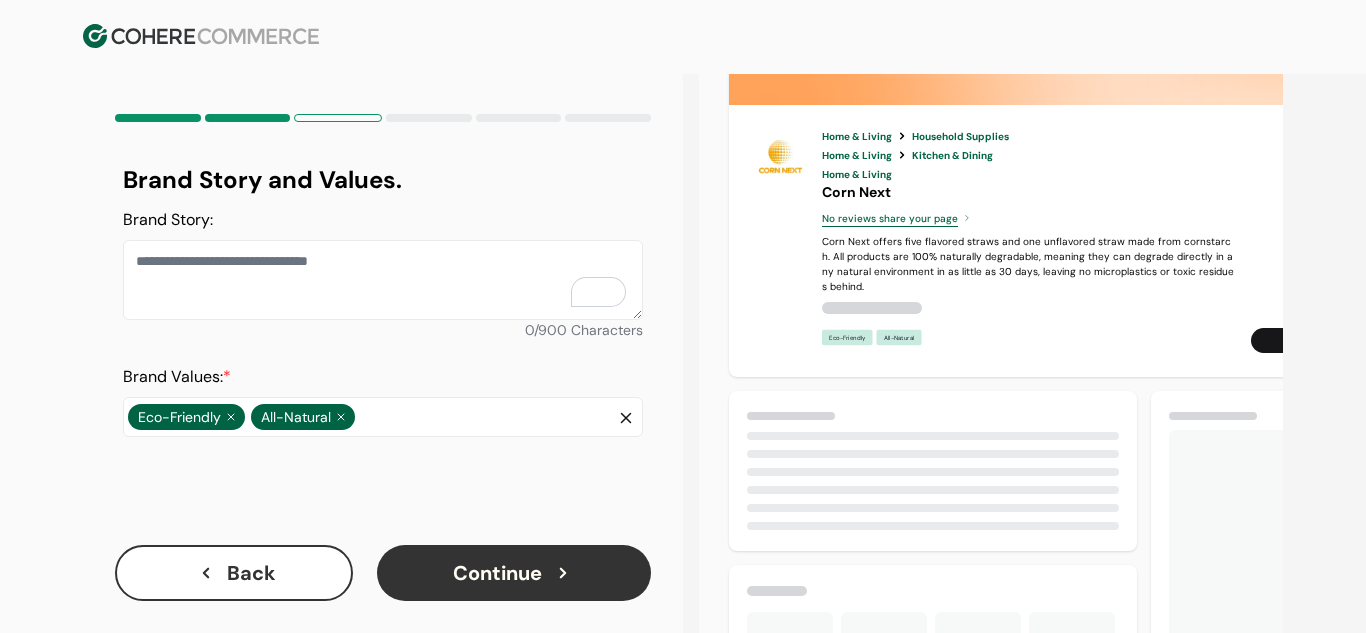 click on "Home & Living Household Supplies Home & Living Kitchen & Dining Home & Living Corn Next No reviews share your page Corn Next offers five flavored straws and one unflavored straw made from cornstarch. All products are 100% naturally degradable, meaning they can degrade directly in any natural environment in as little as 30 days, leaving no microplastics or toxic residues behind. Eco-Friendly All-Natural Sign In to save Share Page" at bounding box center (1062, 369) 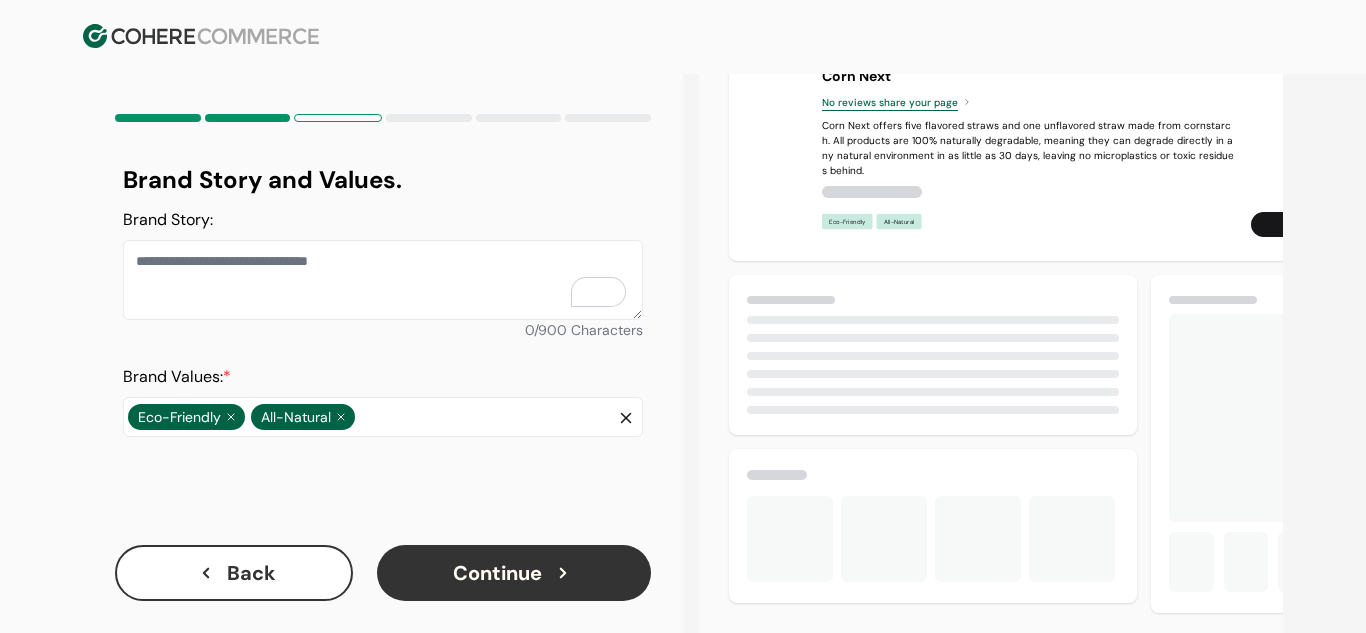 scroll, scrollTop: 118, scrollLeft: 0, axis: vertical 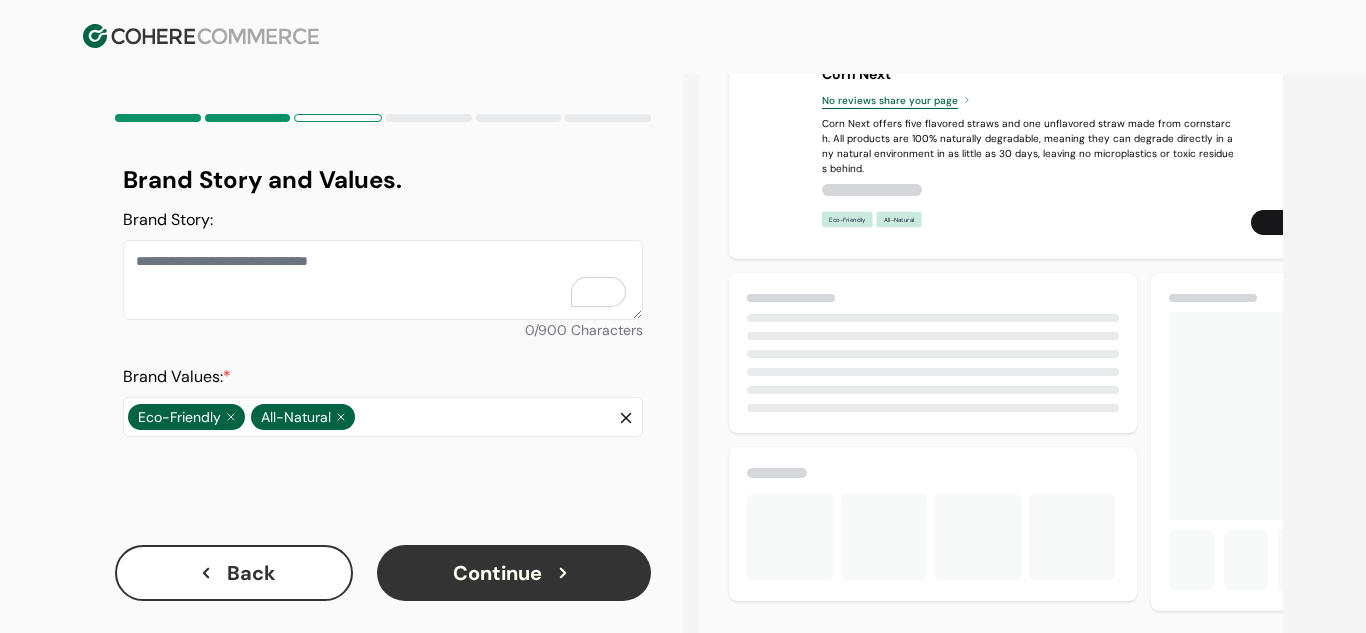 click on "Brand Story:" at bounding box center [383, 280] 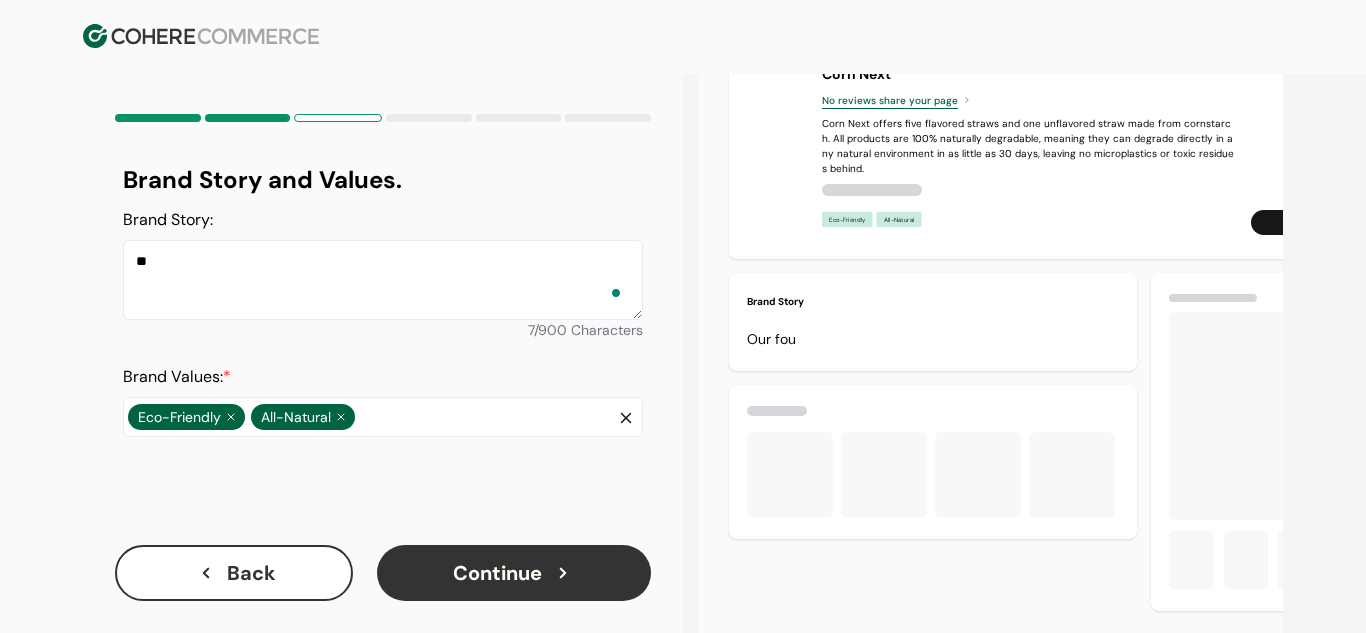 type on "*" 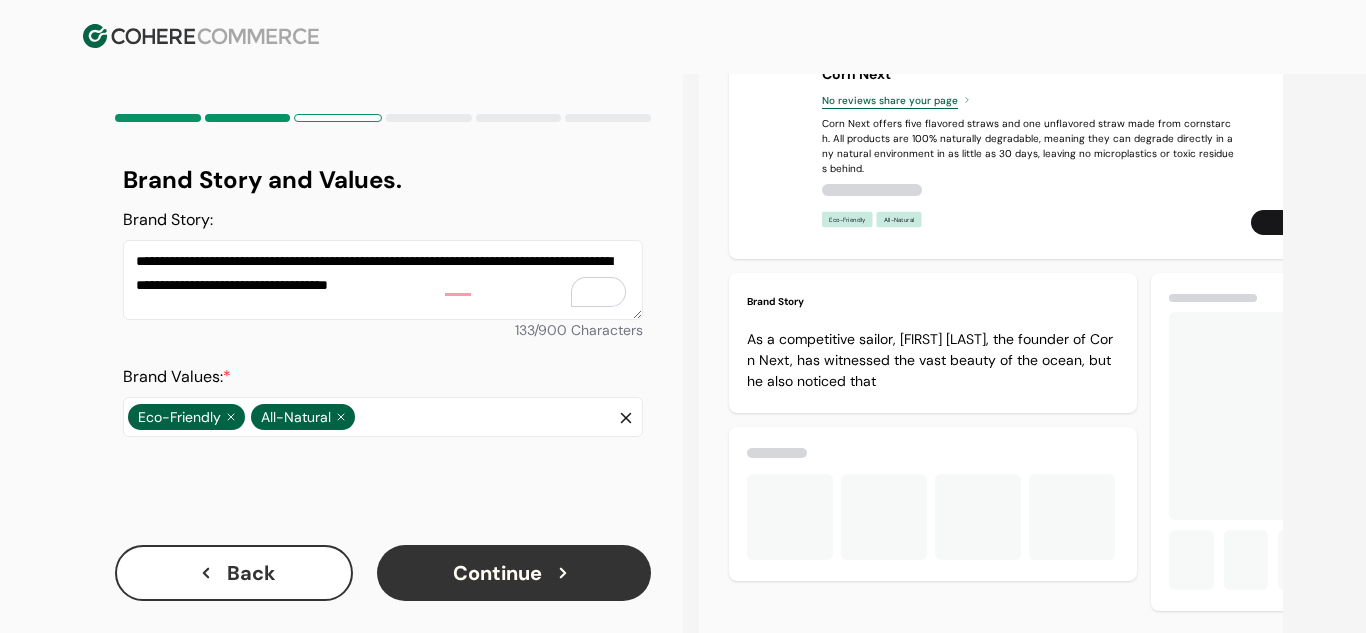 click on "**********" at bounding box center [383, 280] 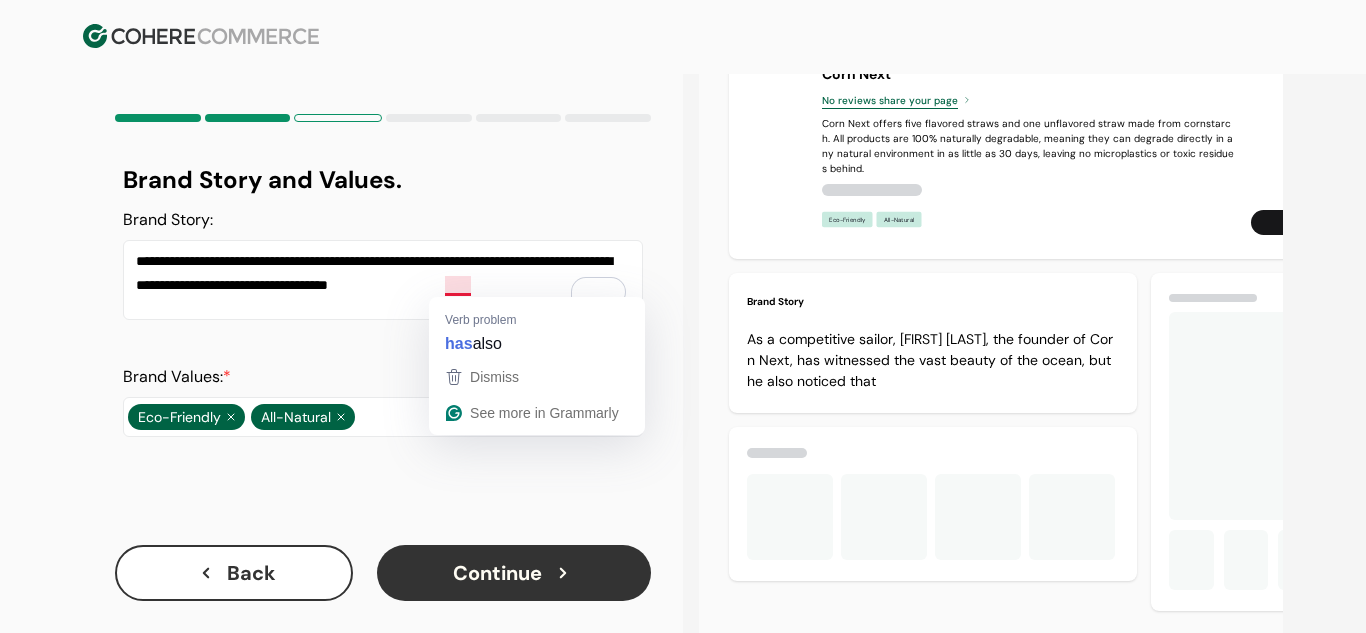 click on "**********" at bounding box center [383, 280] 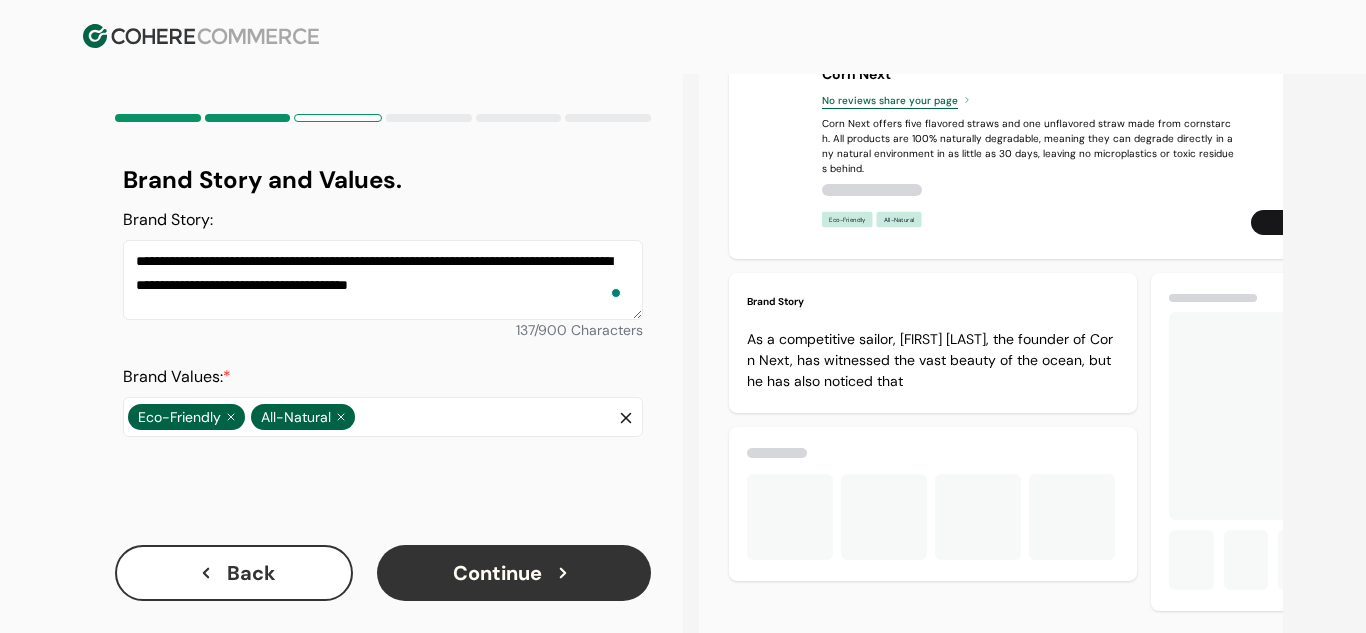 click on "**********" at bounding box center (383, 280) 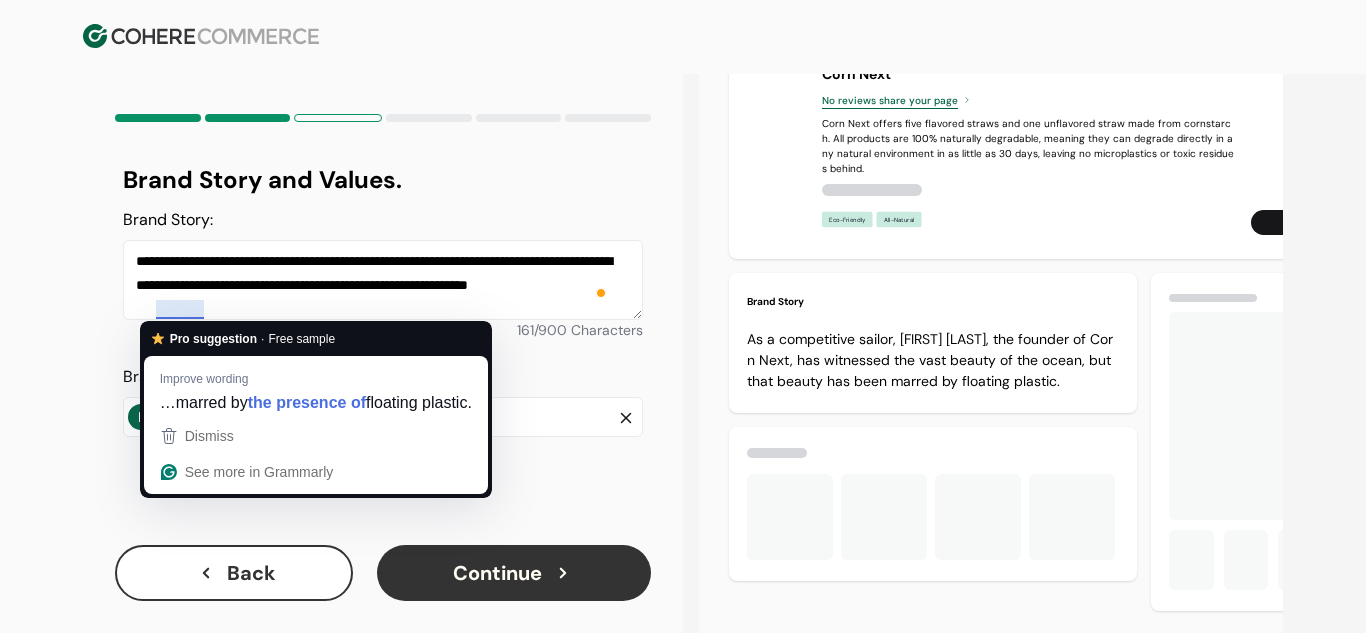 click on "**********" at bounding box center [383, 280] 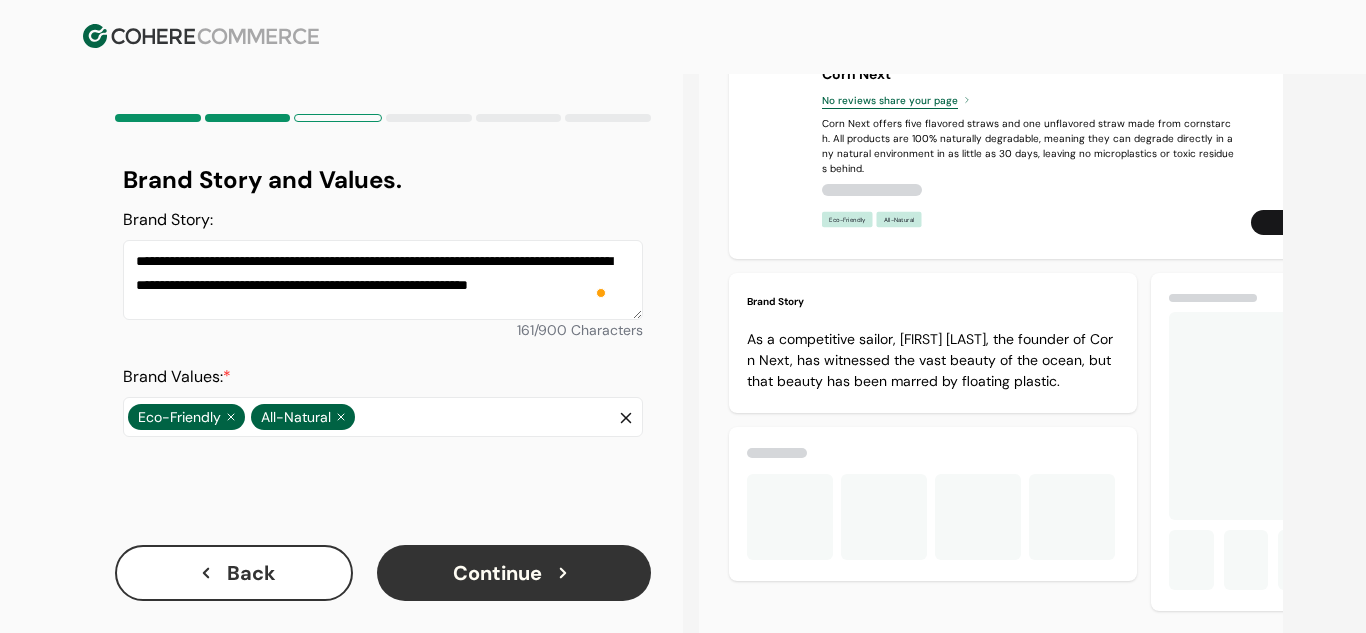 click on "**********" at bounding box center [383, 280] 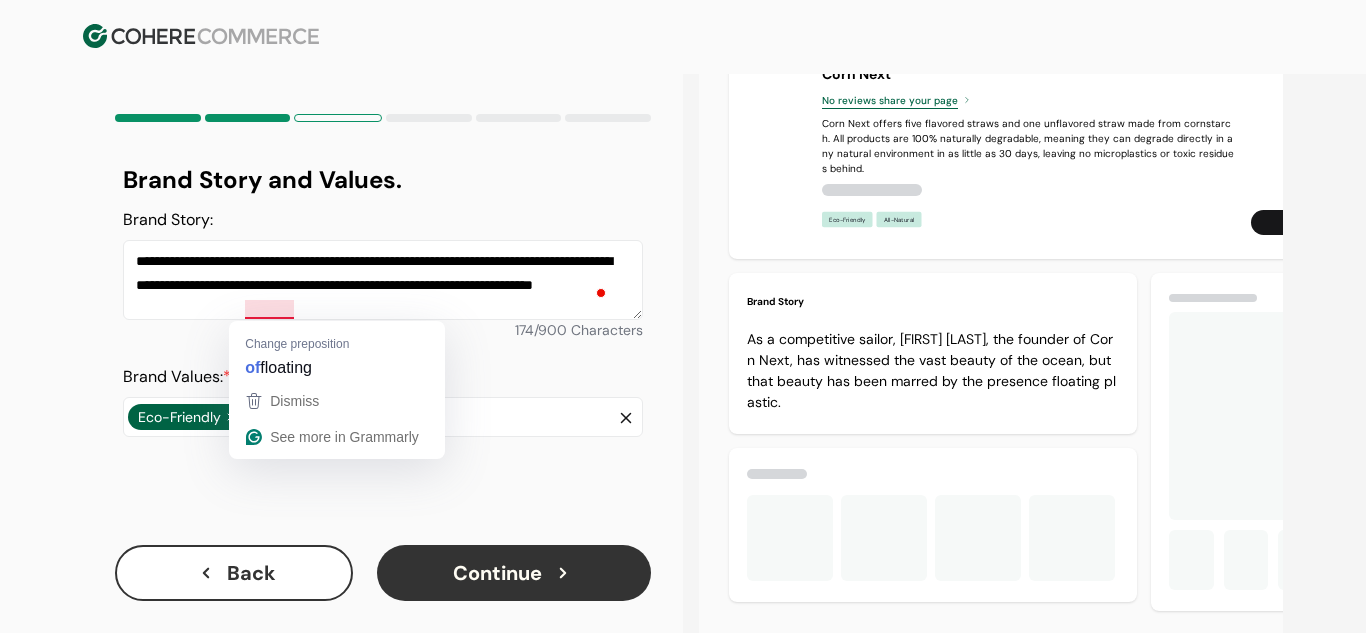 click on "**********" at bounding box center [383, 280] 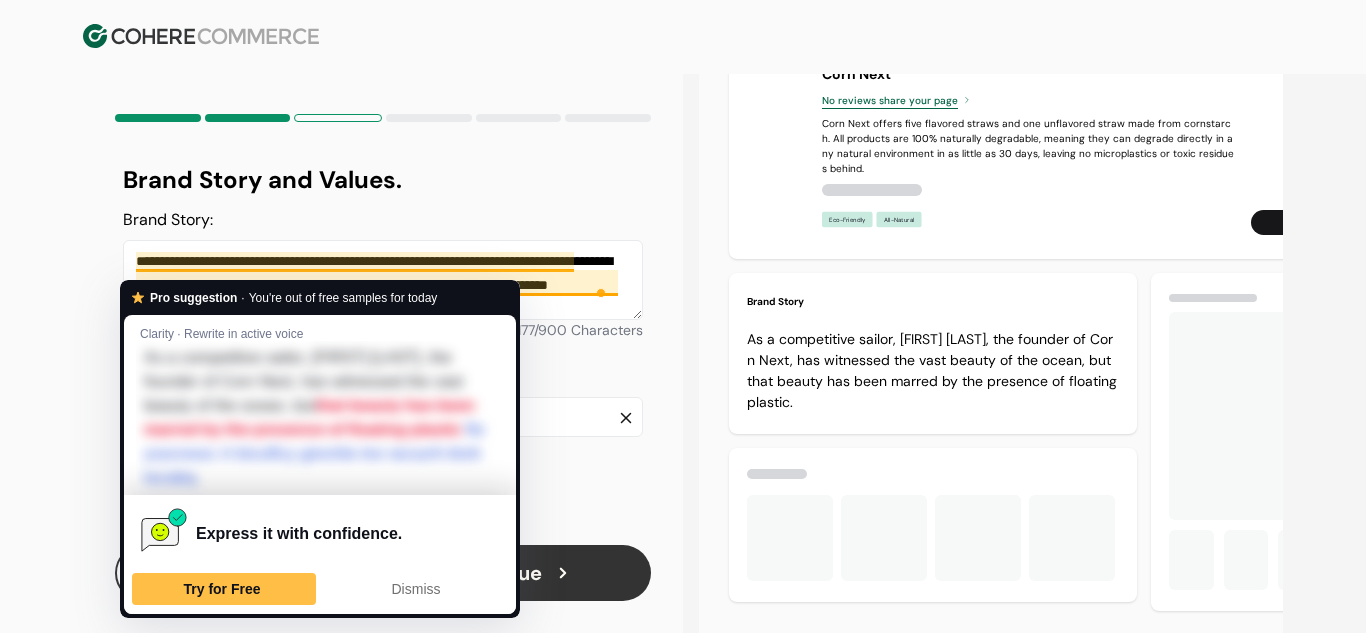 click on "**********" at bounding box center [383, 280] 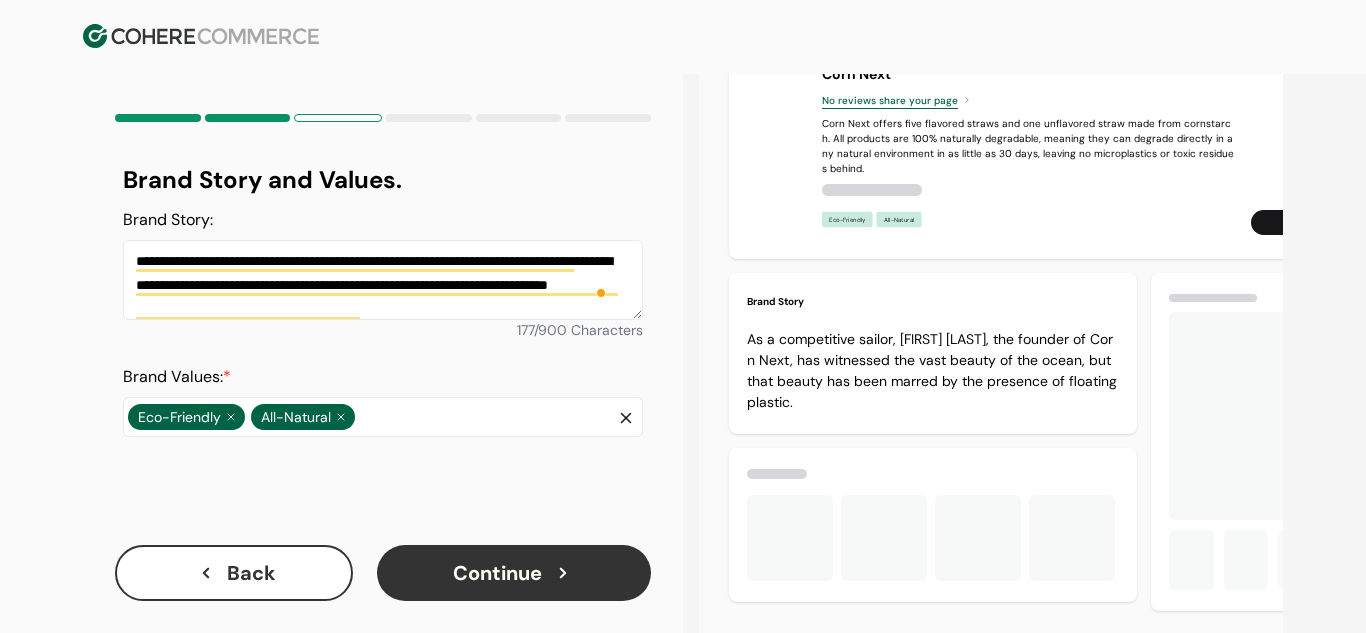 click on "**********" at bounding box center (383, 280) 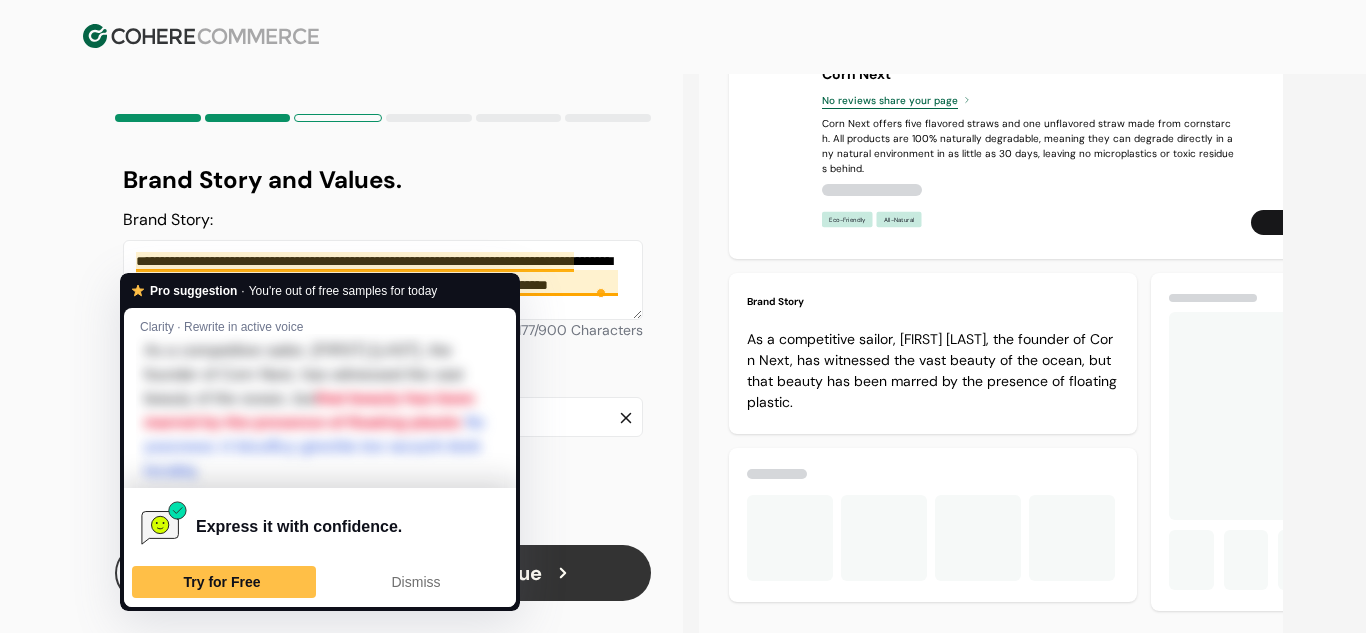 click on "**********" at bounding box center [383, 280] 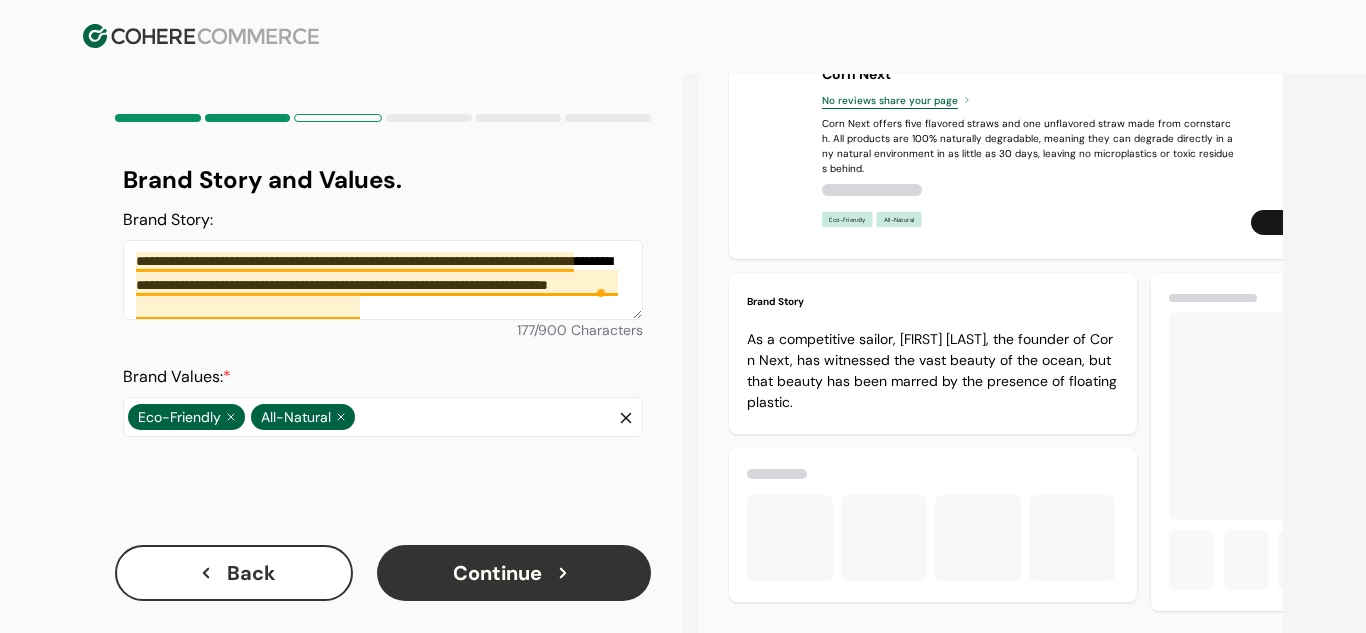 click on "**********" at bounding box center [683, 316] 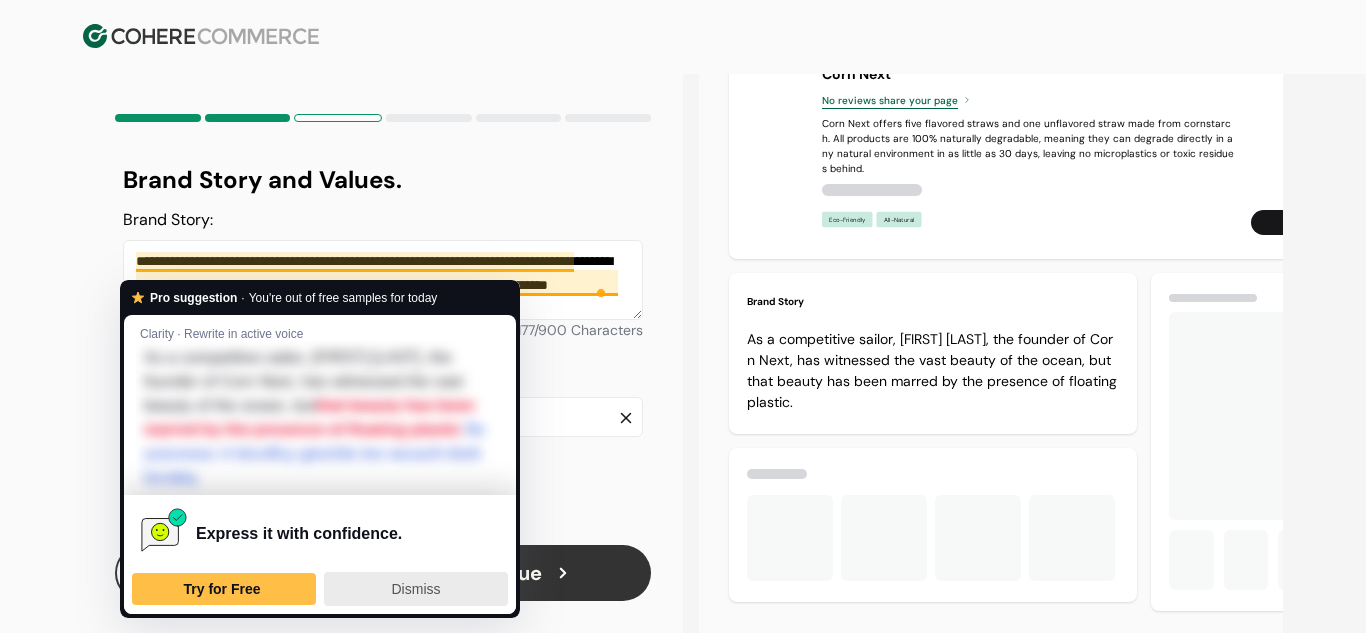 click on "Dismiss" at bounding box center [416, 589] 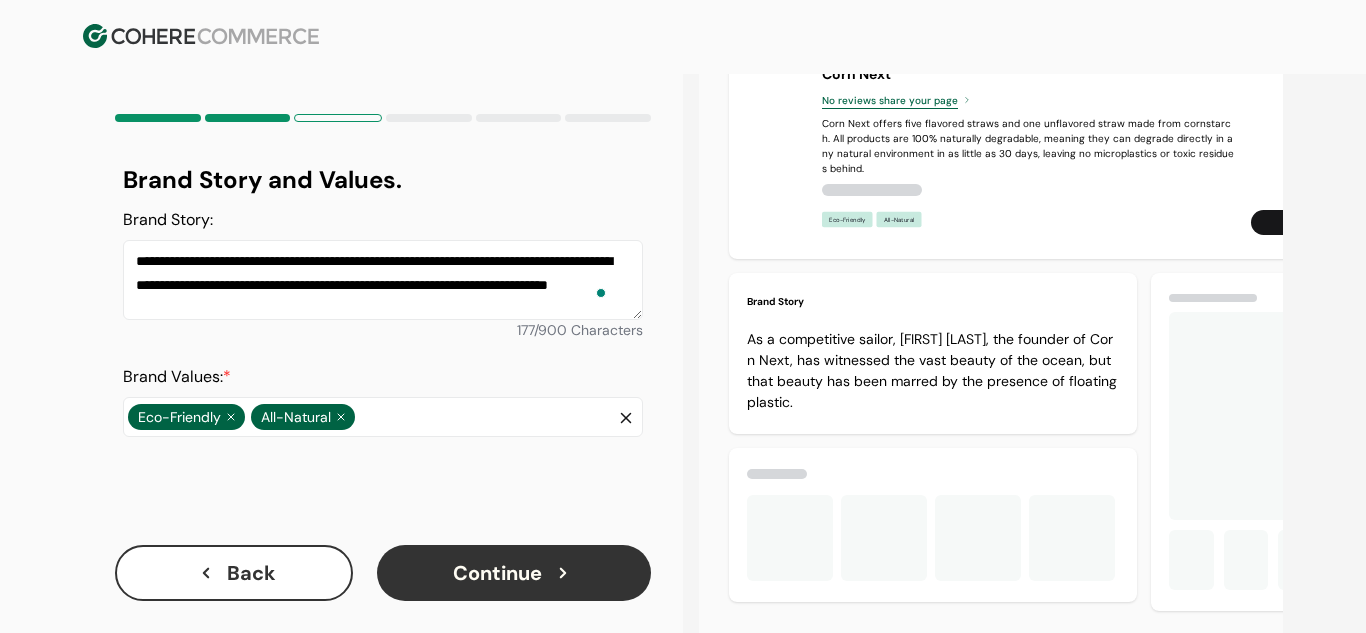 click on "**********" at bounding box center (383, 280) 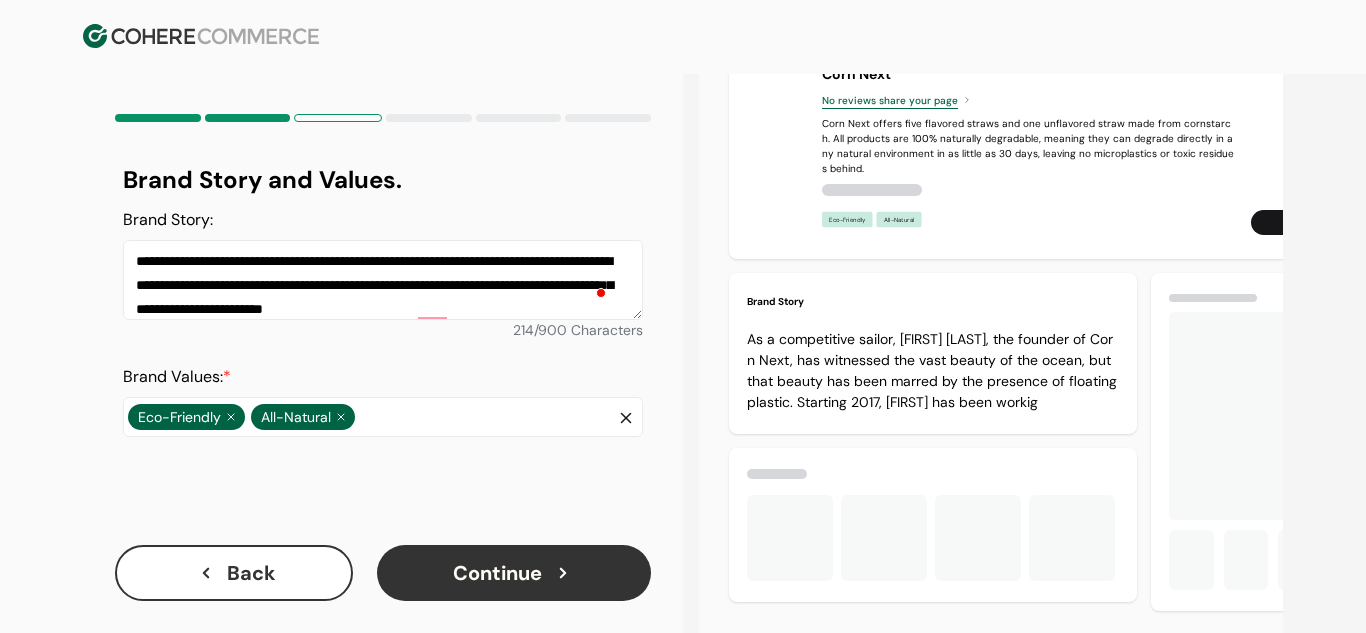 scroll, scrollTop: 23, scrollLeft: 0, axis: vertical 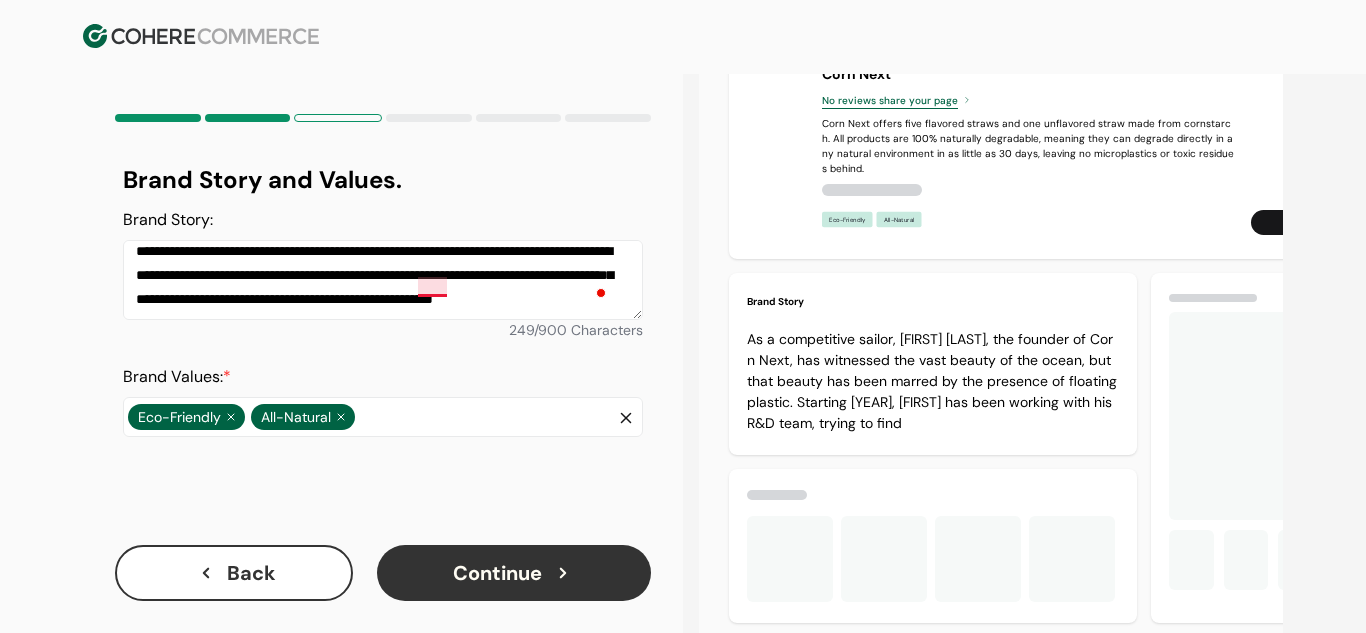 click on "**********" at bounding box center [383, 280] 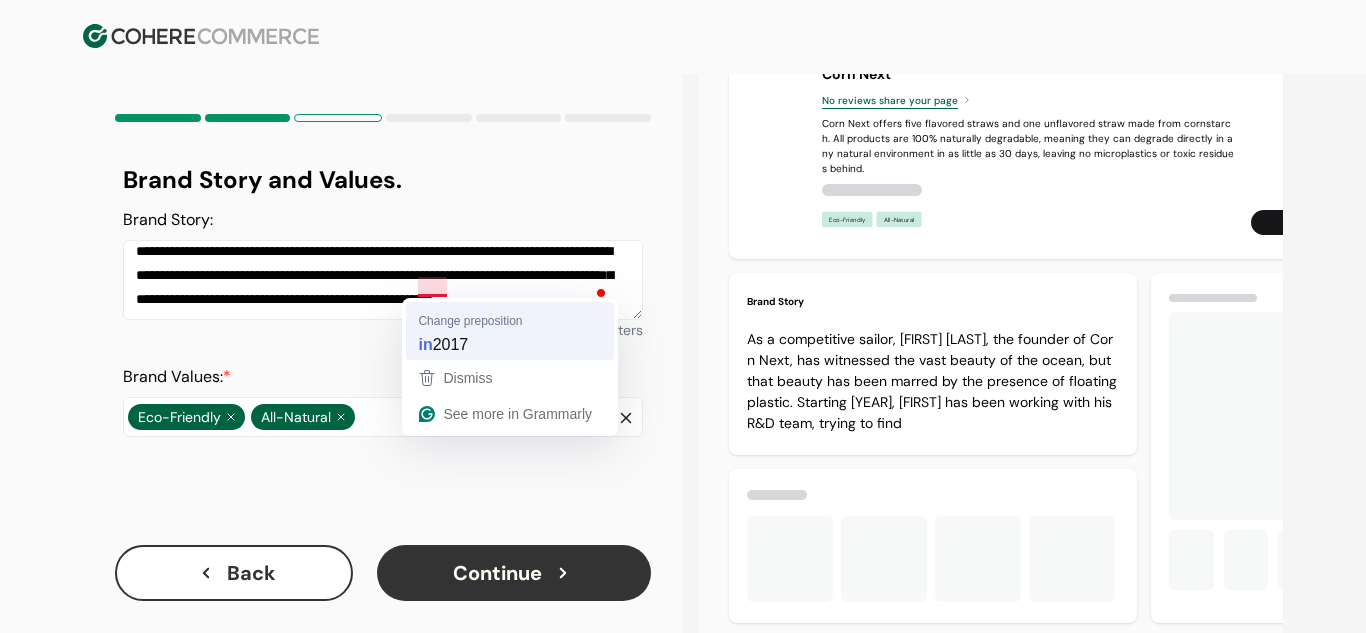 type on "**********" 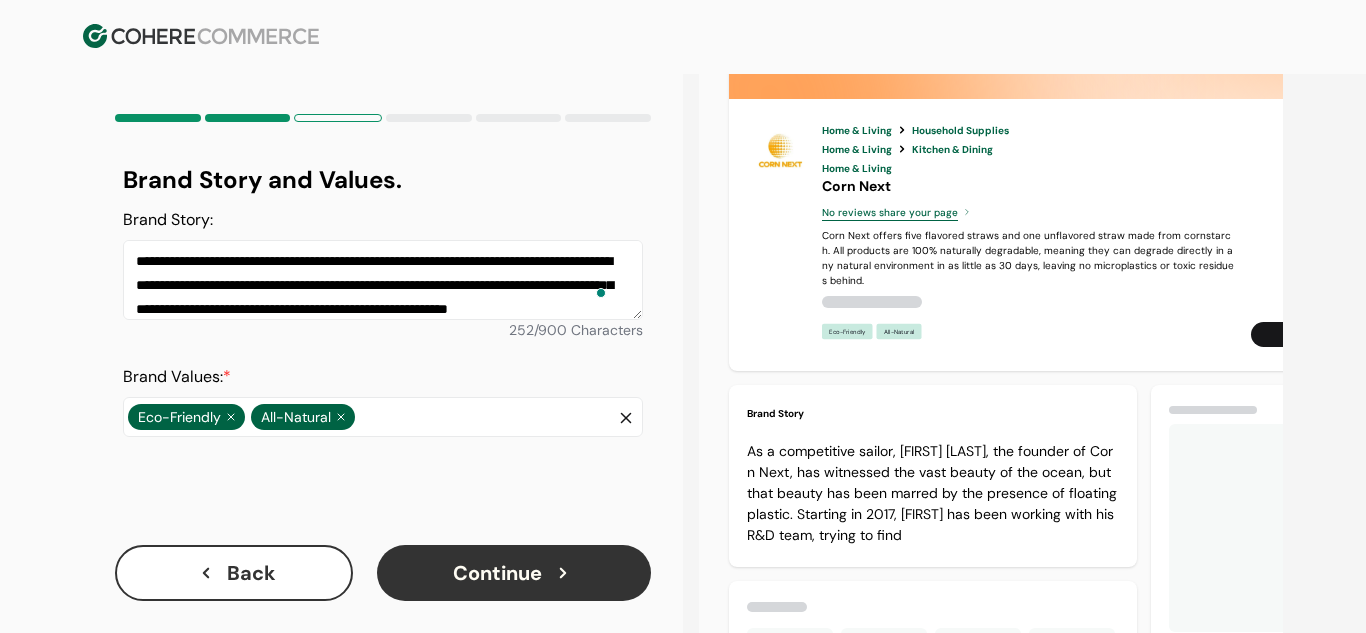 scroll, scrollTop: 0, scrollLeft: 0, axis: both 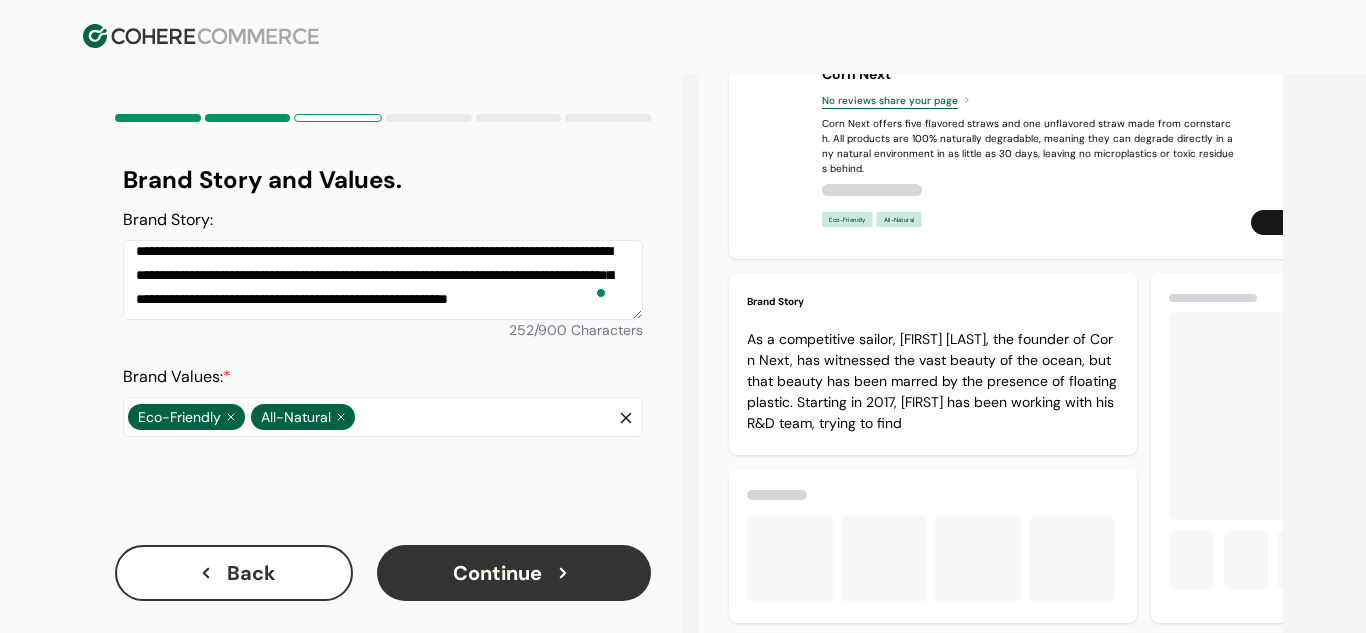 click on "**********" at bounding box center [383, 280] 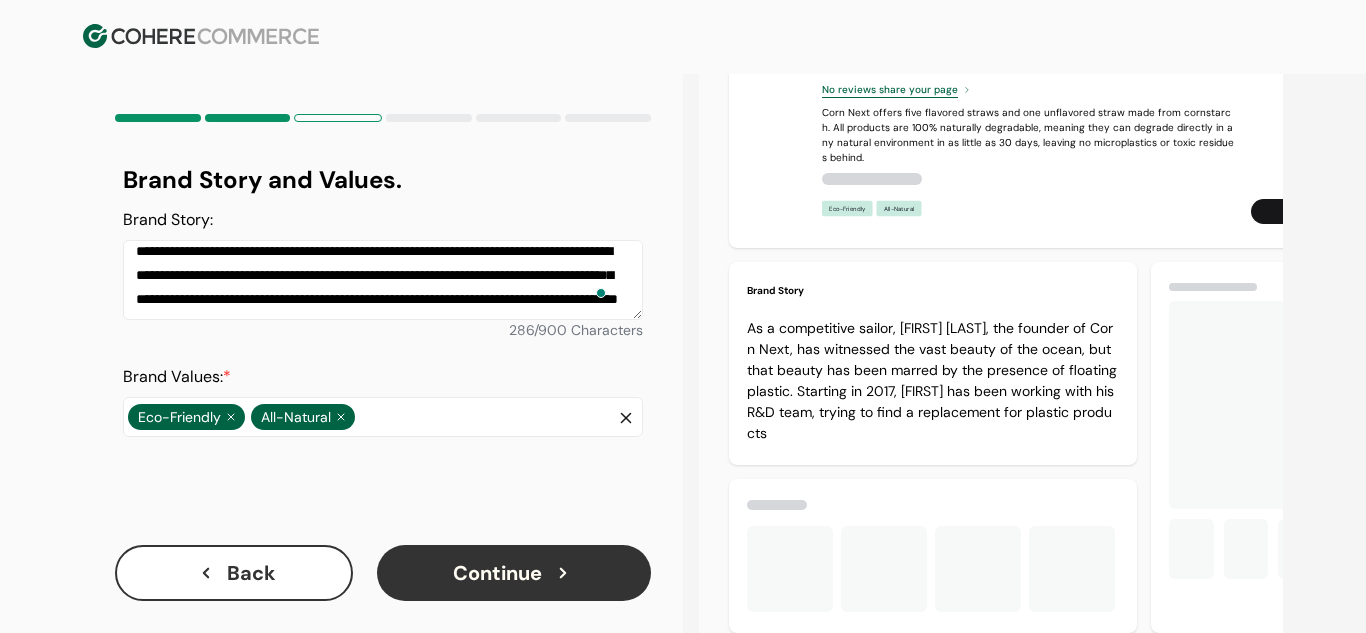 scroll, scrollTop: 47, scrollLeft: 0, axis: vertical 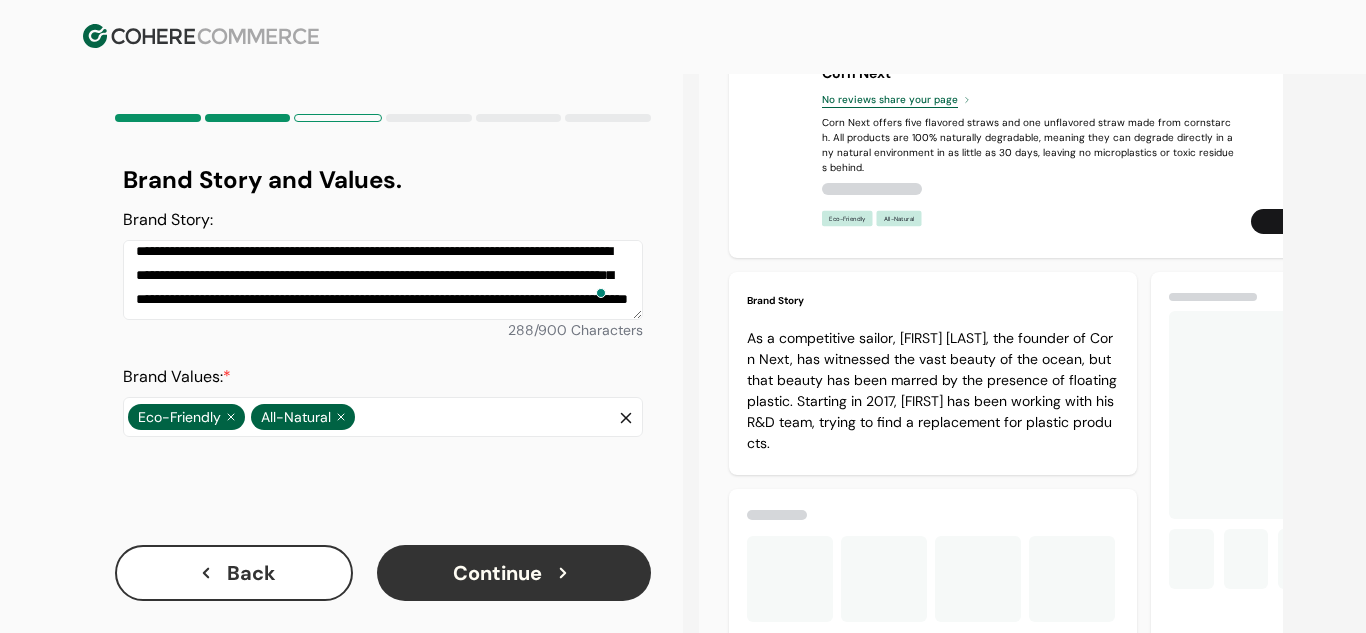 click on "**********" at bounding box center (383, 280) 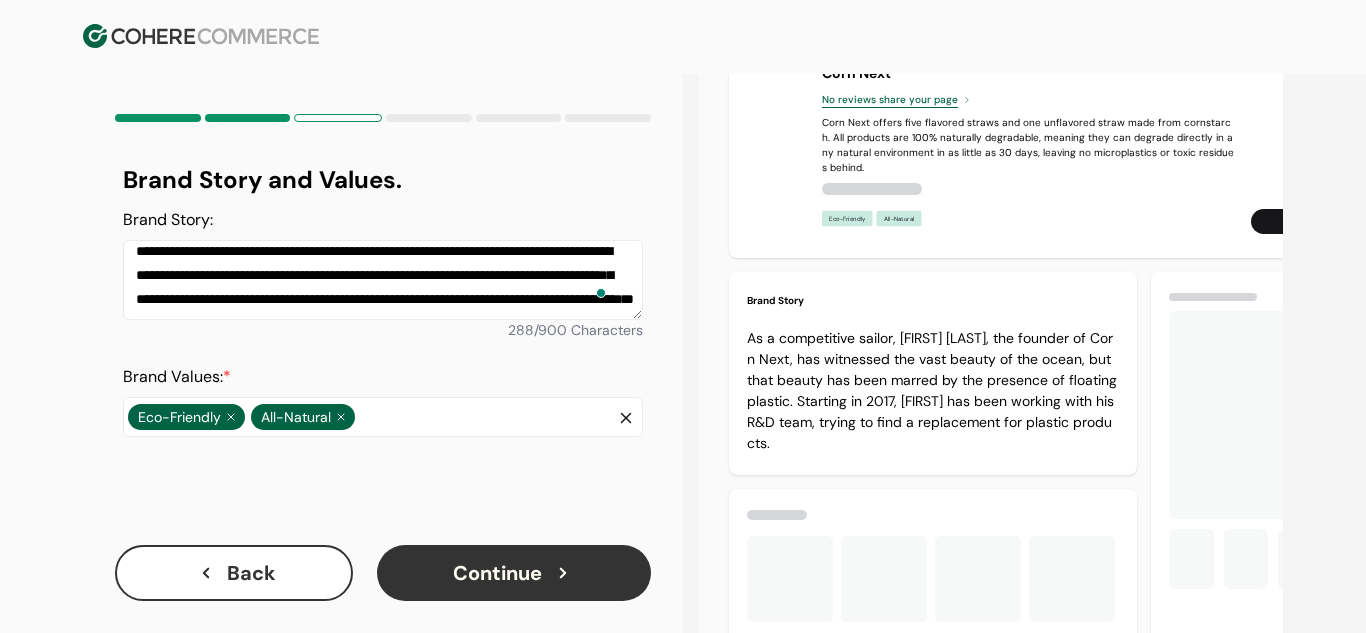 scroll, scrollTop: 71, scrollLeft: 0, axis: vertical 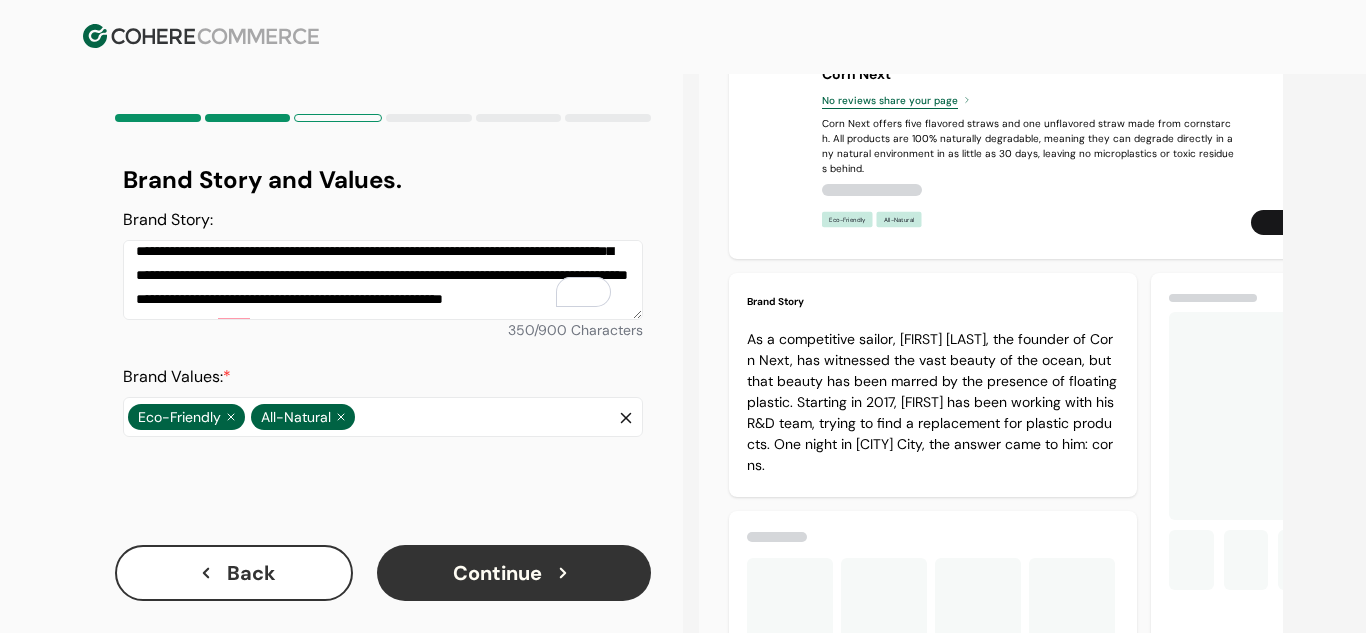 paste on "**********" 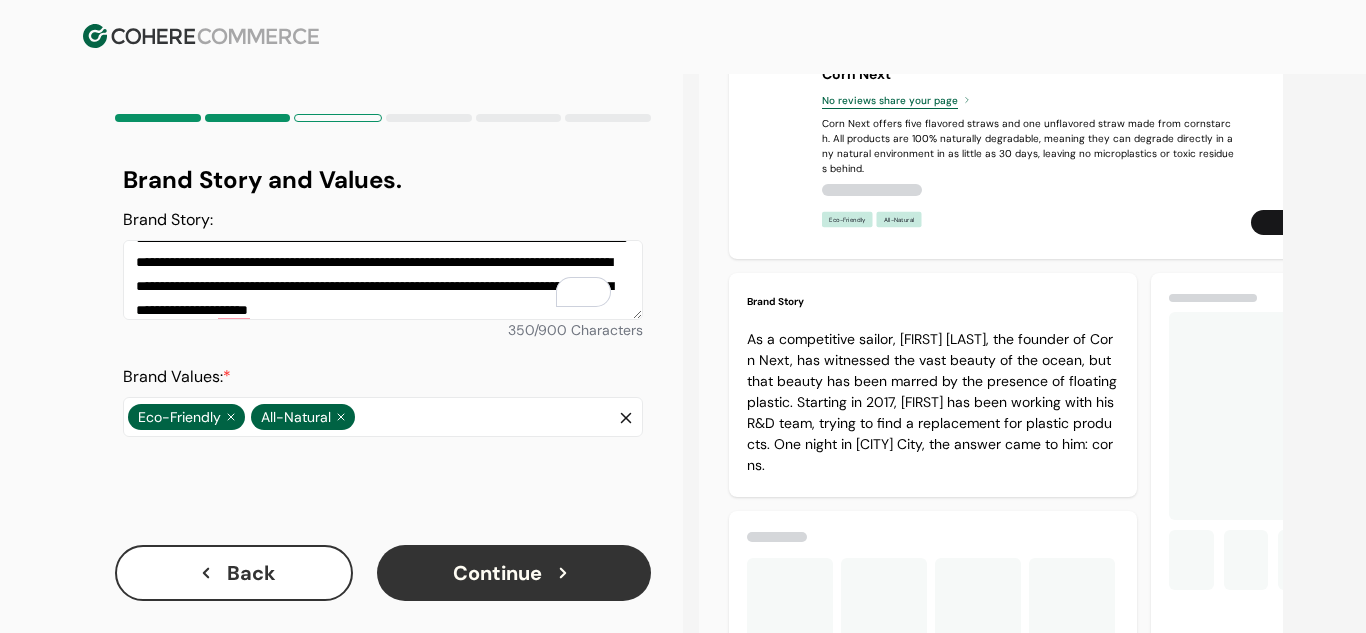 scroll, scrollTop: 119, scrollLeft: 0, axis: vertical 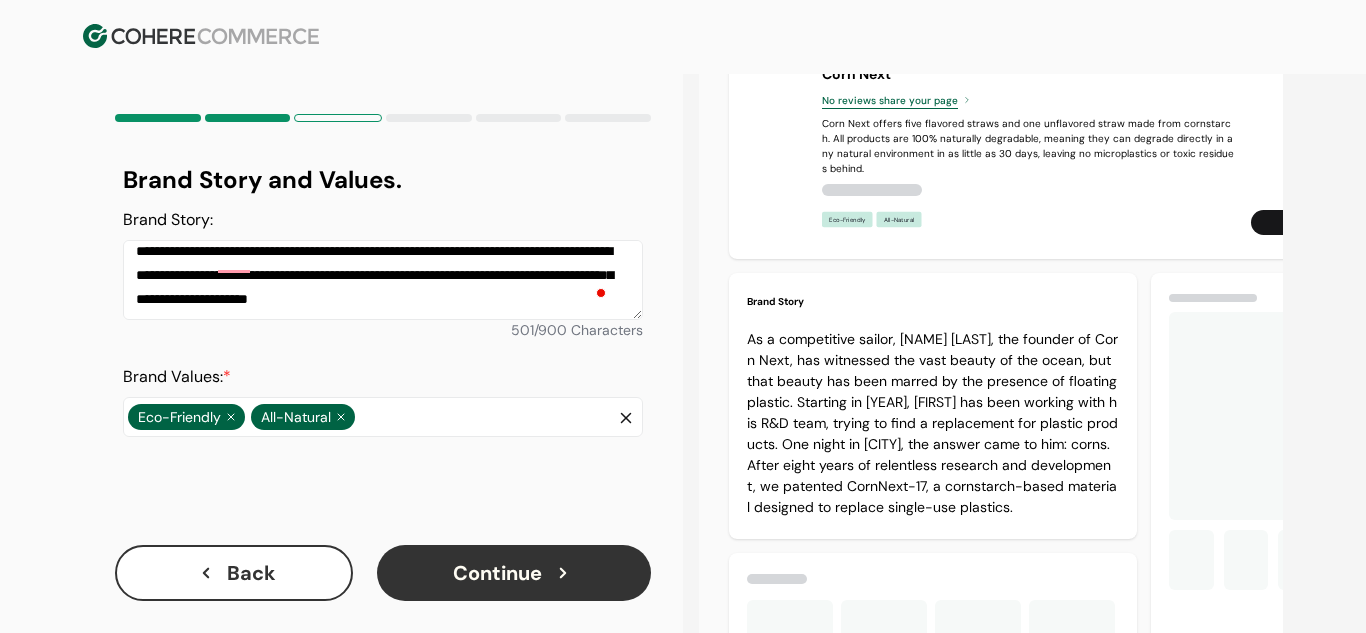 click on "**********" at bounding box center [383, 280] 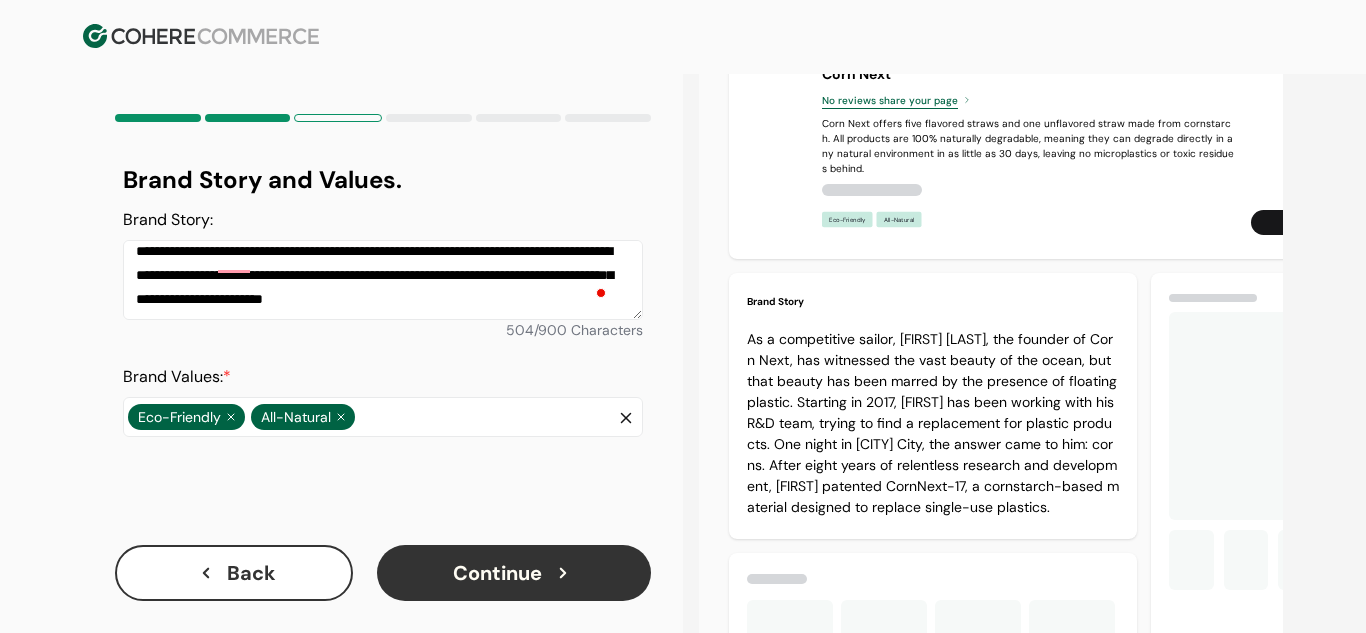 scroll, scrollTop: 130, scrollLeft: 0, axis: vertical 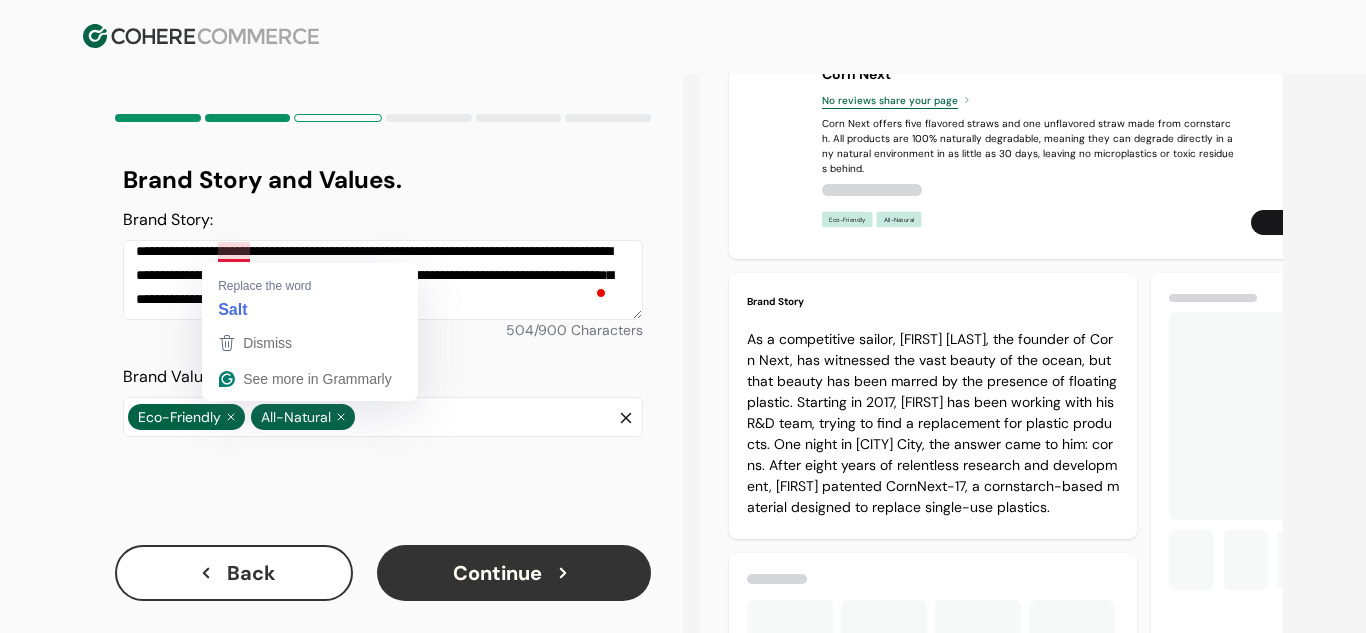 click on "**********" at bounding box center (383, 280) 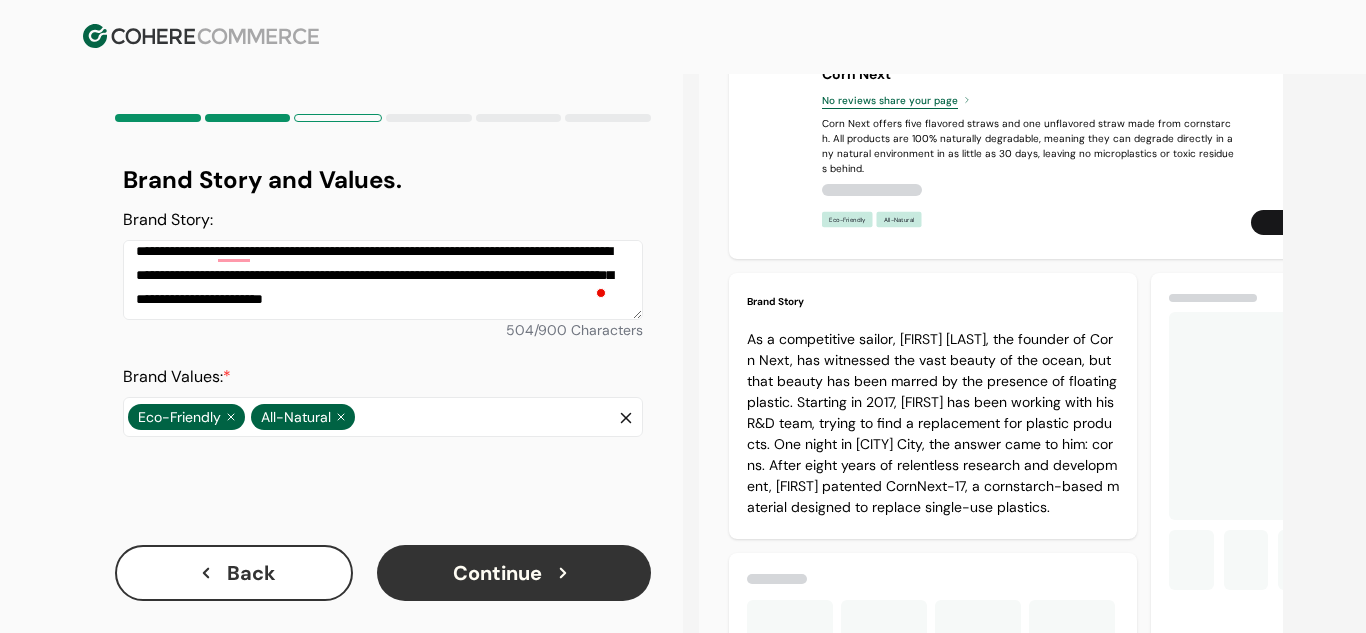 click on "Brand Story and Values." at bounding box center (383, 180) 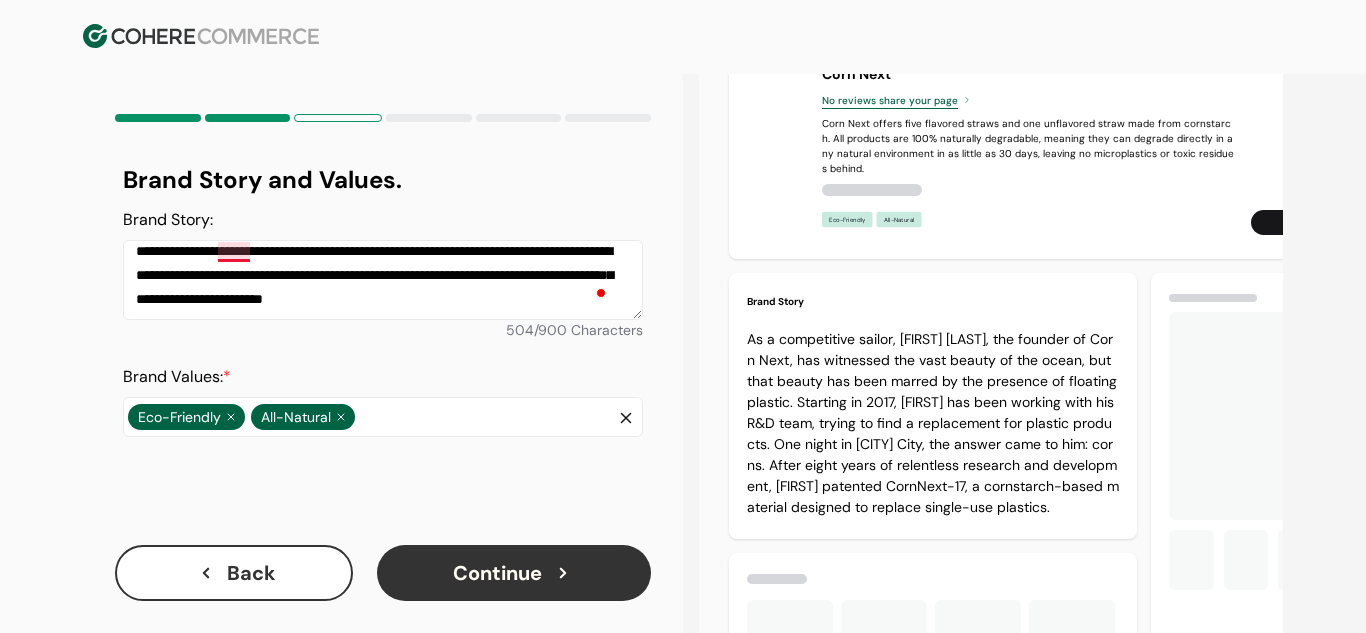 click on "**********" at bounding box center [383, 280] 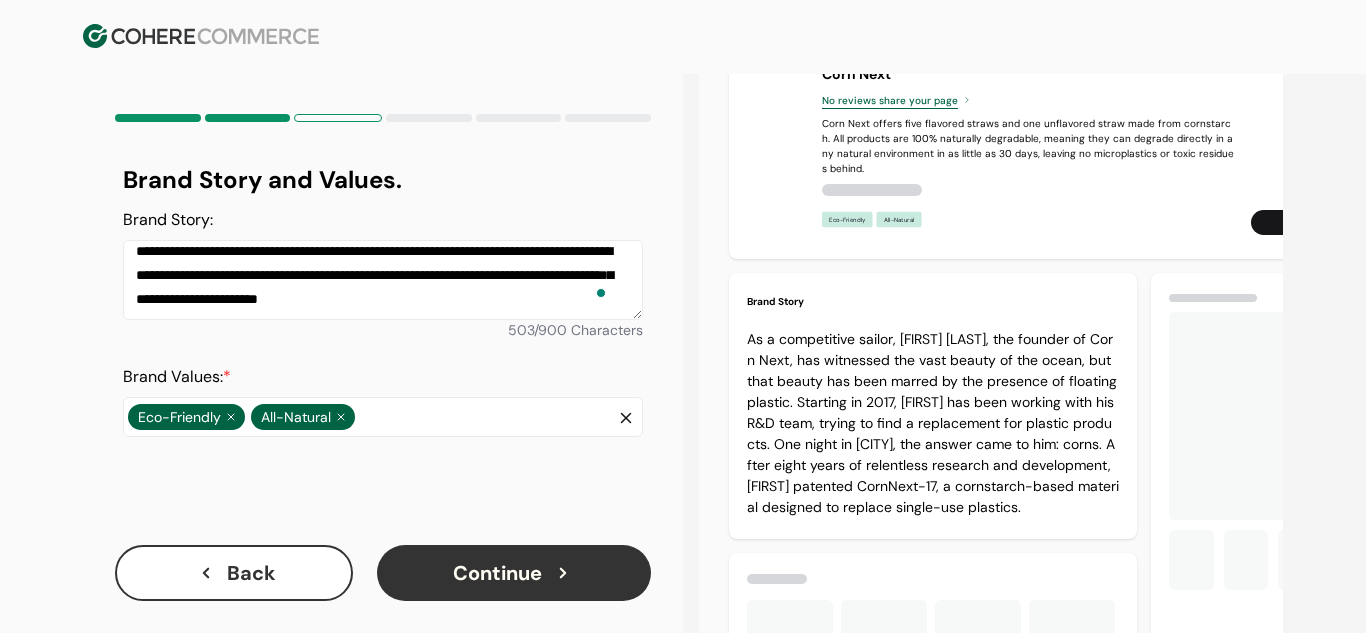 scroll, scrollTop: 63, scrollLeft: 0, axis: vertical 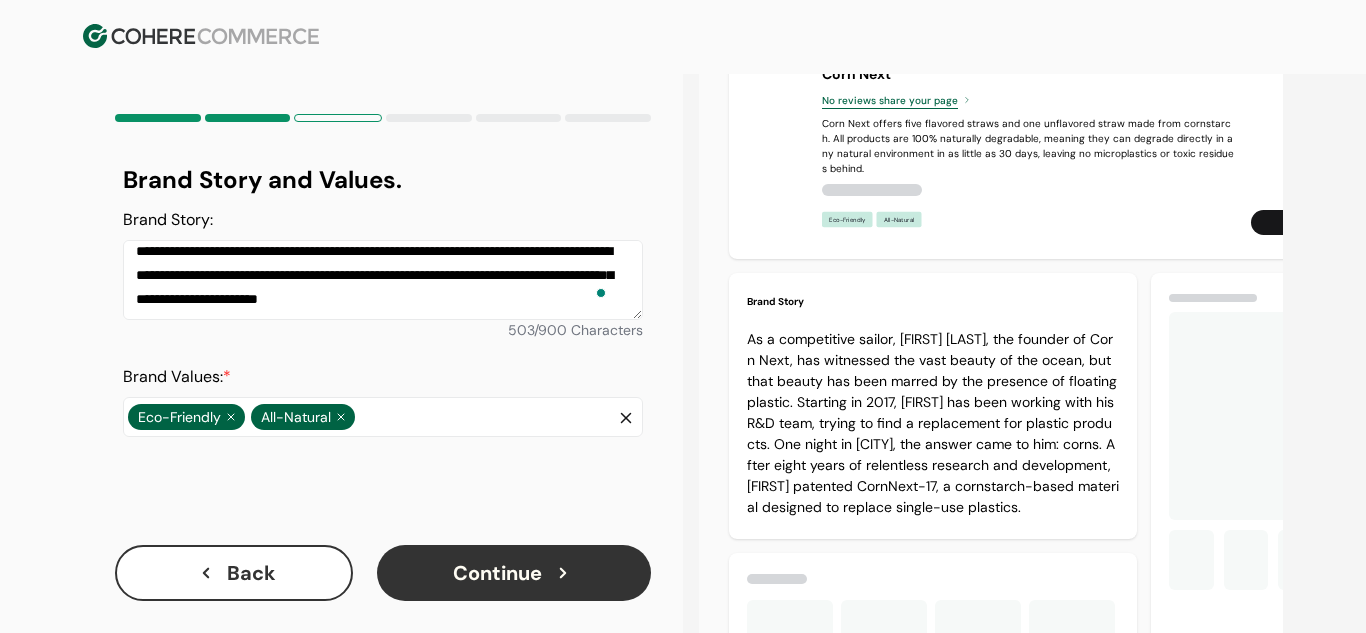 click on "**********" at bounding box center (383, 280) 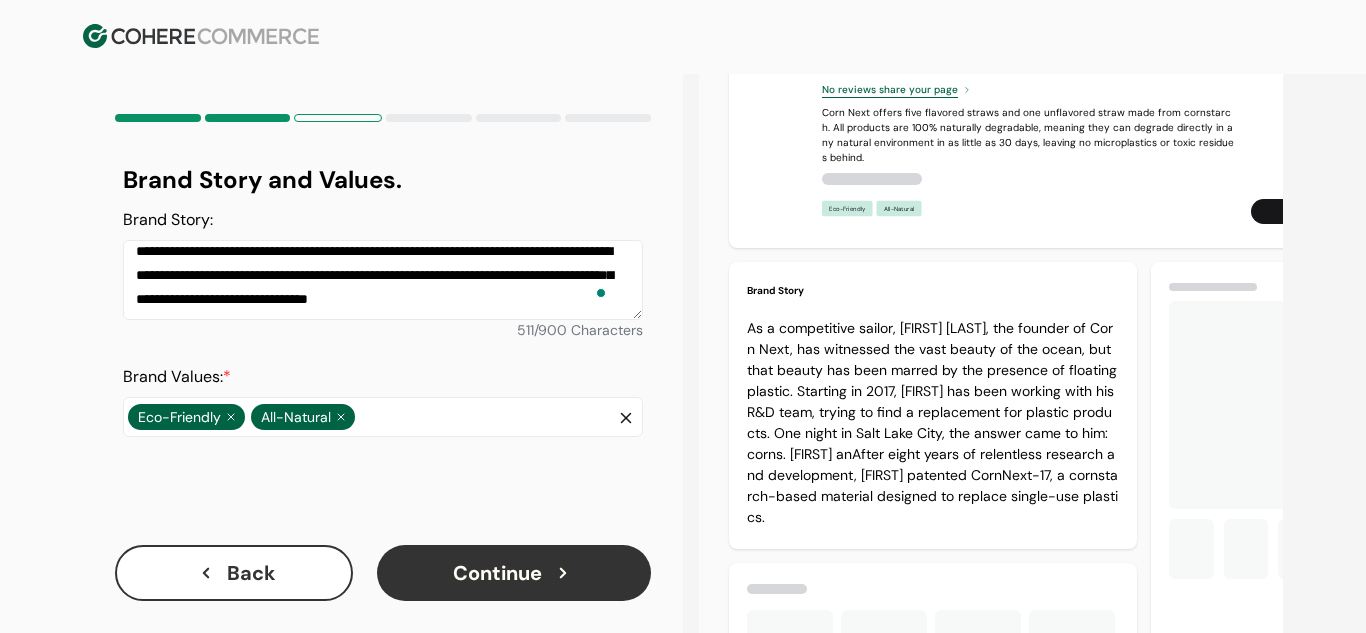scroll, scrollTop: 60, scrollLeft: 0, axis: vertical 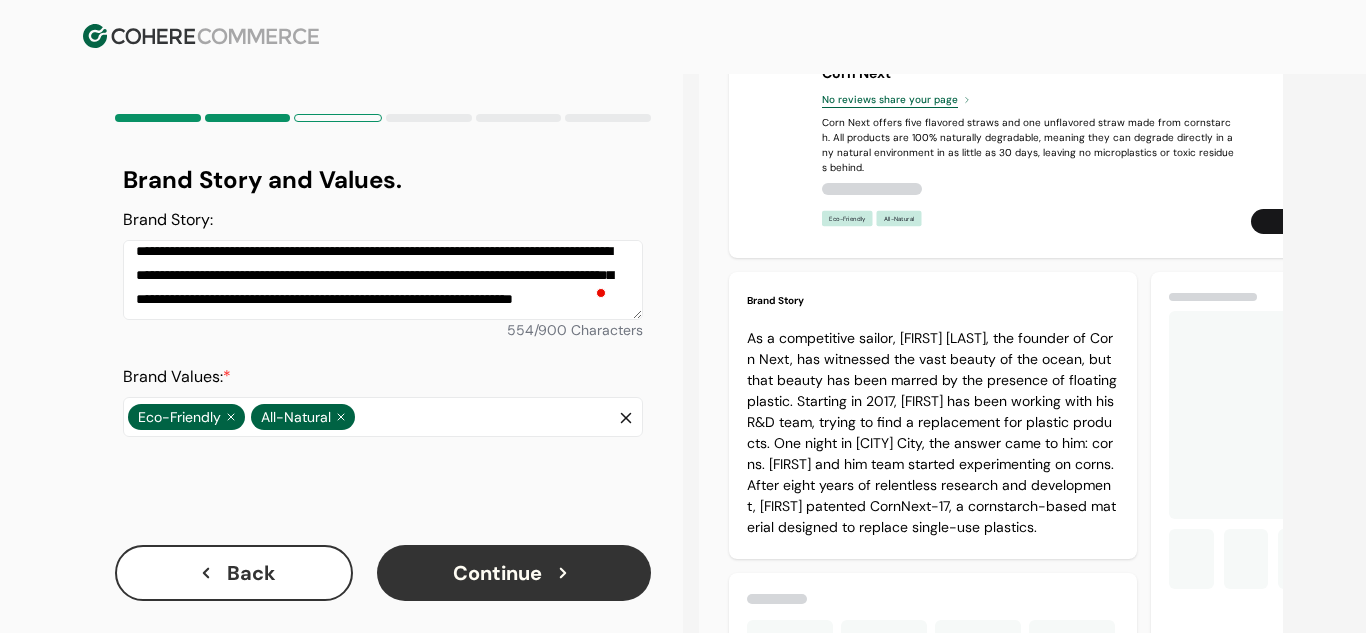 click on "**********" at bounding box center (383, 280) 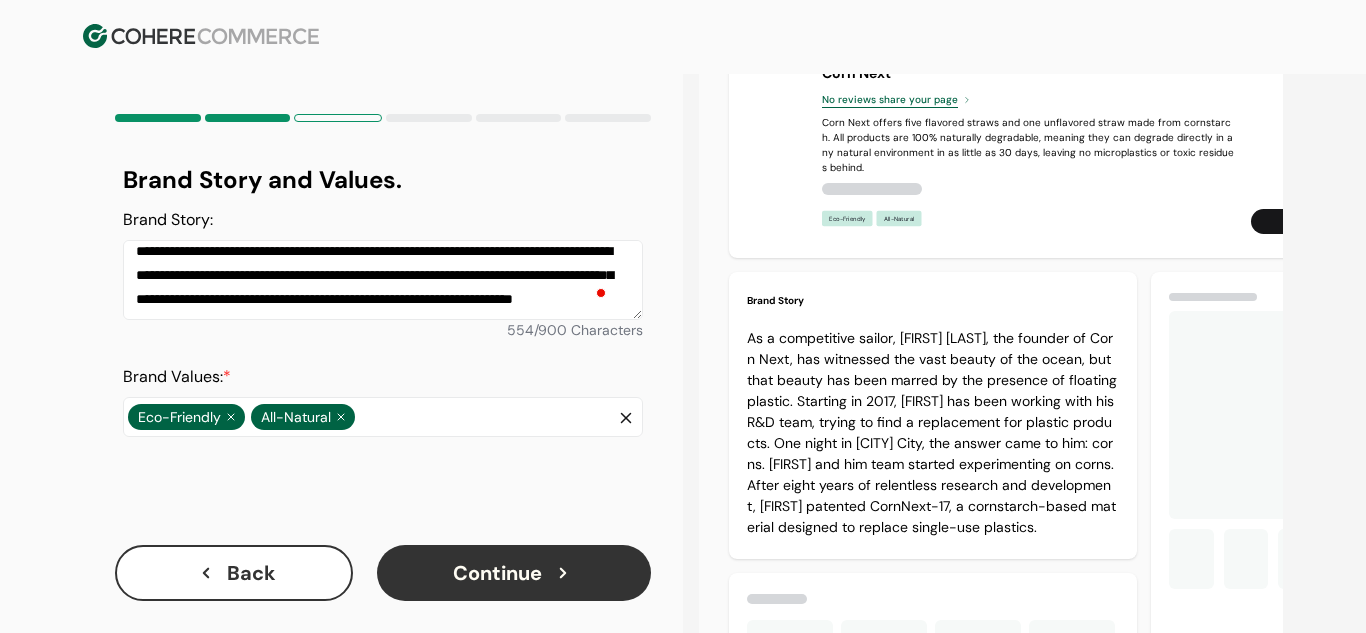 click on "**********" at bounding box center [383, 280] 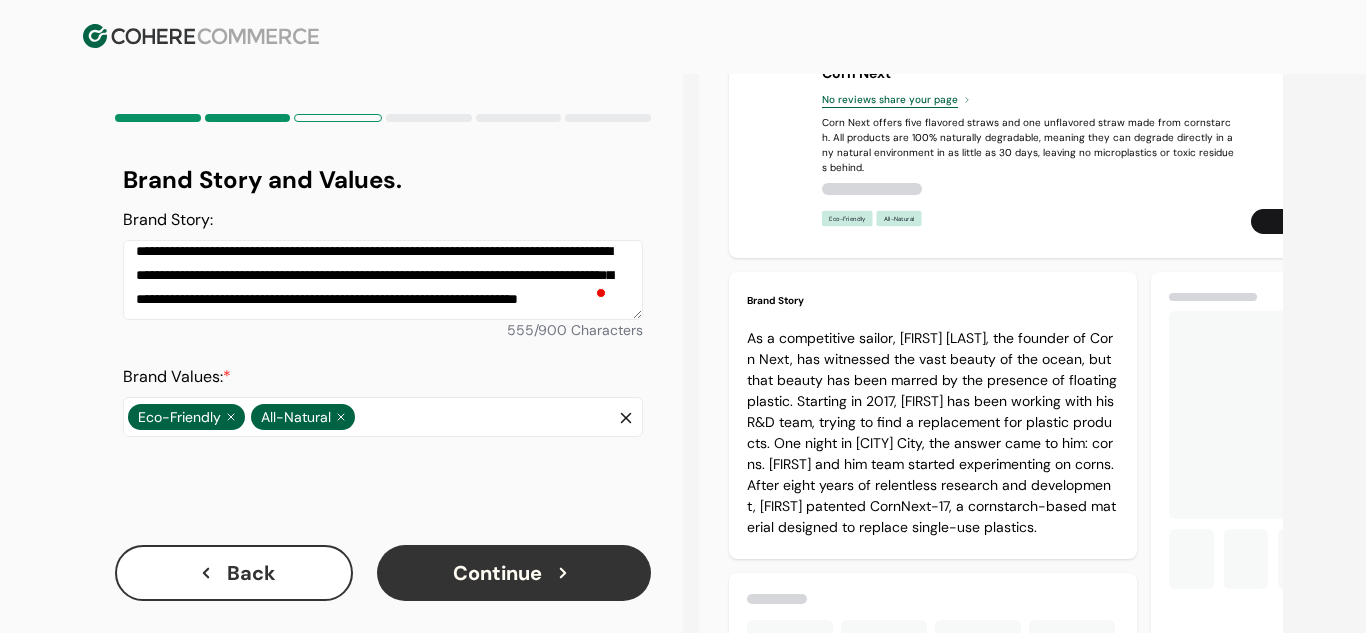 paste on "**********" 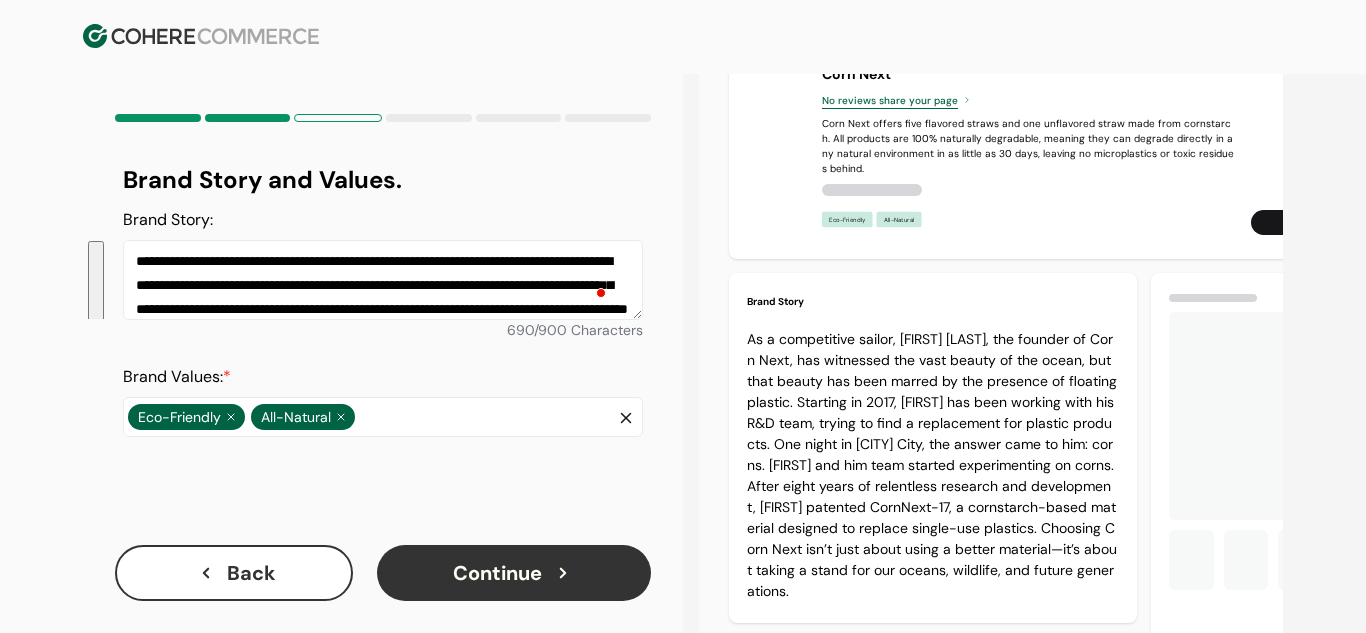 drag, startPoint x: 558, startPoint y: 309, endPoint x: 135, endPoint y: 257, distance: 426.18423 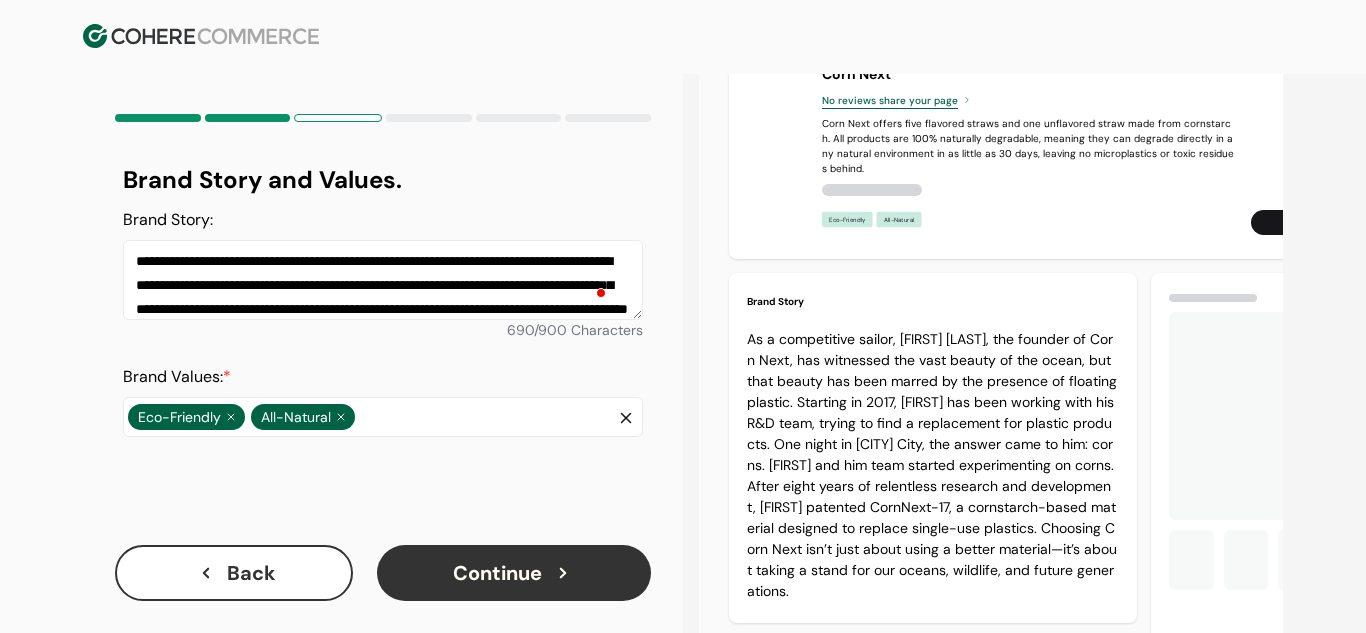 click on "Brand Story" at bounding box center [933, 301] 